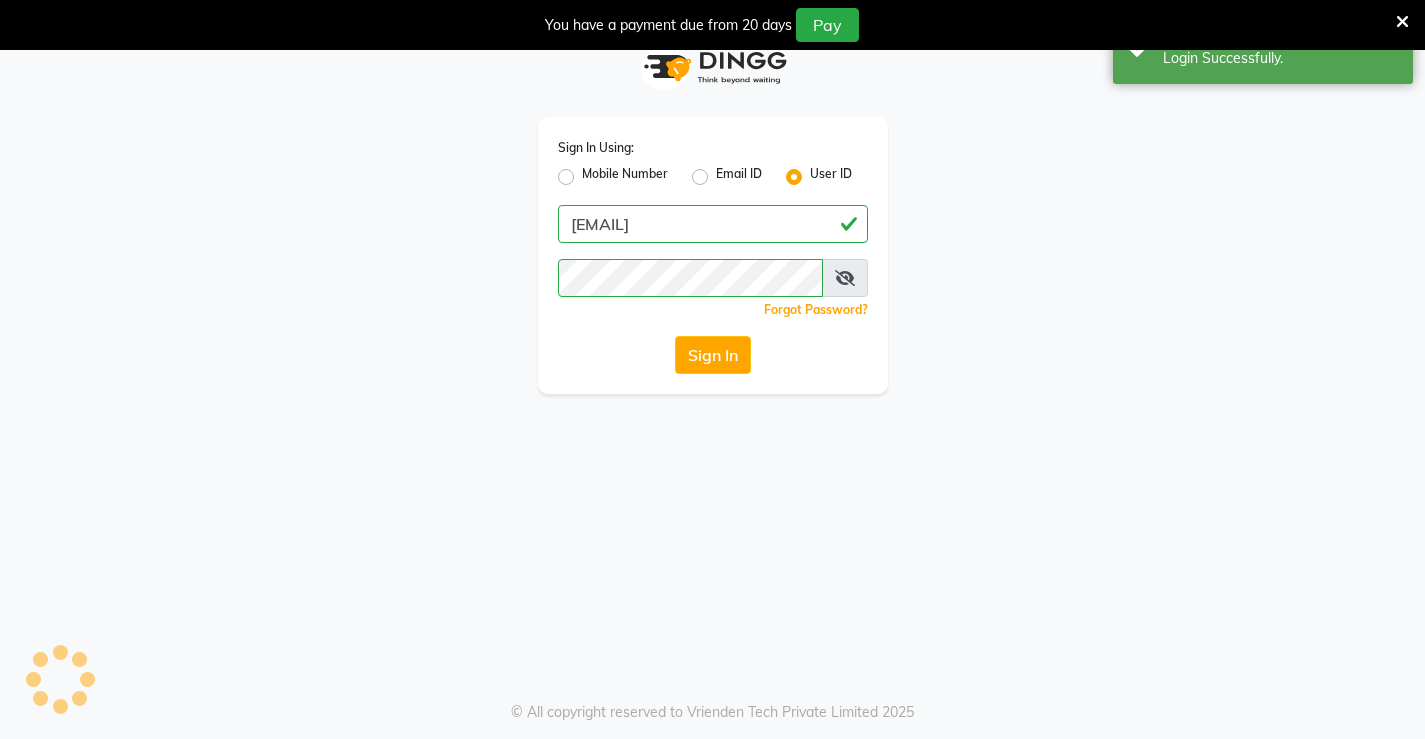 scroll, scrollTop: 50, scrollLeft: 0, axis: vertical 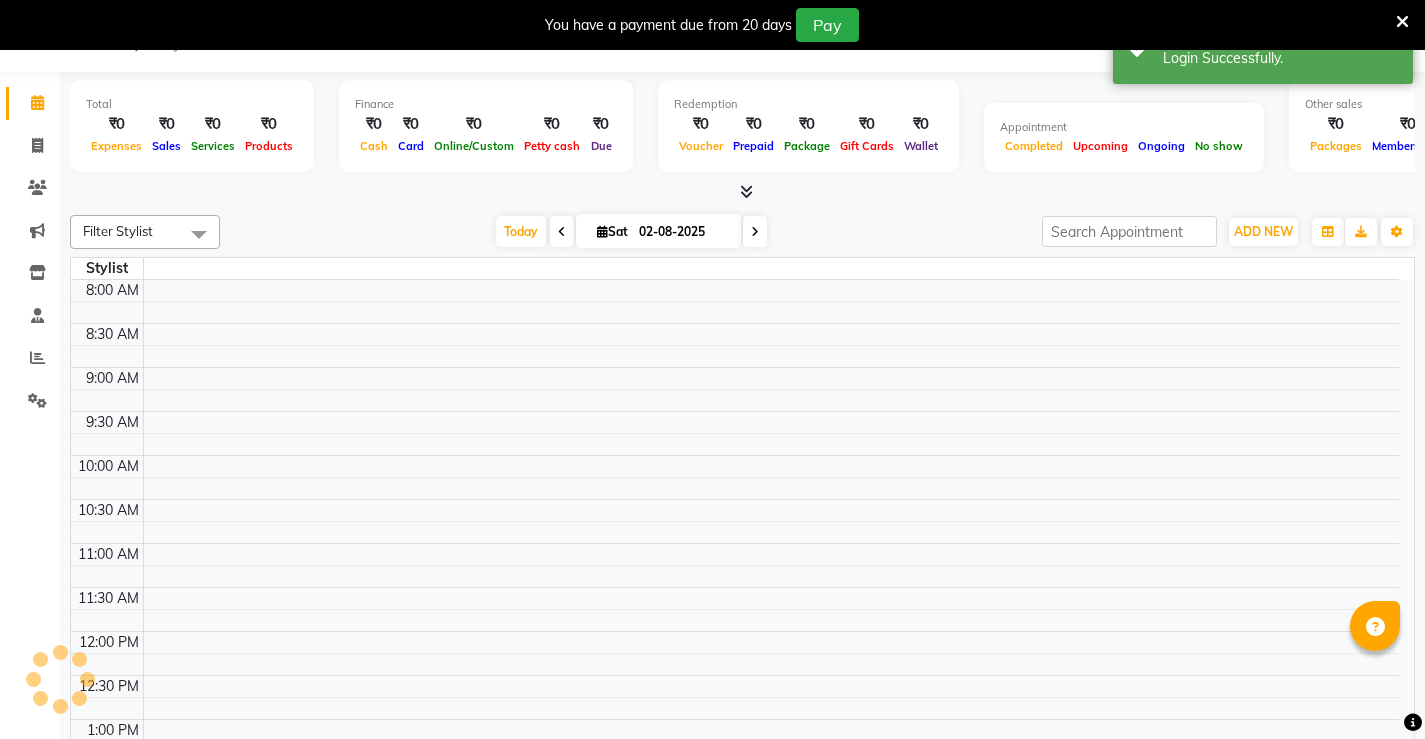 select on "en" 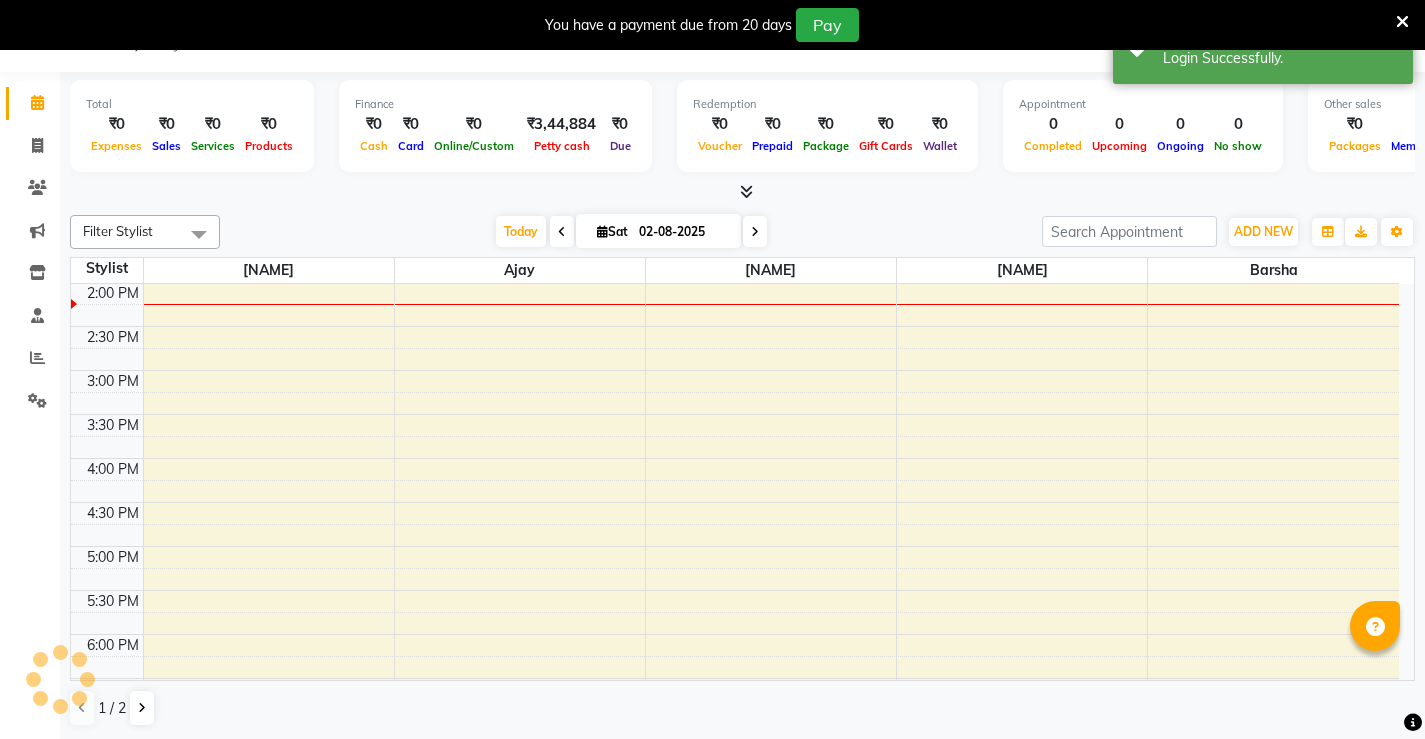 scroll, scrollTop: 0, scrollLeft: 0, axis: both 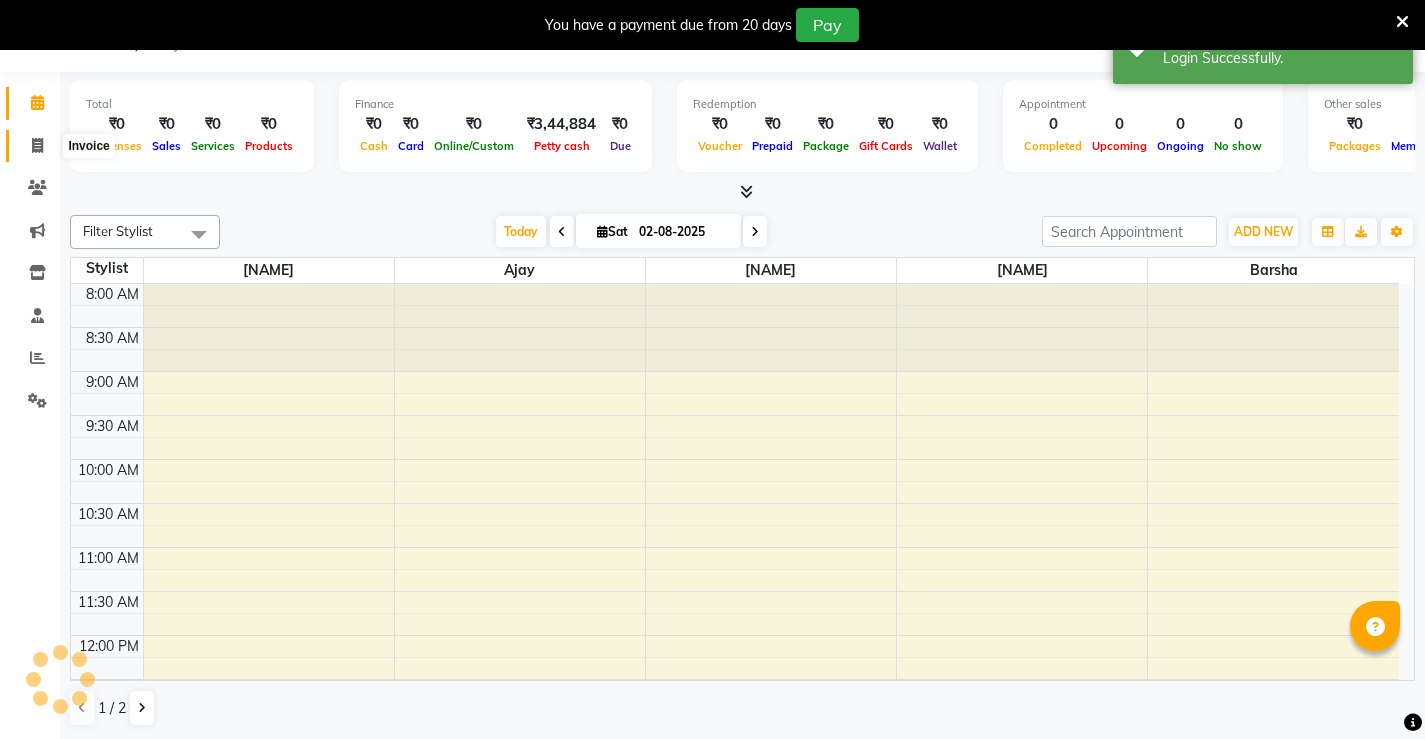 click 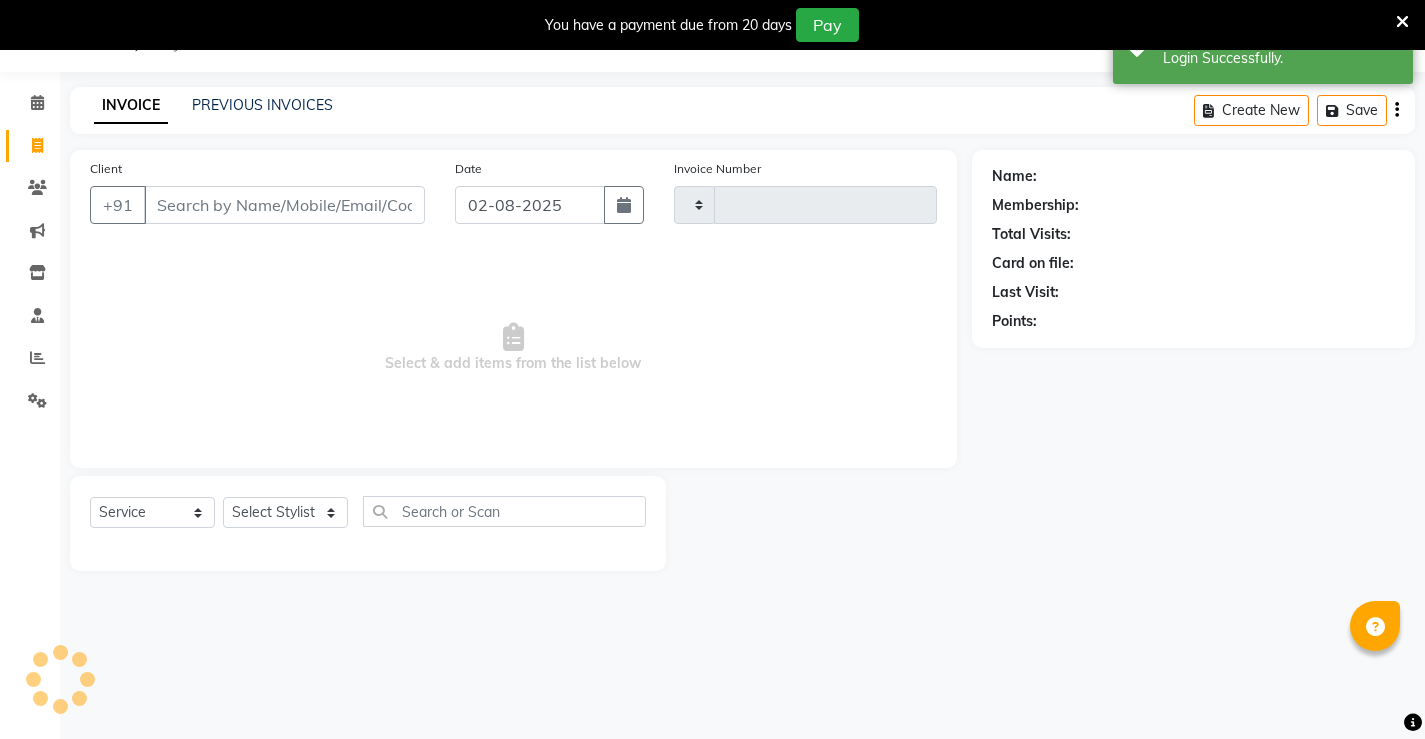 type on "1025" 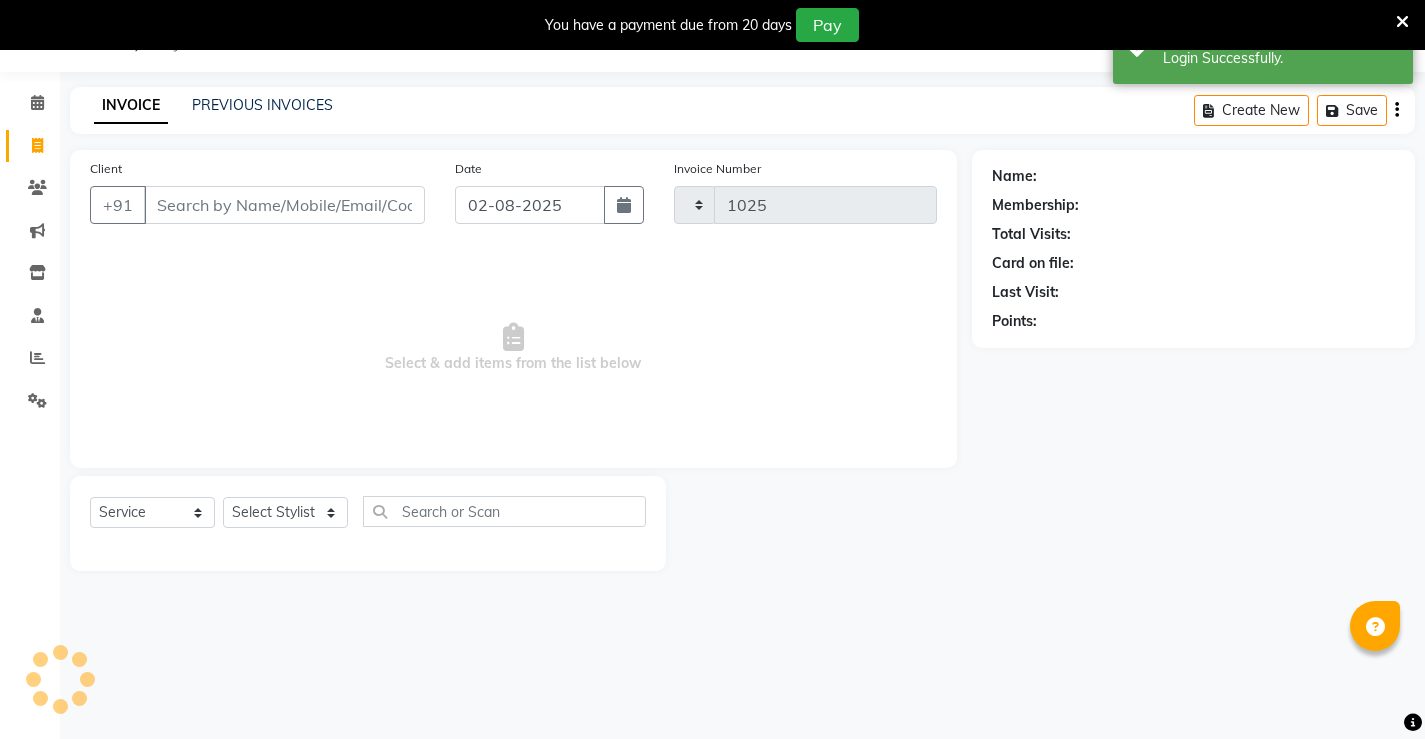 select on "7705" 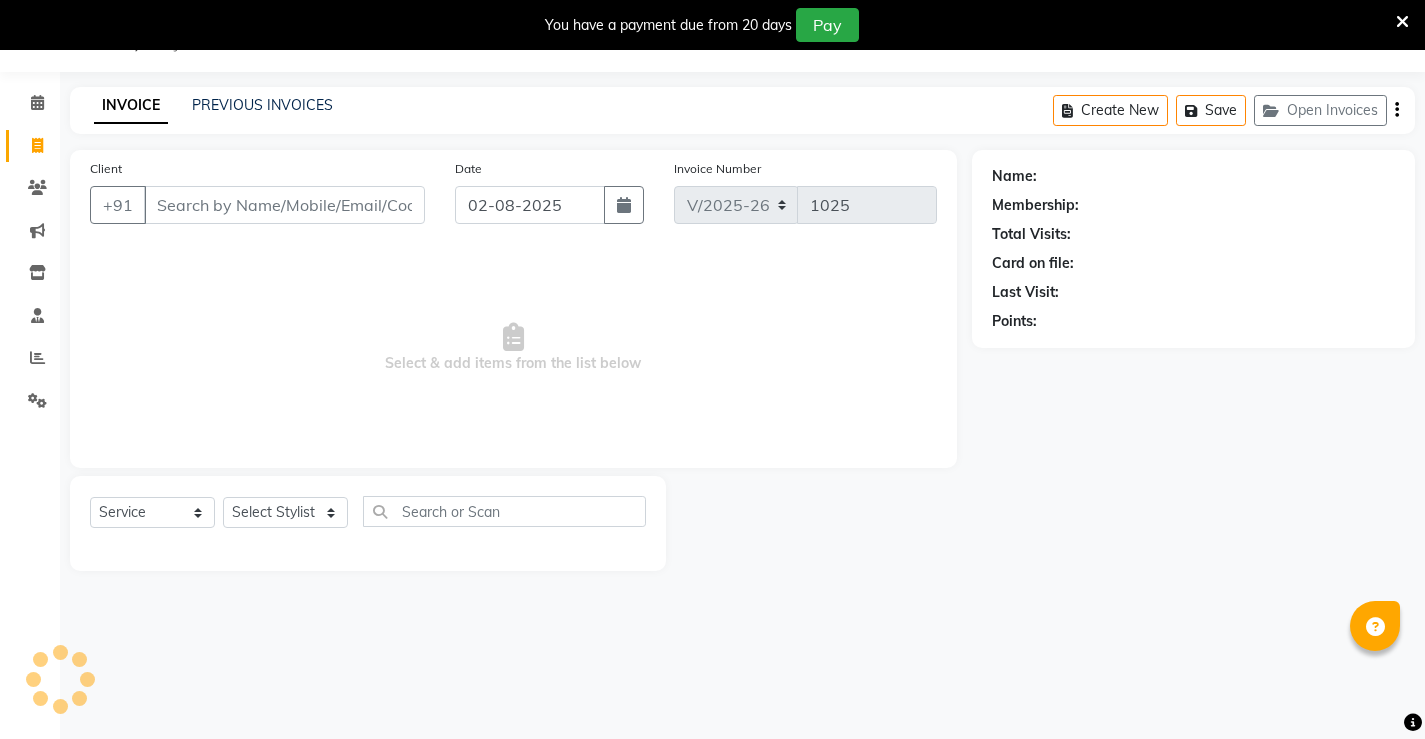click on "Client" at bounding box center (284, 205) 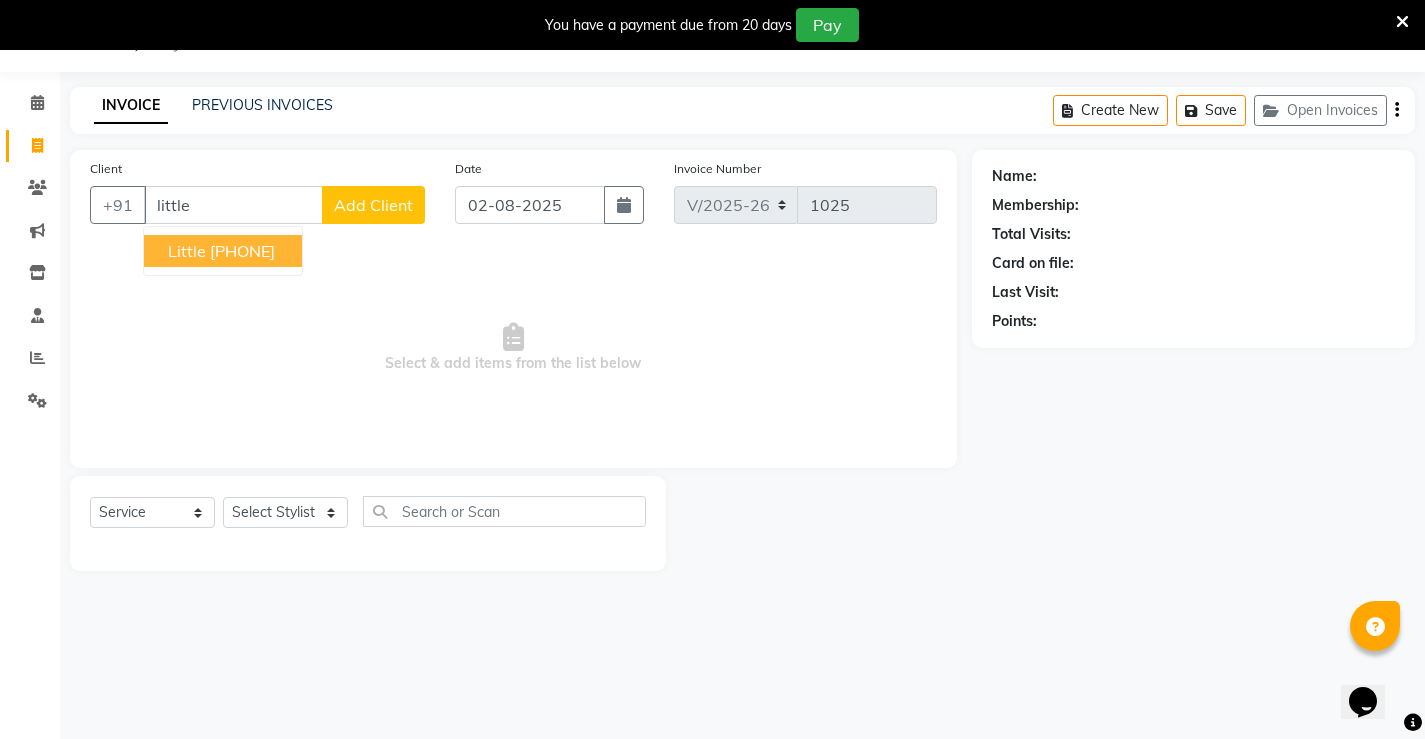 scroll, scrollTop: 0, scrollLeft: 0, axis: both 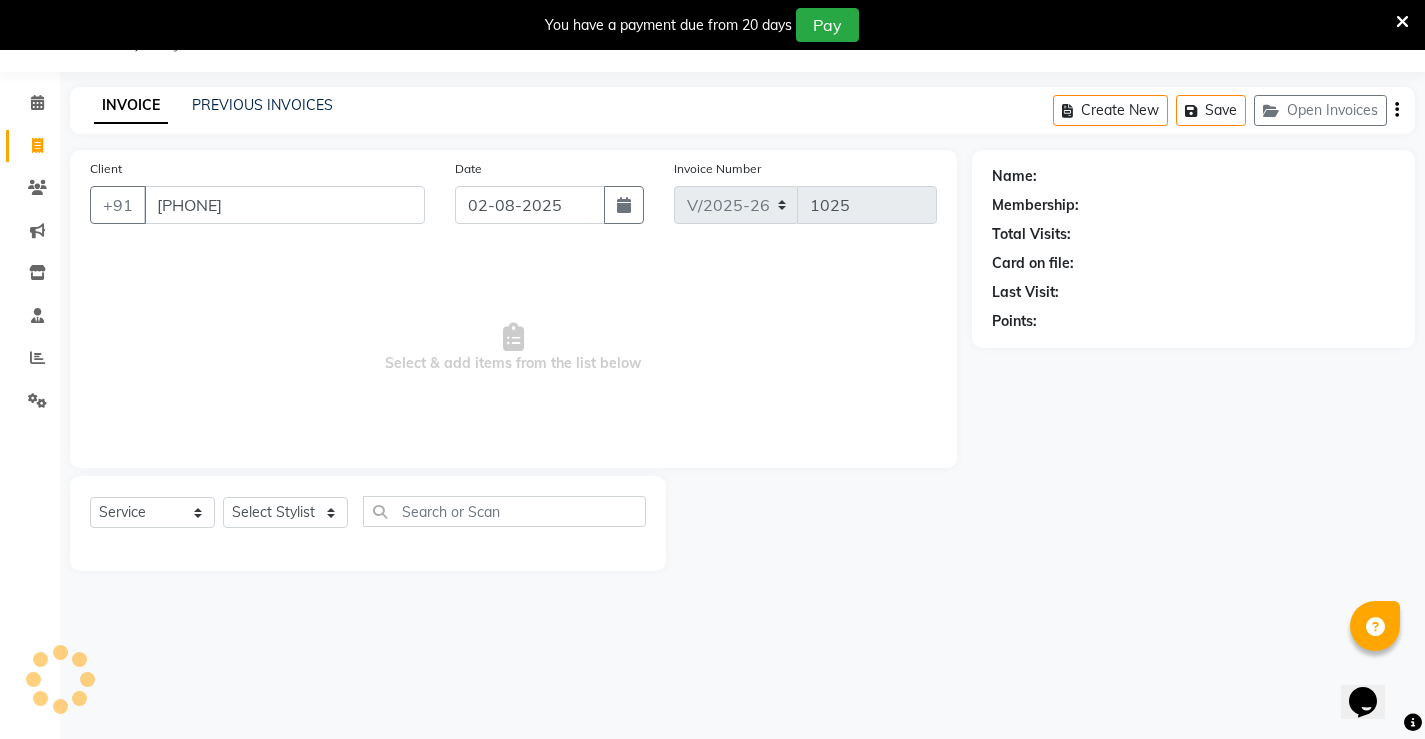 type on "[PHONE]" 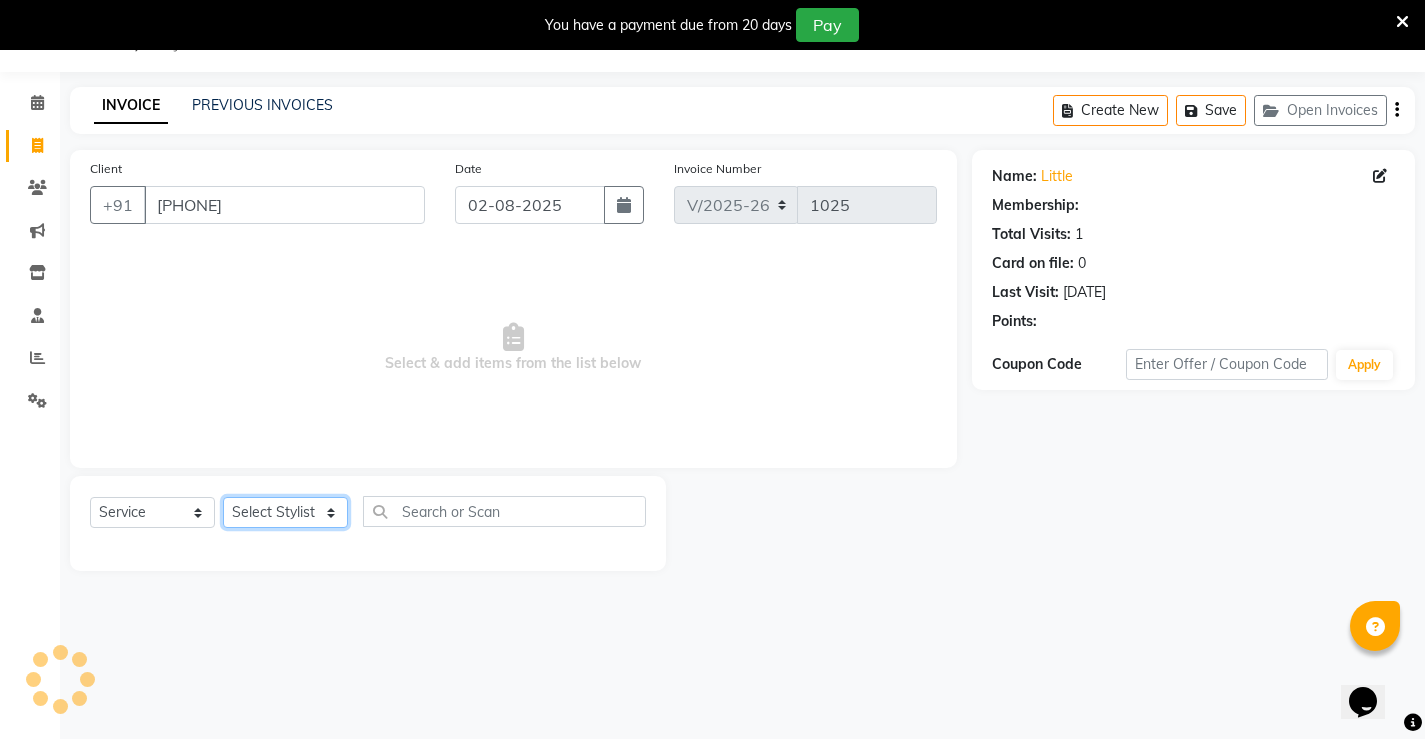 click on "Select Stylist [NAME] [NAME] [LAST] [NAME] [NAME] [NAME] [LAST]" 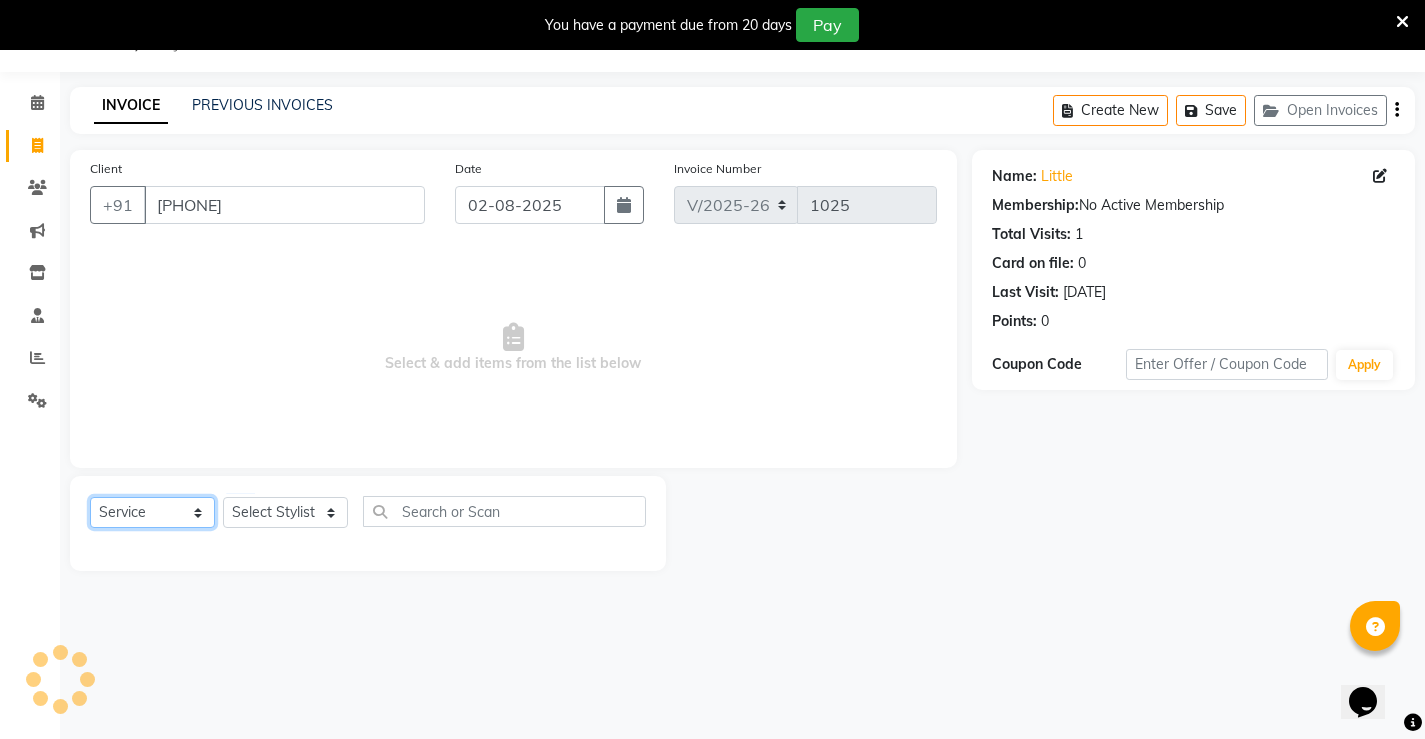 click on "Select  Service  Product  Membership  Package Voucher Prepaid Gift Card" 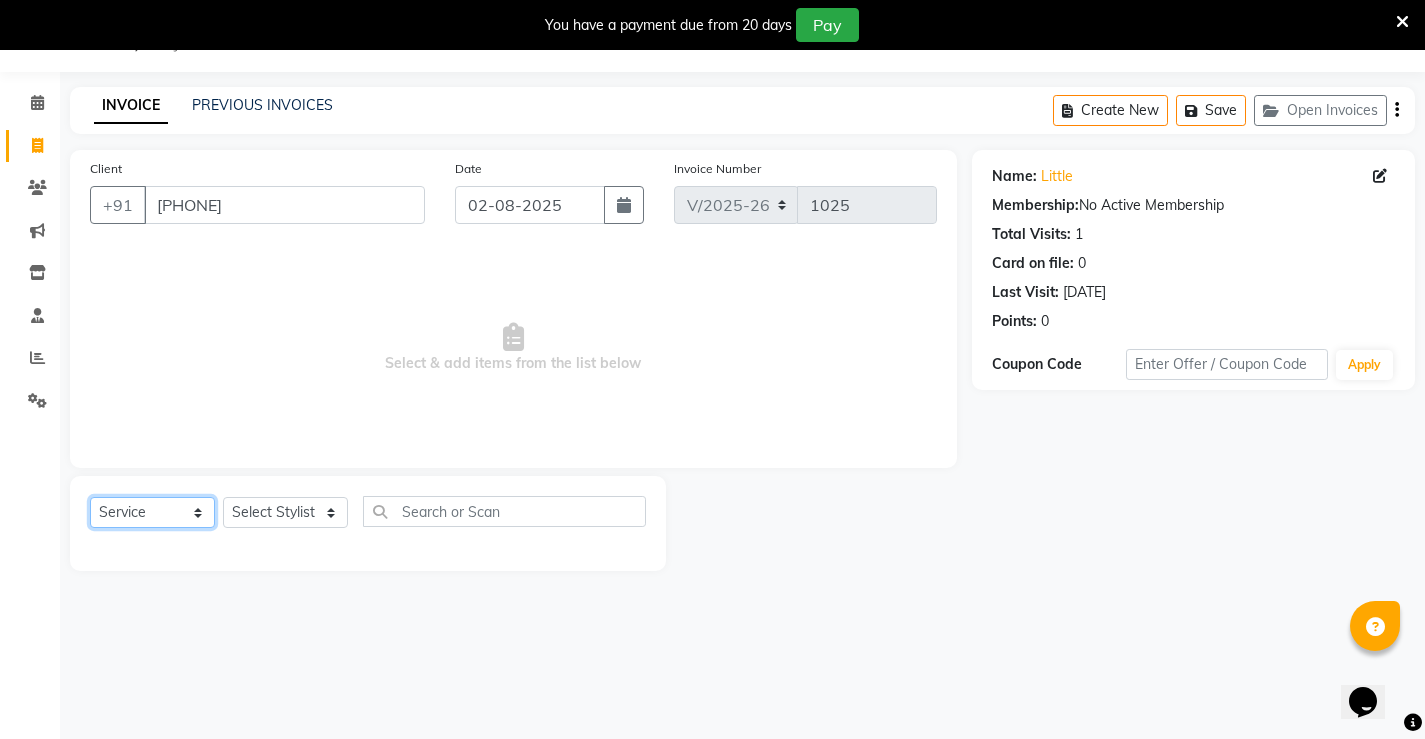 select on "product" 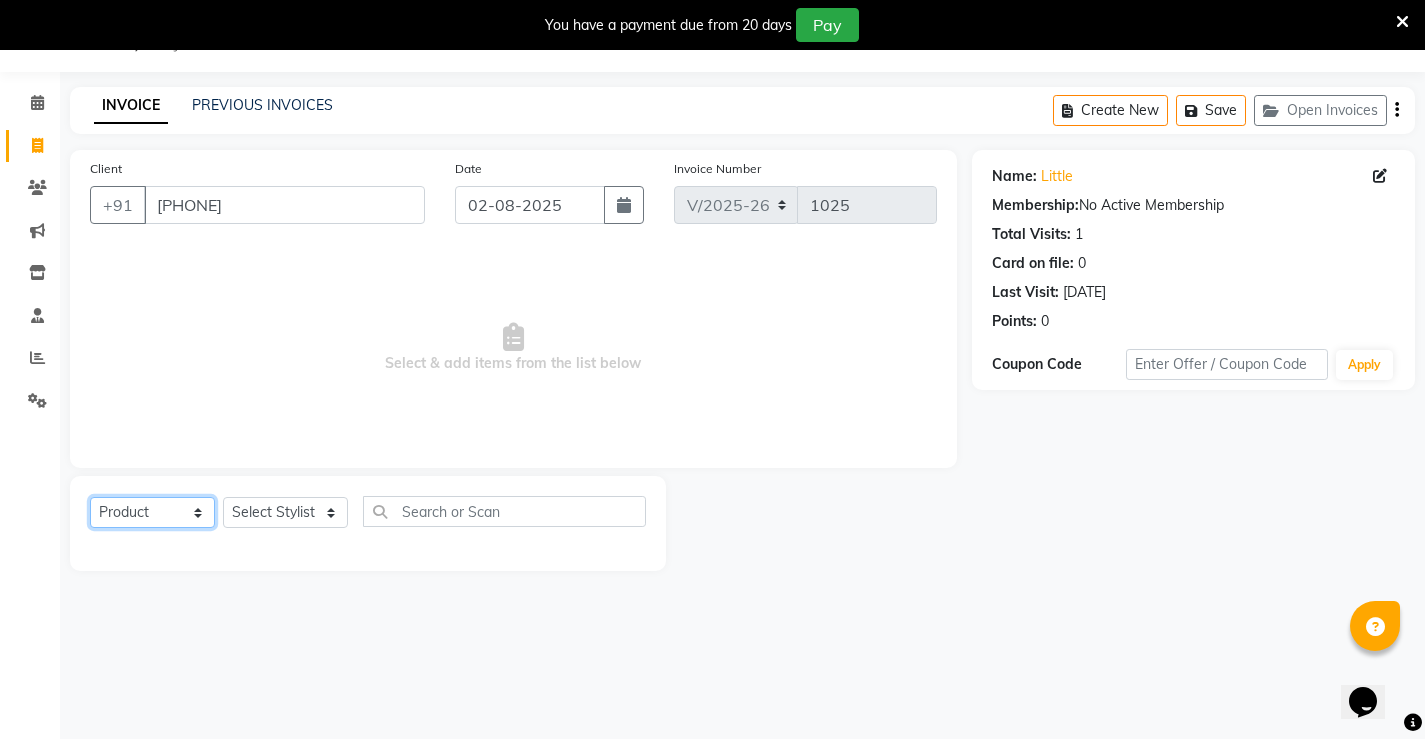 click on "Select  Service  Product  Membership  Package Voucher Prepaid Gift Card" 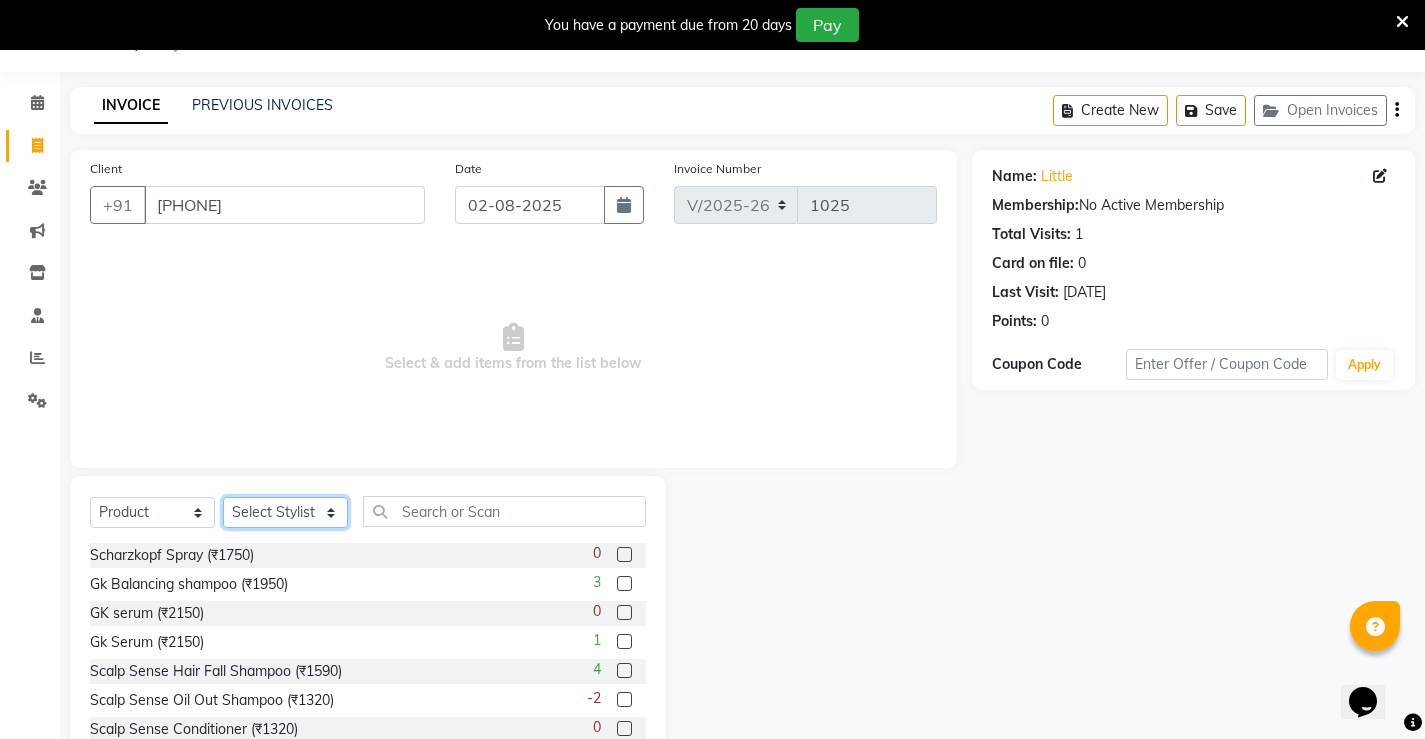 click on "Select Stylist [NAME] [NAME] [LAST] [NAME] [NAME] [NAME] [LAST]" 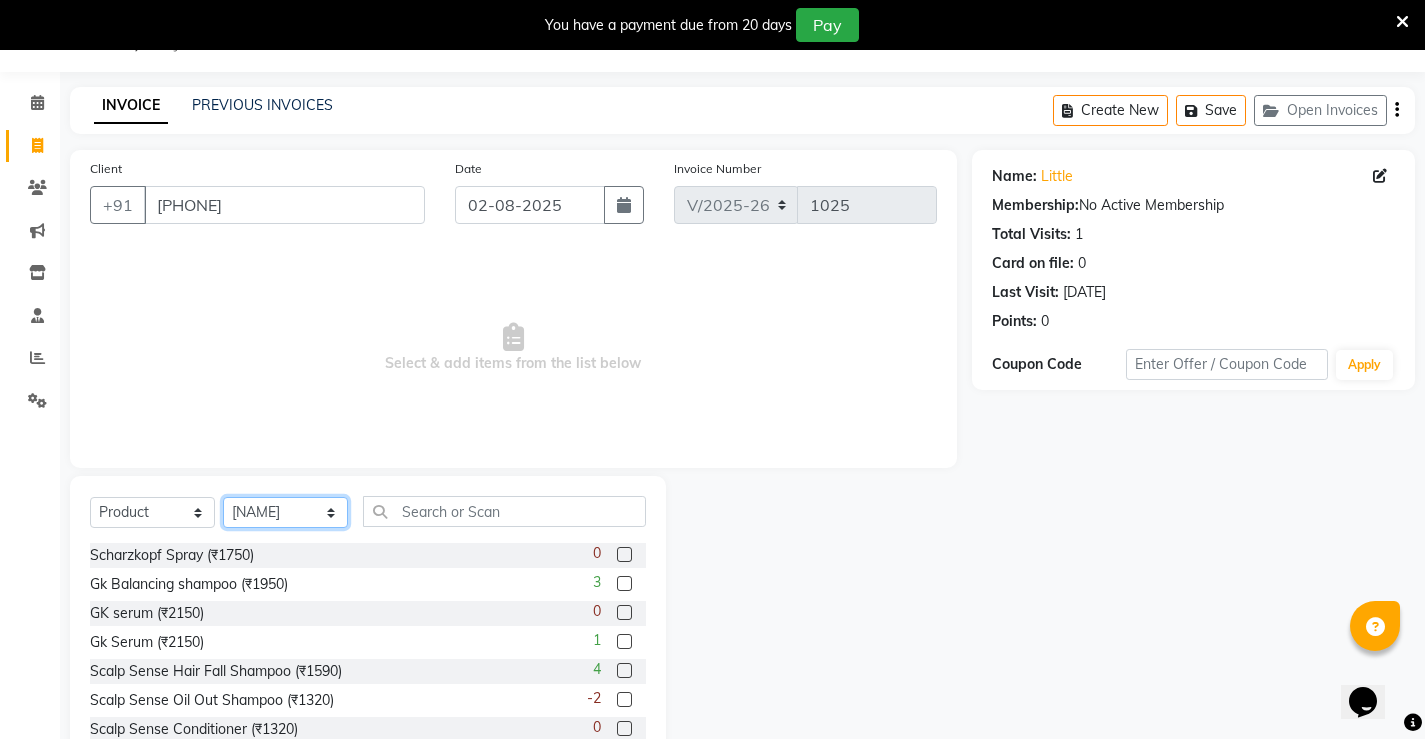click on "Select Stylist [NAME] [NAME] [LAST] [NAME] [NAME] [NAME] [LAST]" 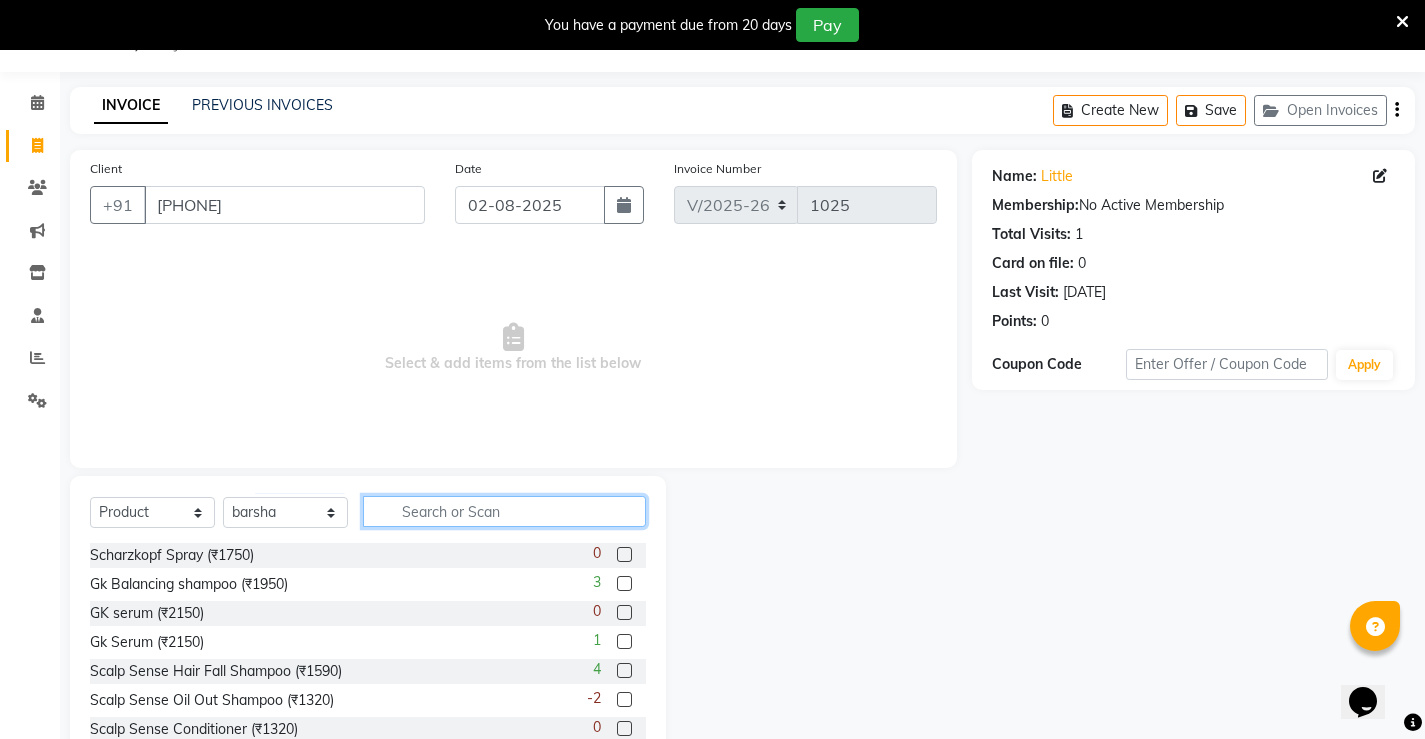 click 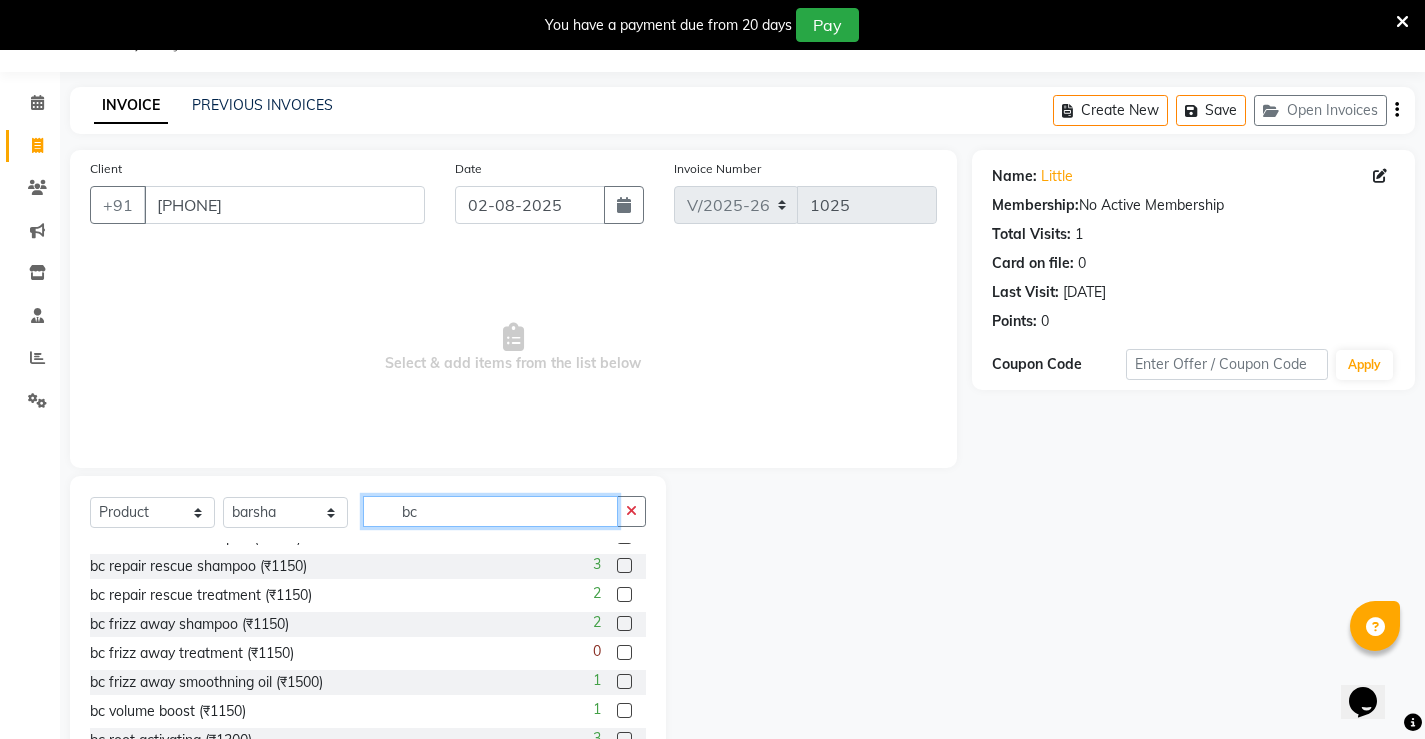scroll, scrollTop: 90, scrollLeft: 0, axis: vertical 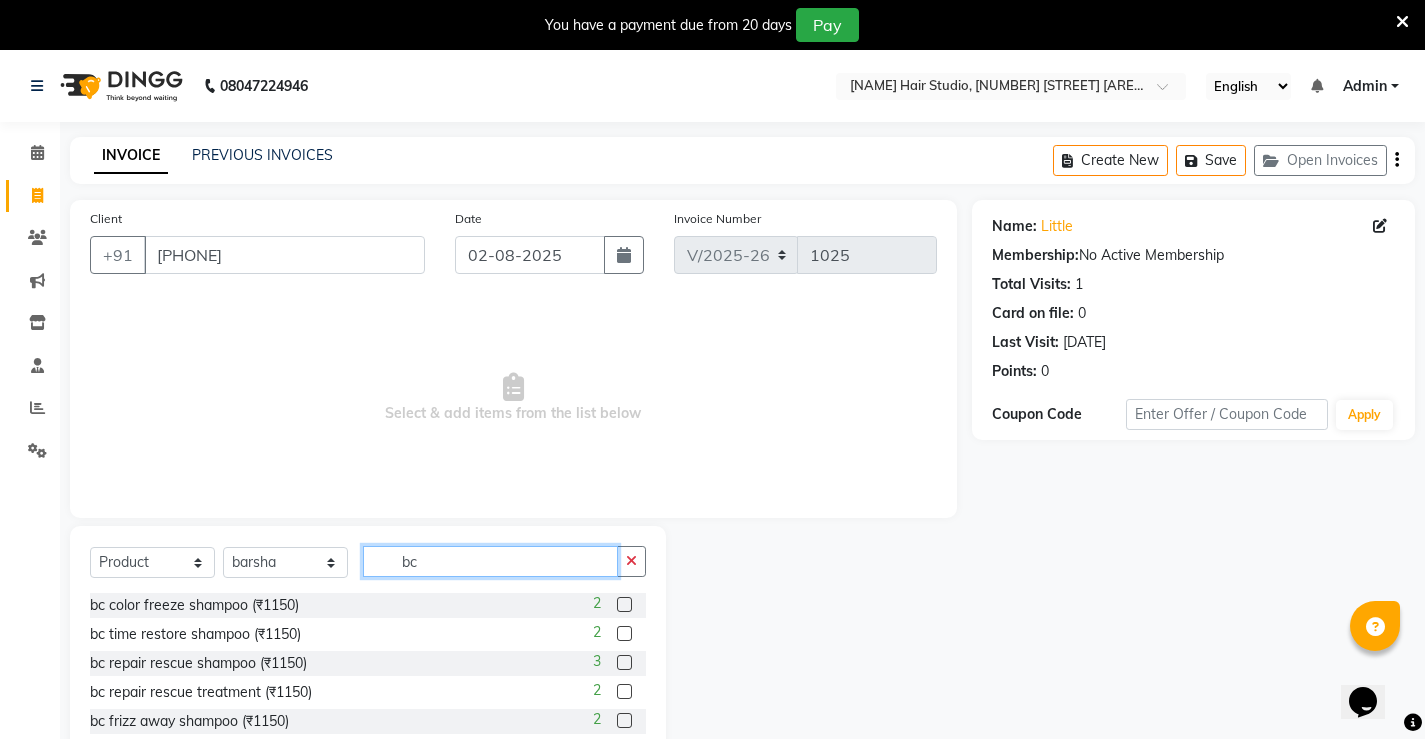 click on "bc" 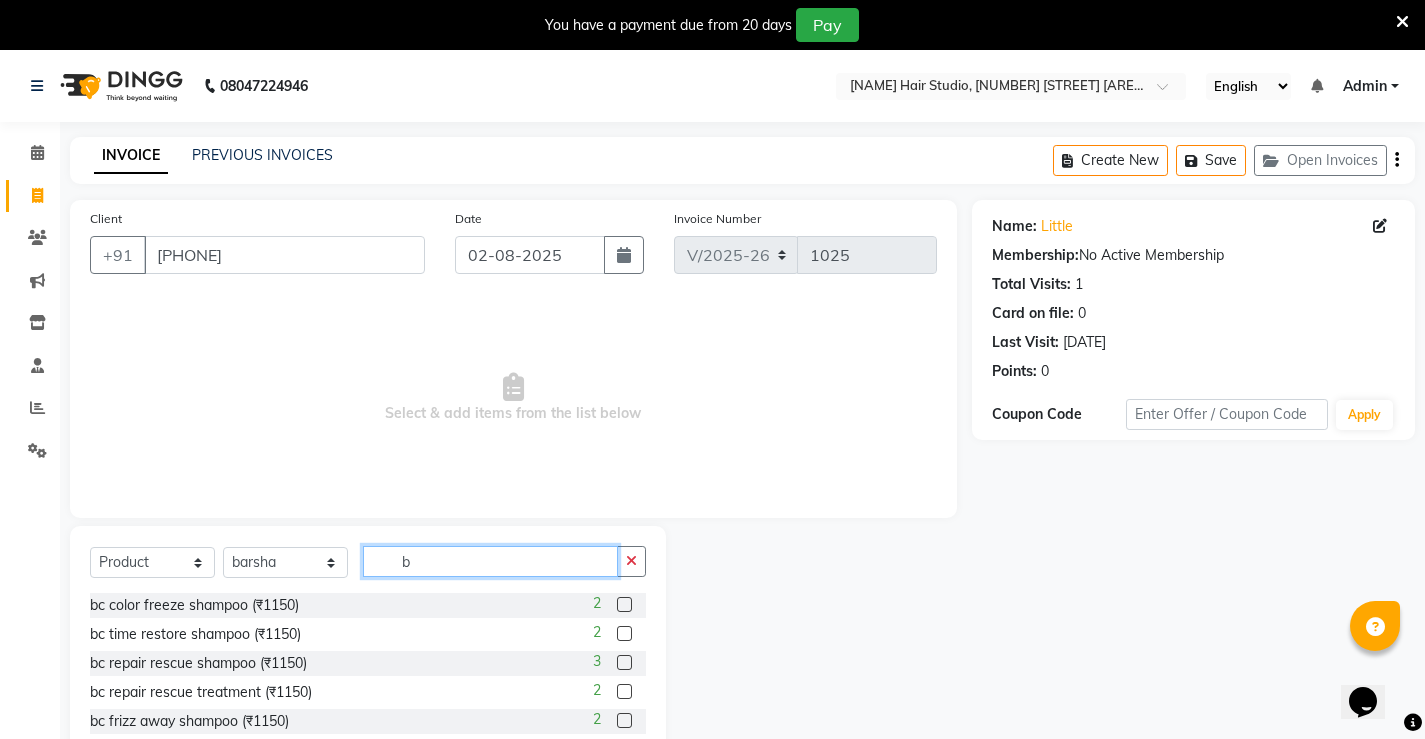 type 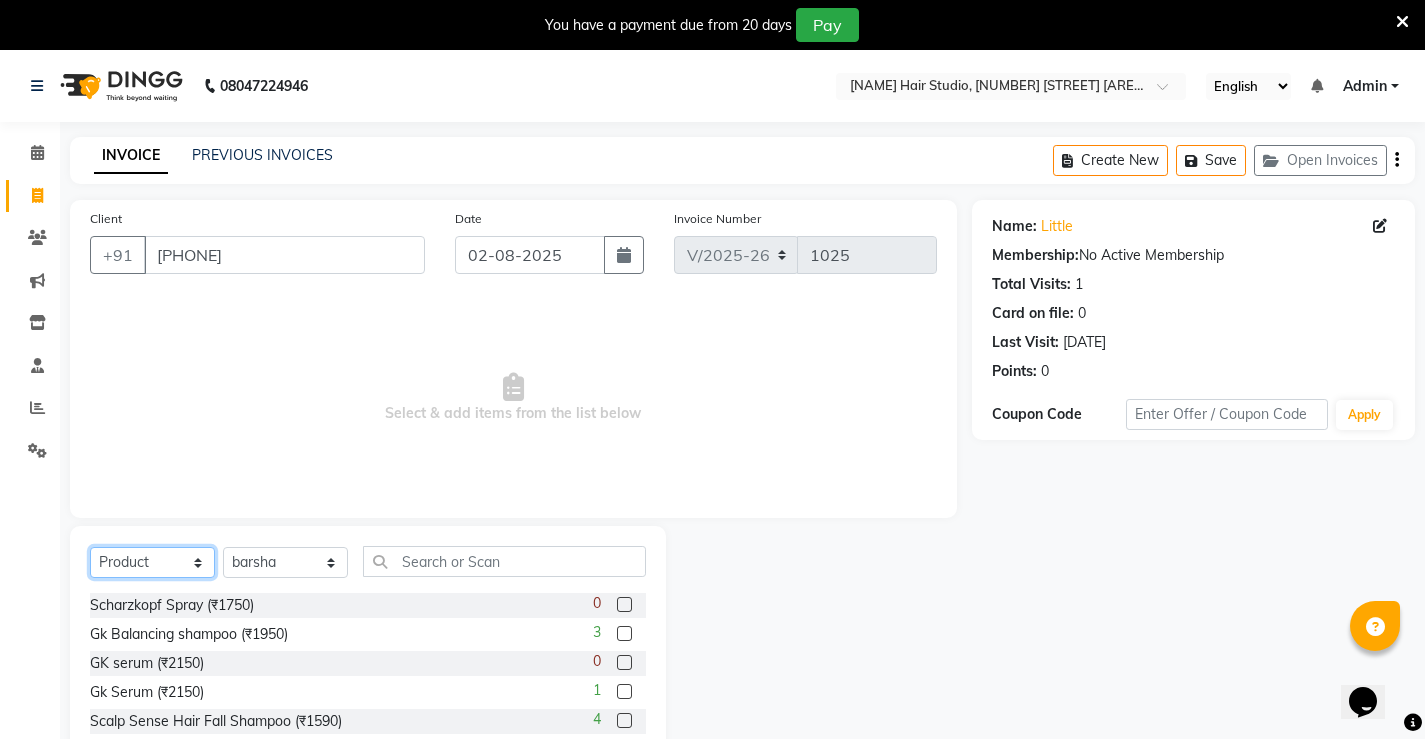 click on "Select  Service  Product  Membership  Package Voucher Prepaid Gift Card" 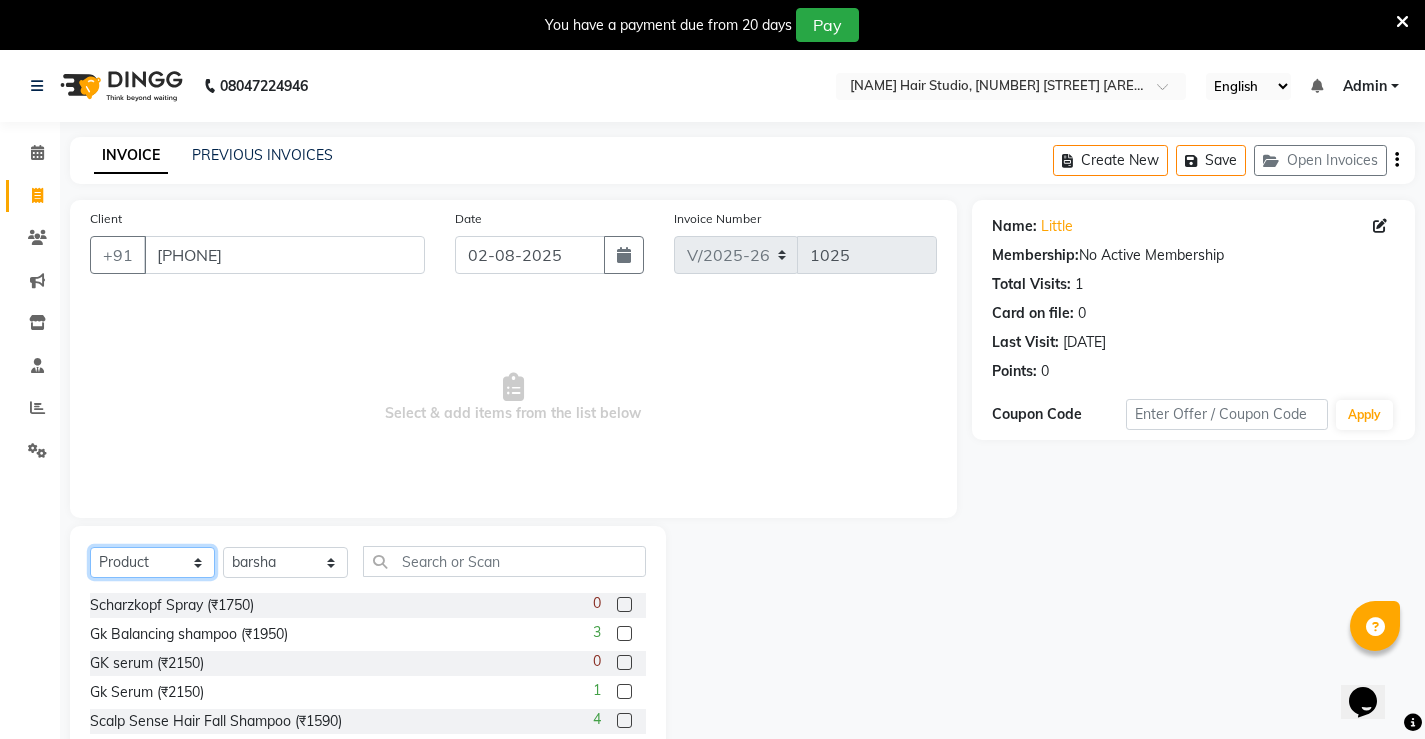 select on "service" 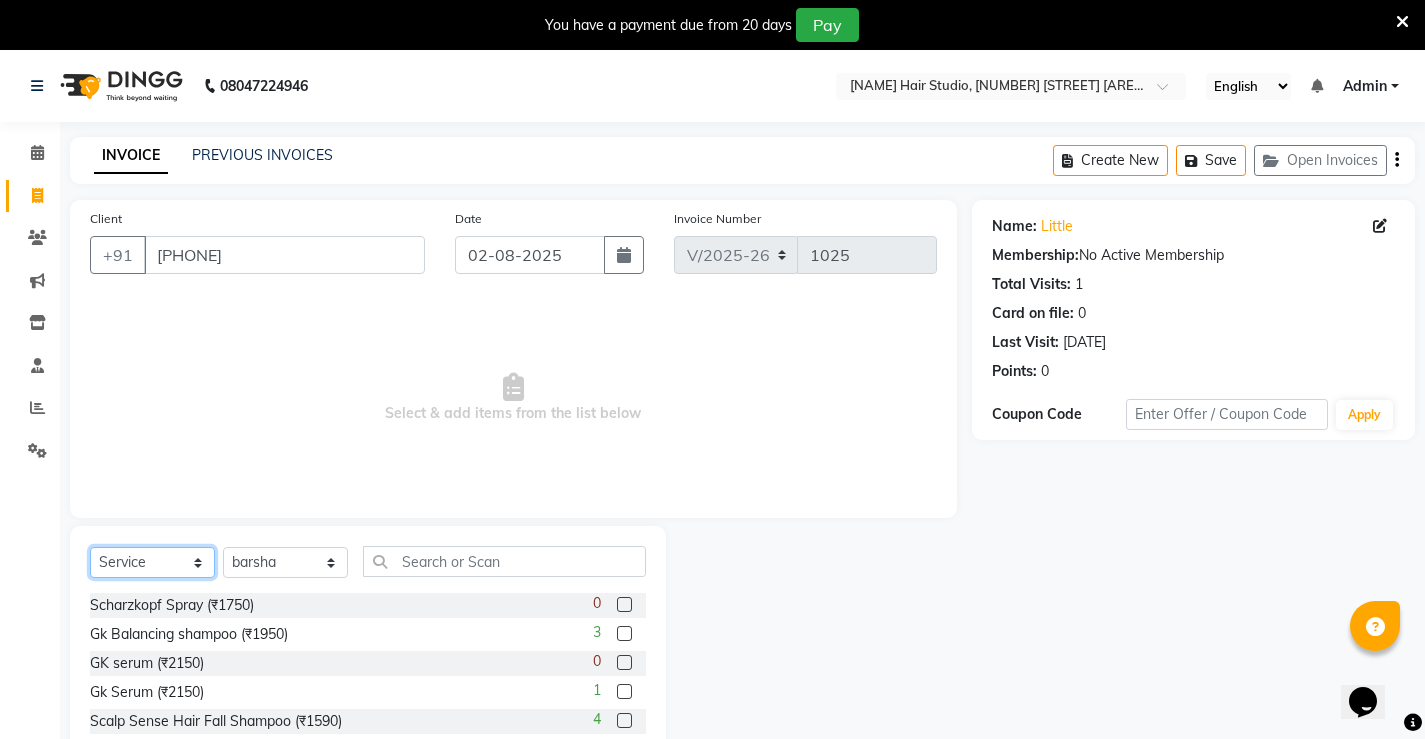 click on "Select  Service  Product  Membership  Package Voucher Prepaid Gift Card" 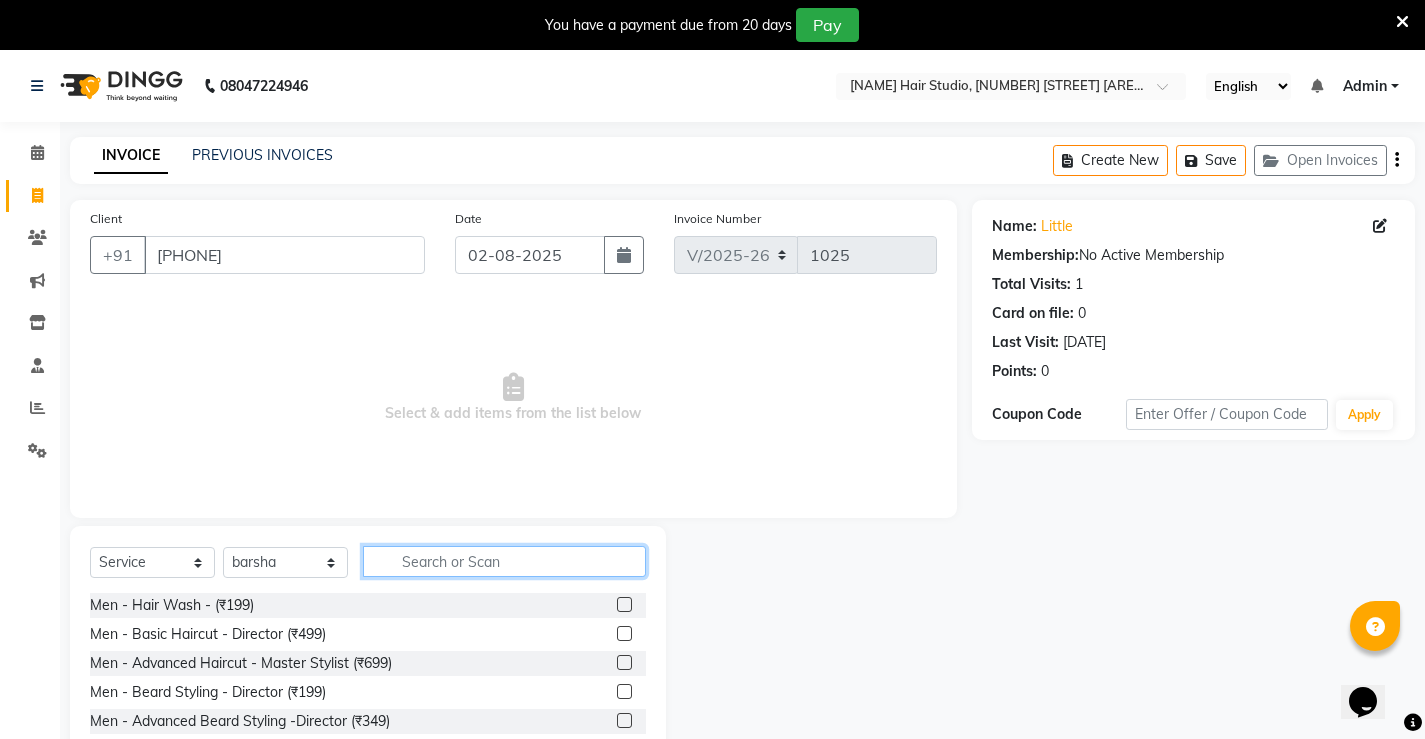 click 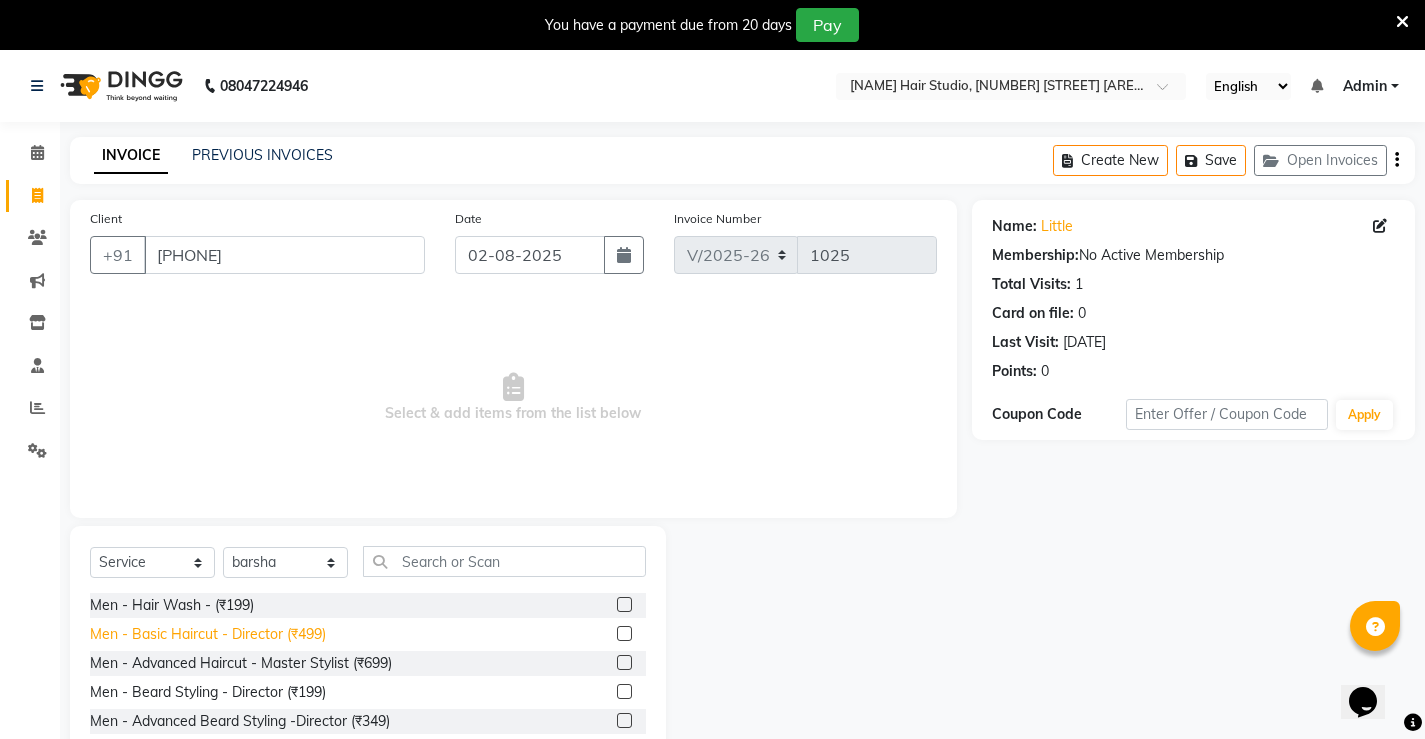 click on "Men - Basic Haircut - Director (₹499)" 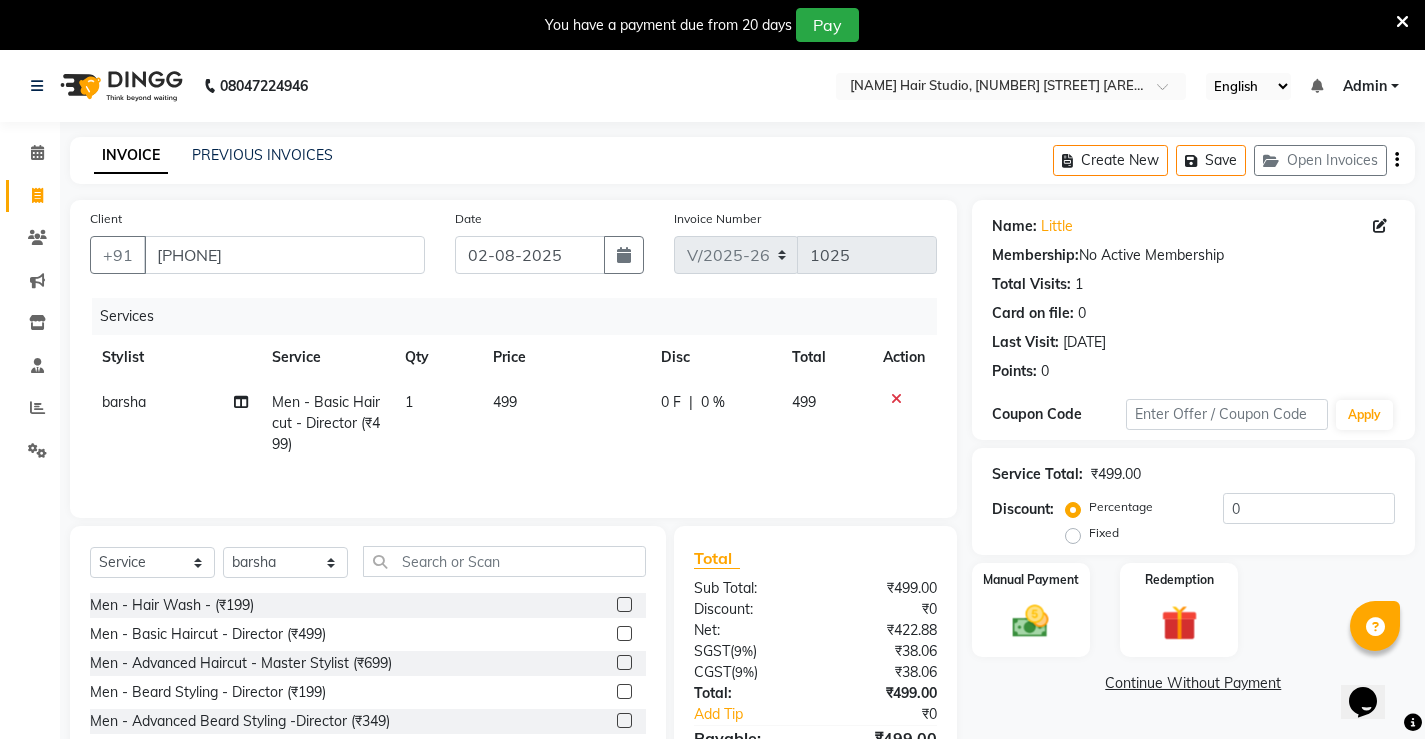 click 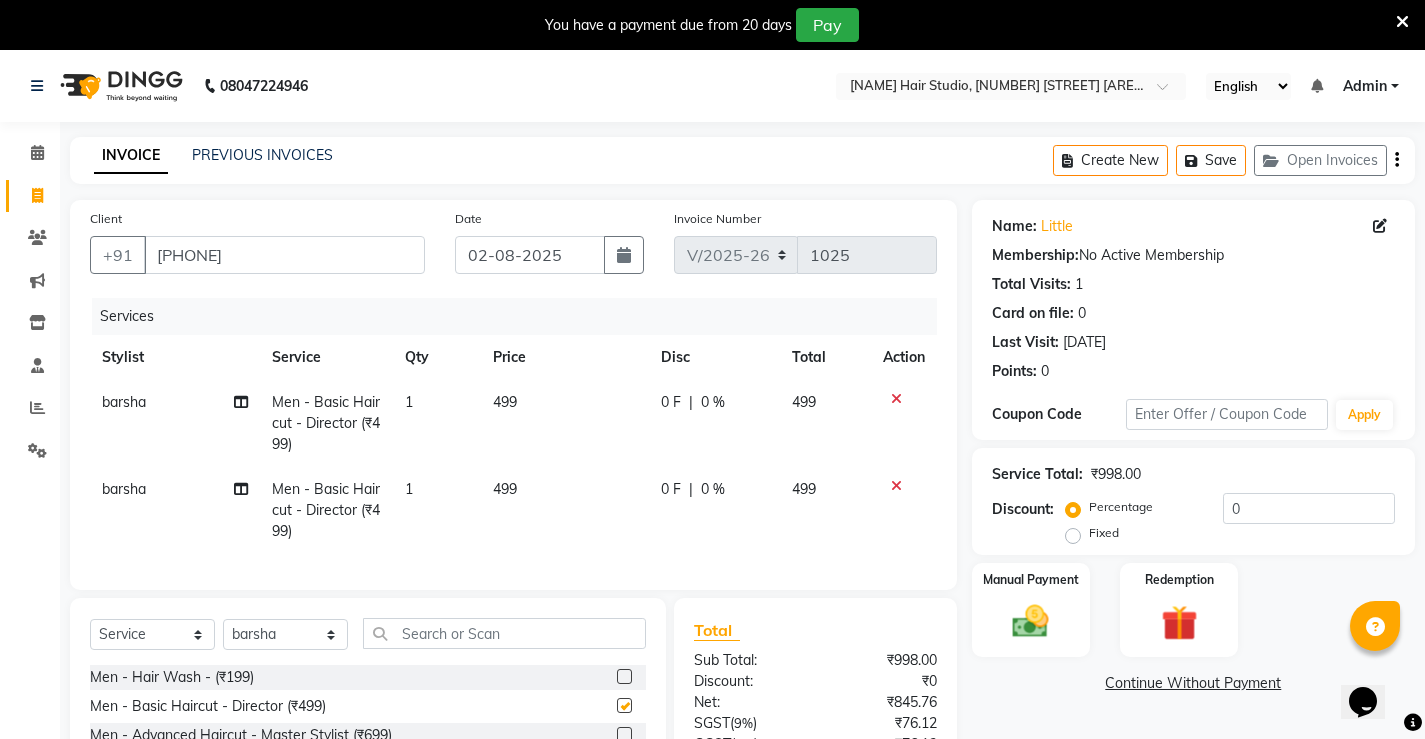 checkbox on "false" 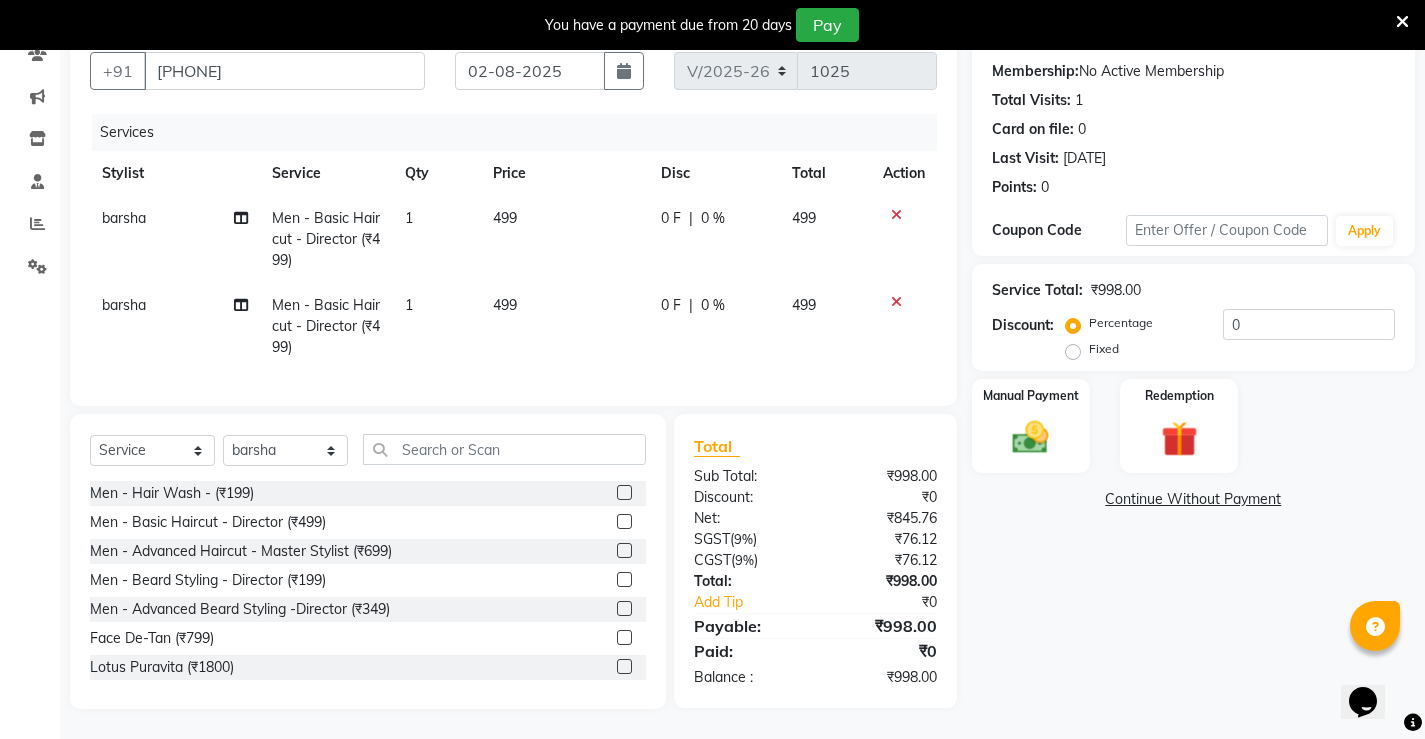 scroll, scrollTop: 199, scrollLeft: 0, axis: vertical 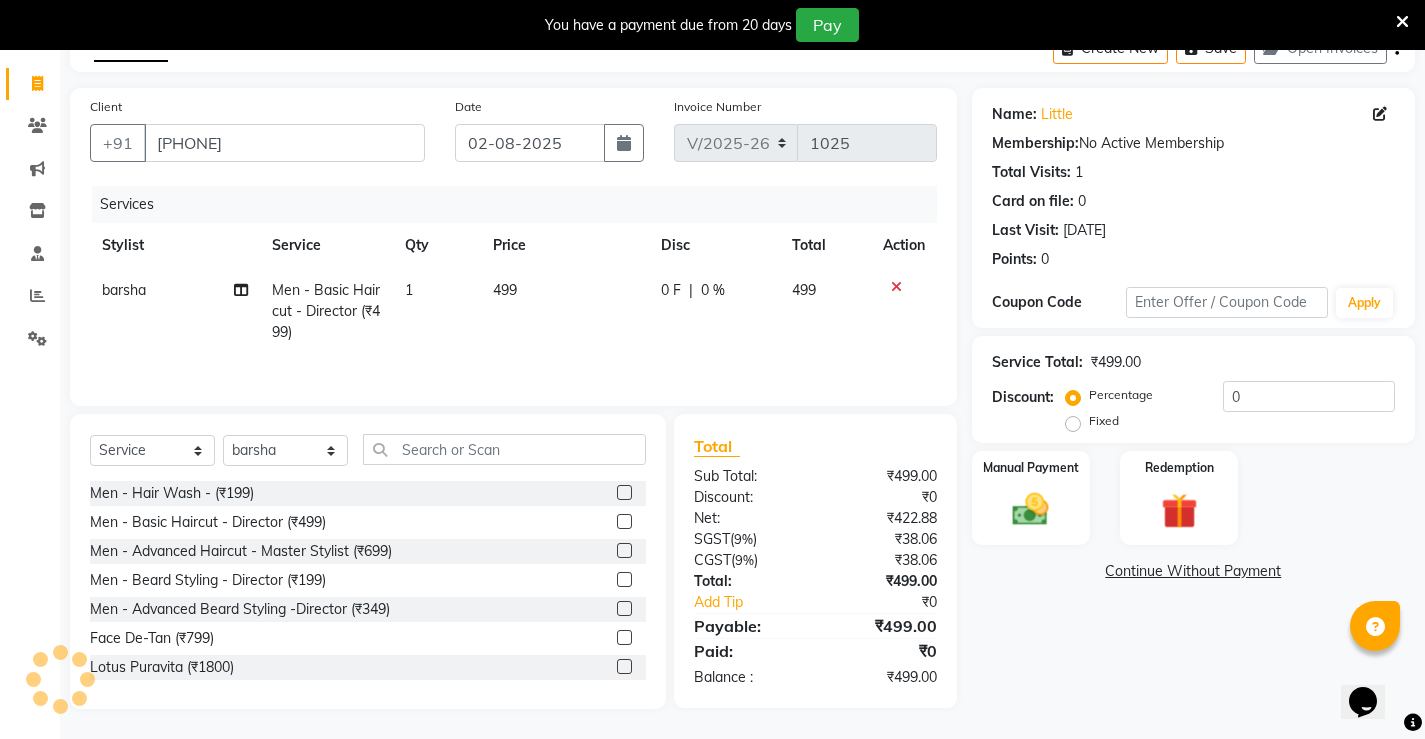 click 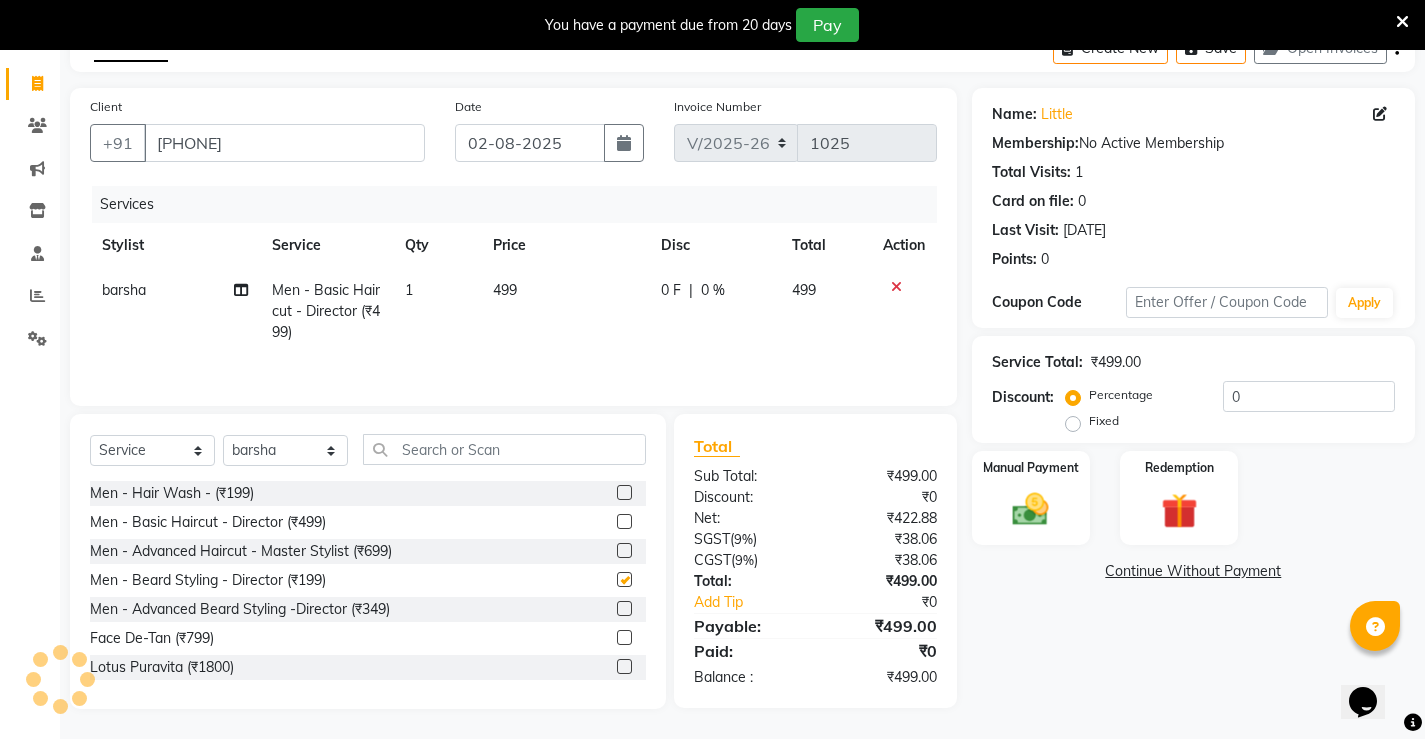 scroll, scrollTop: 199, scrollLeft: 0, axis: vertical 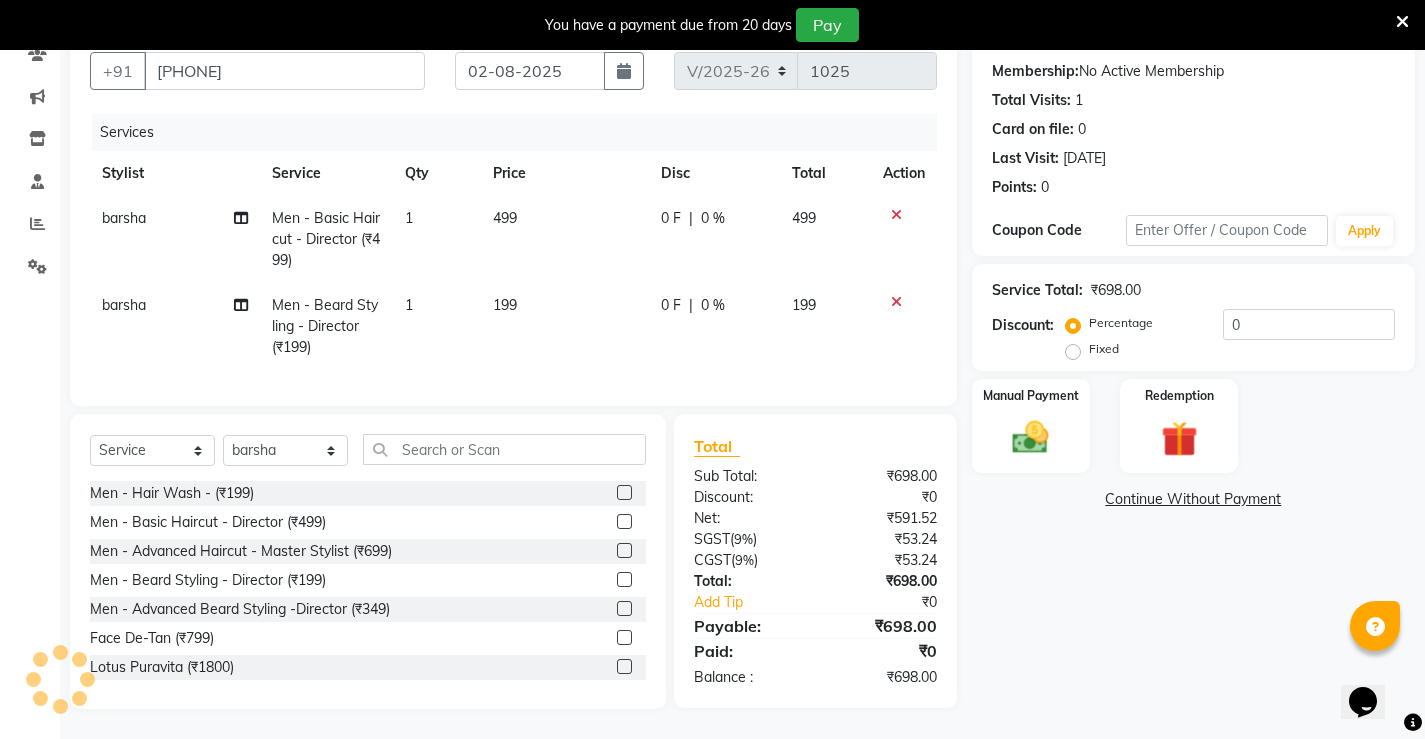 checkbox on "false" 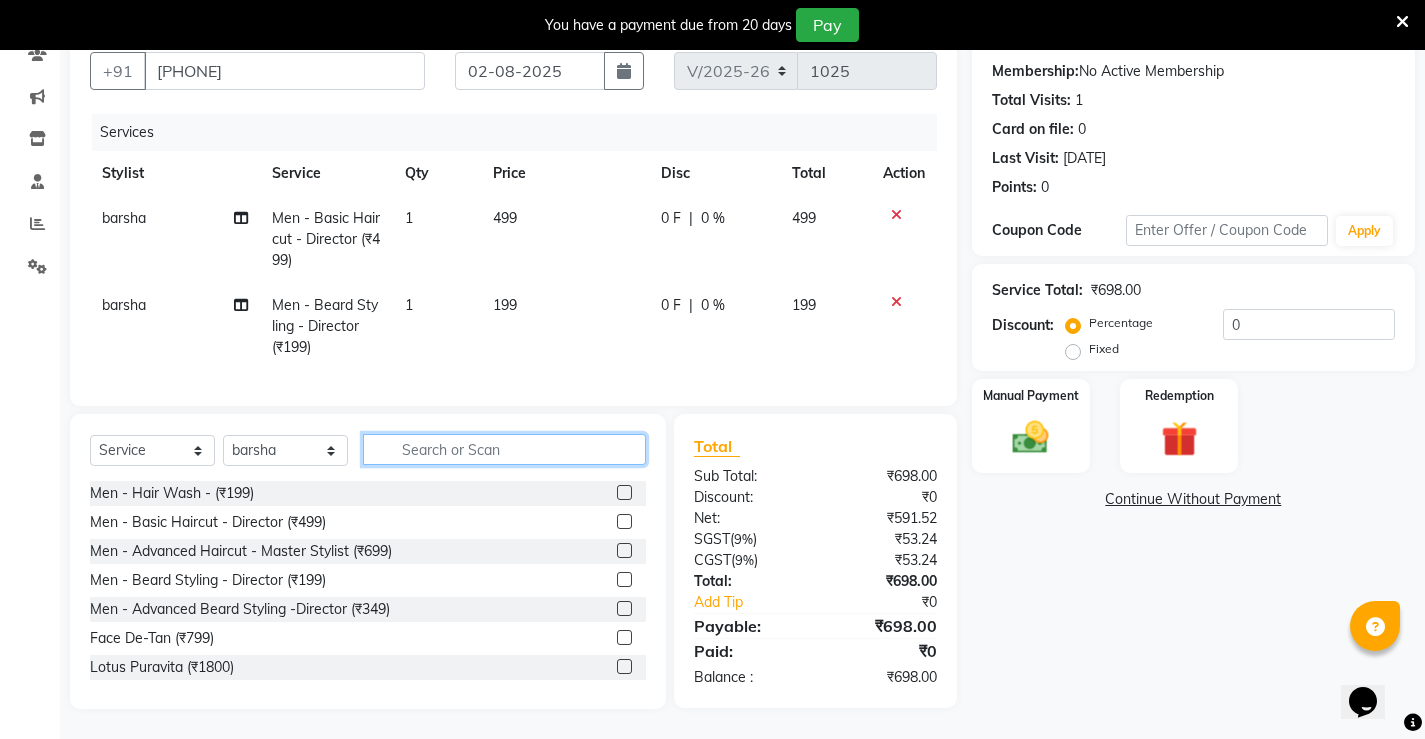 click 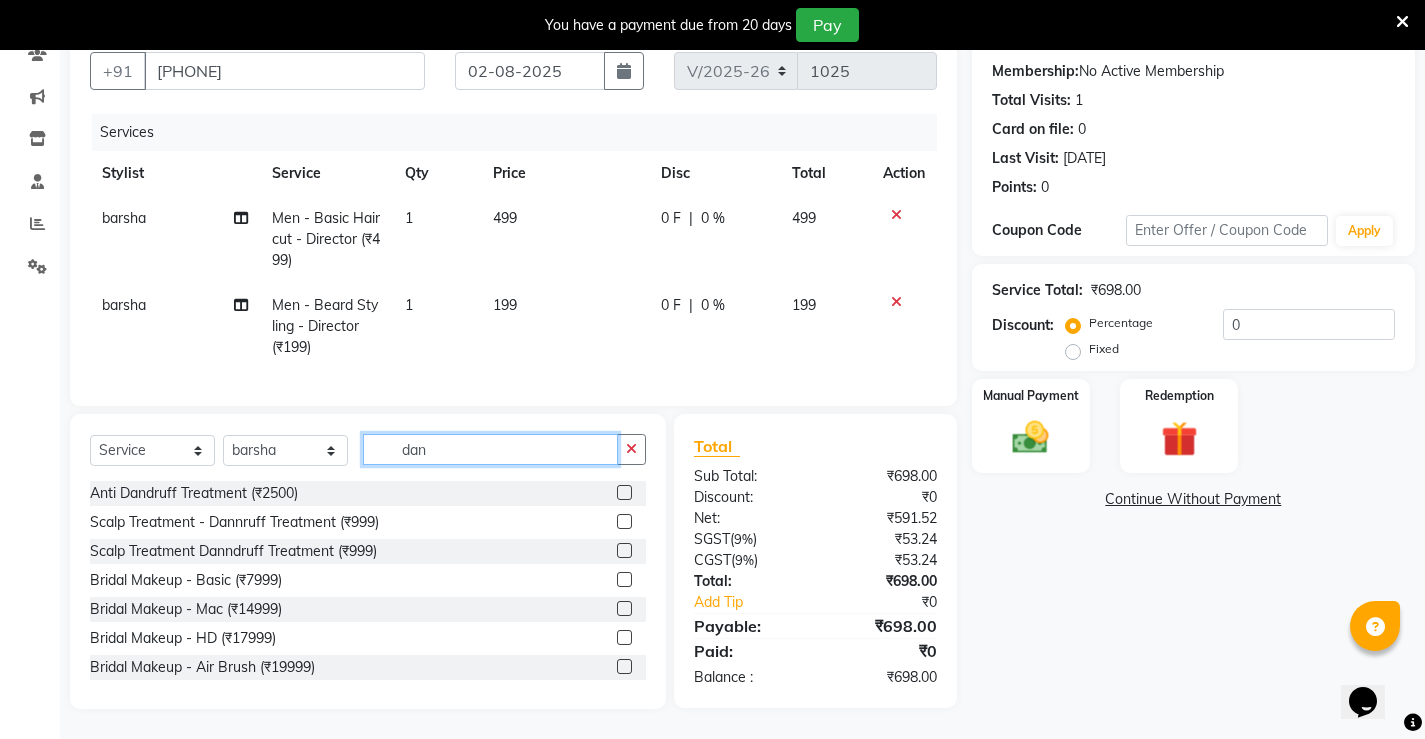 scroll, scrollTop: 198, scrollLeft: 0, axis: vertical 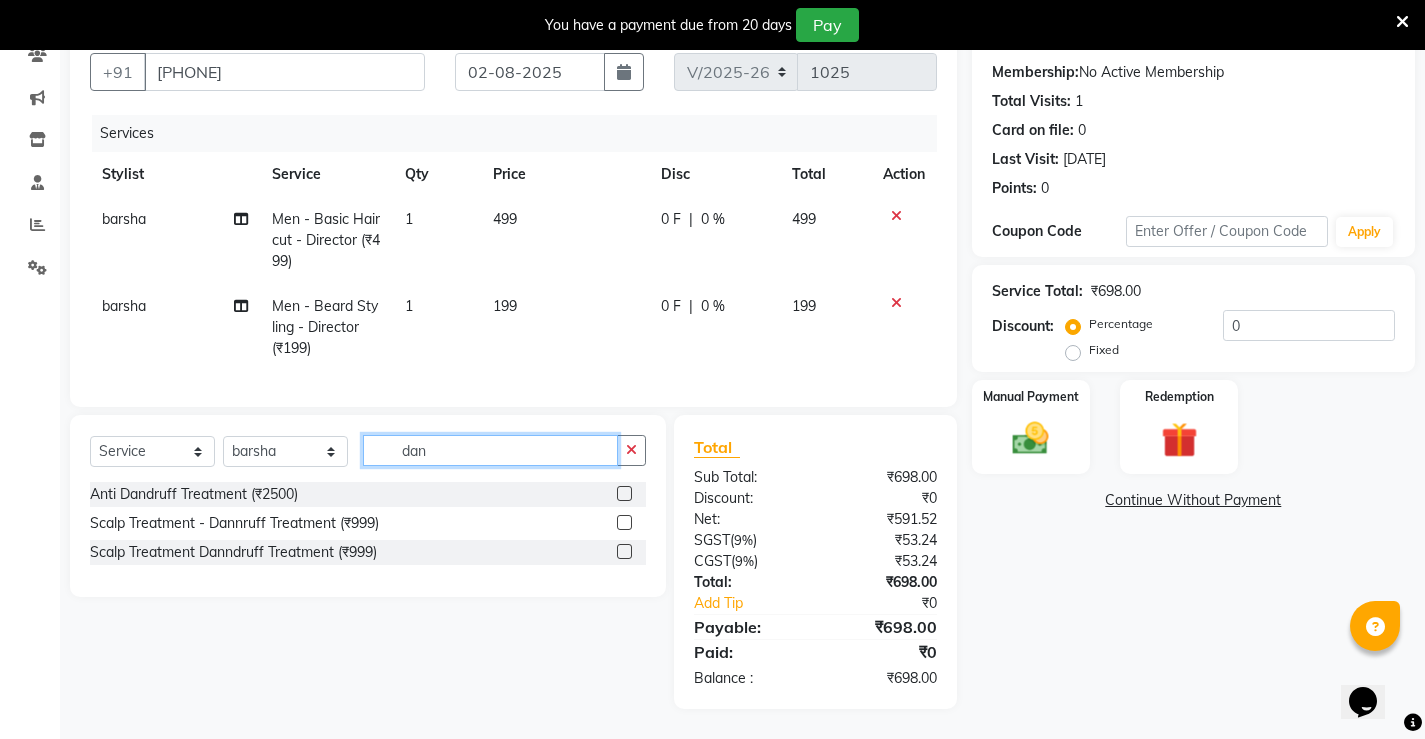 type on "dan" 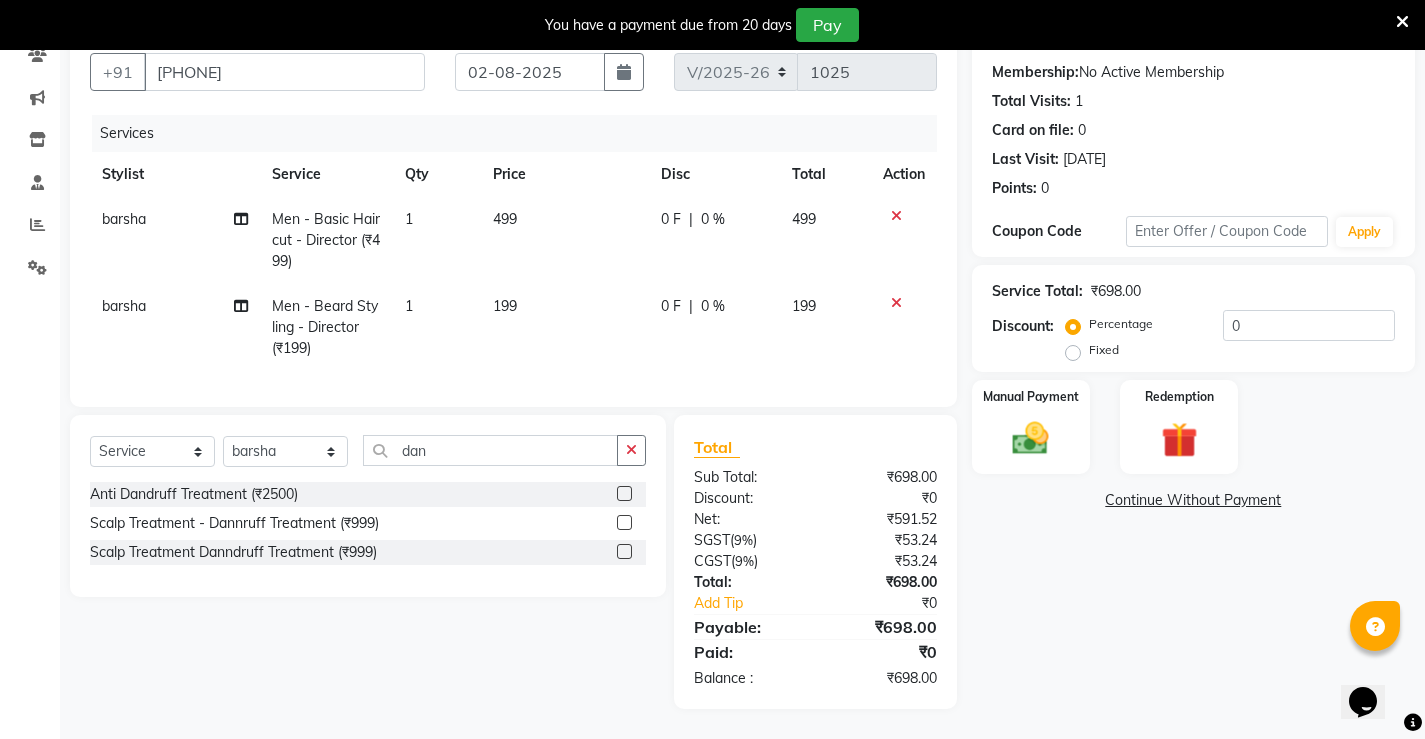click 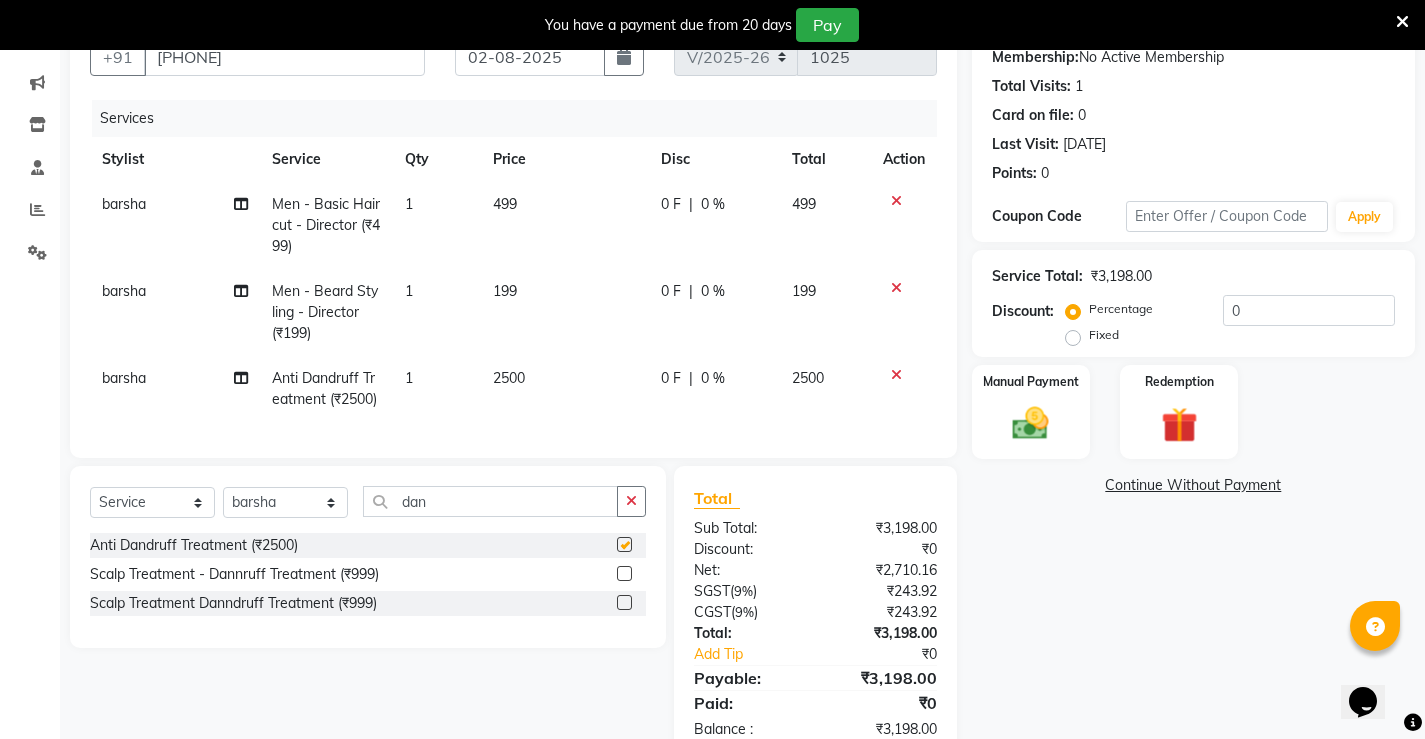 checkbox on "false" 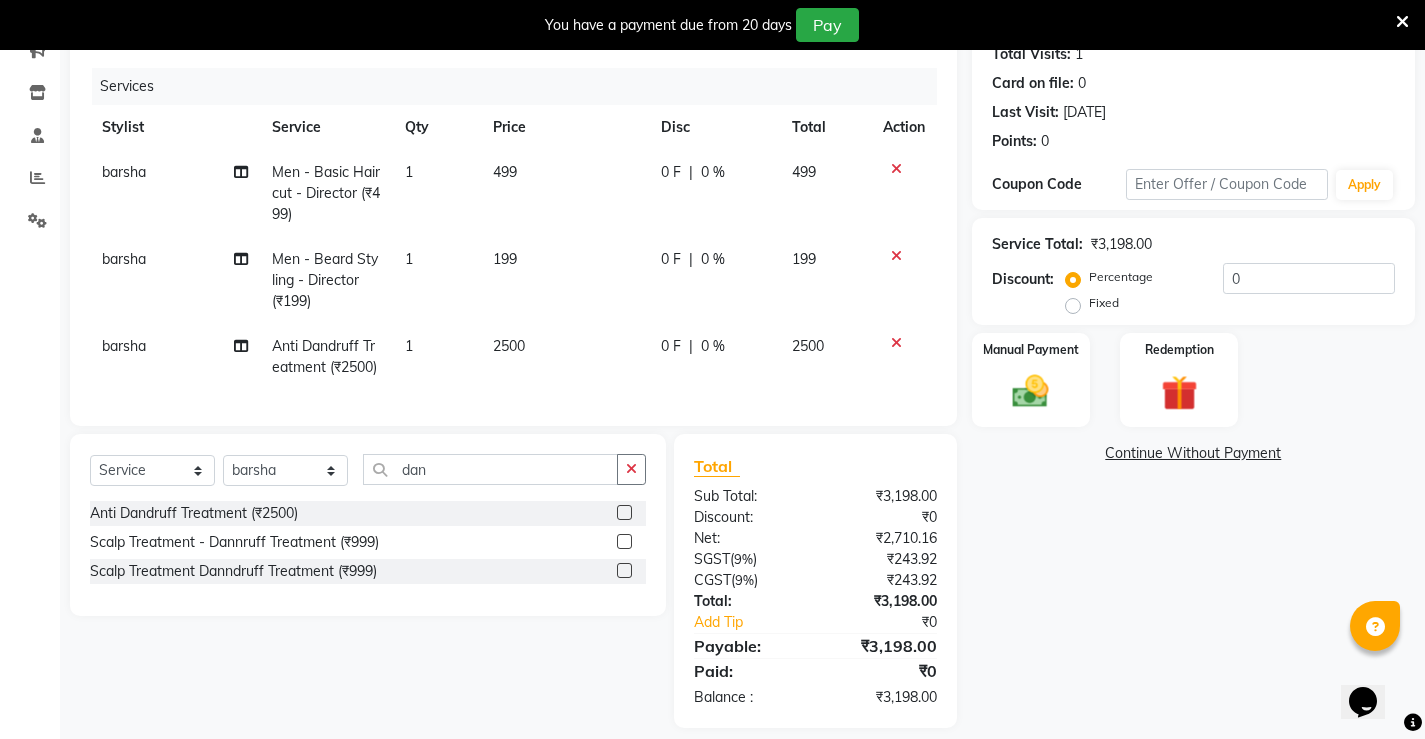scroll, scrollTop: 185, scrollLeft: 0, axis: vertical 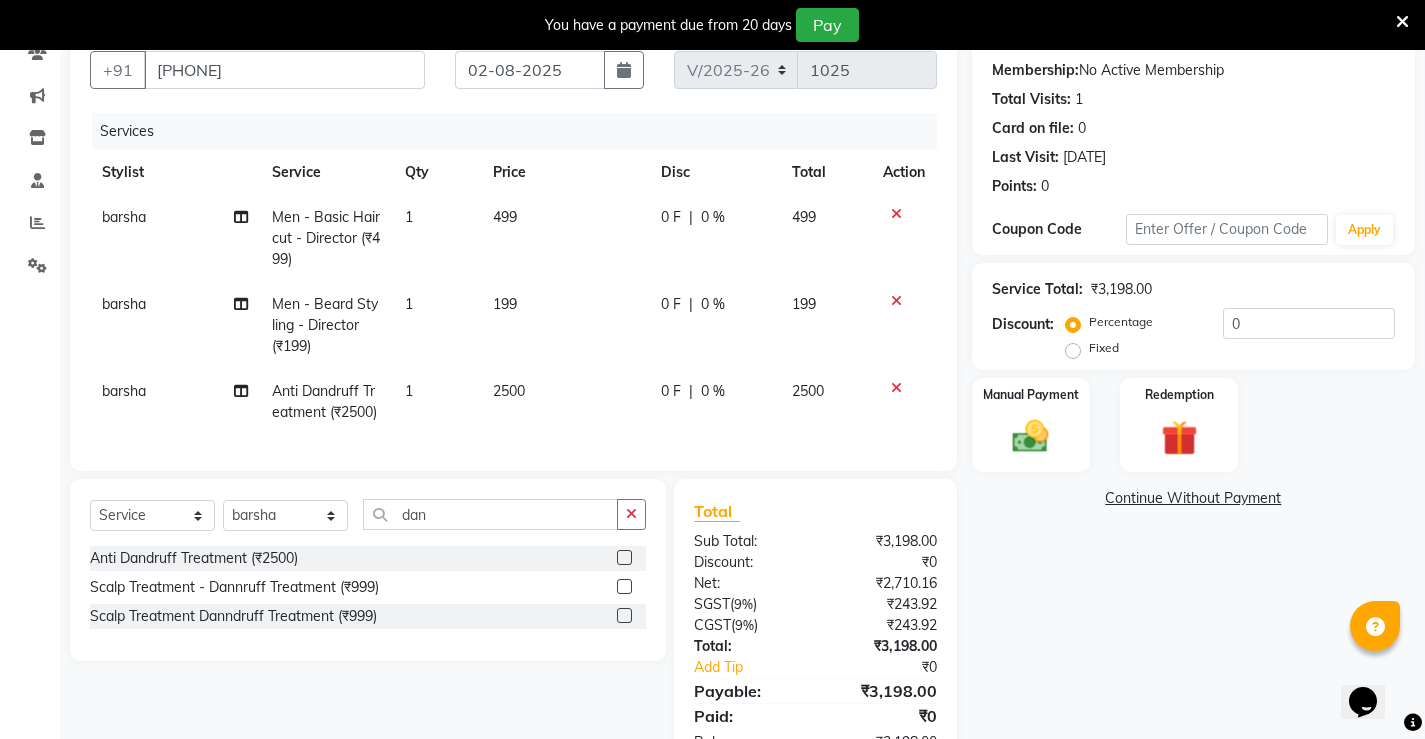 click on "0 %" 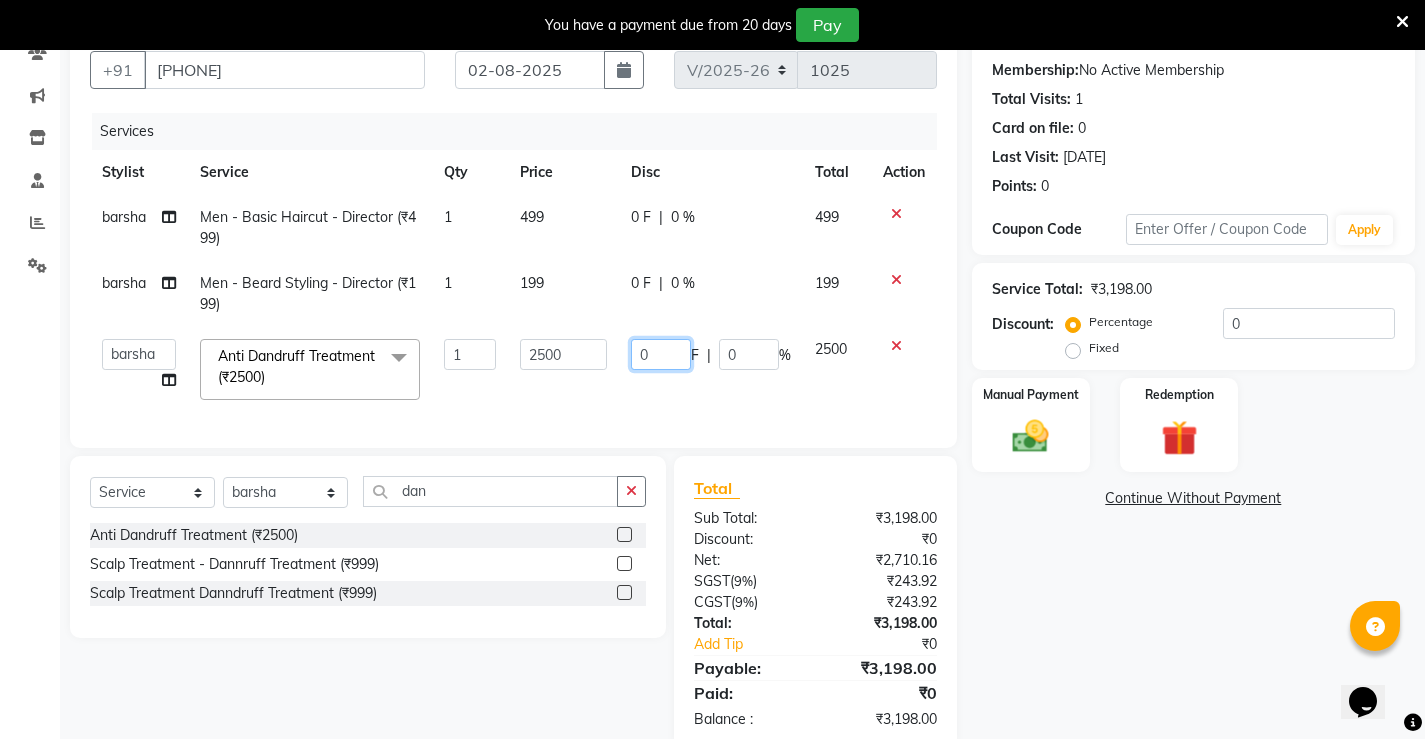 click on "0" 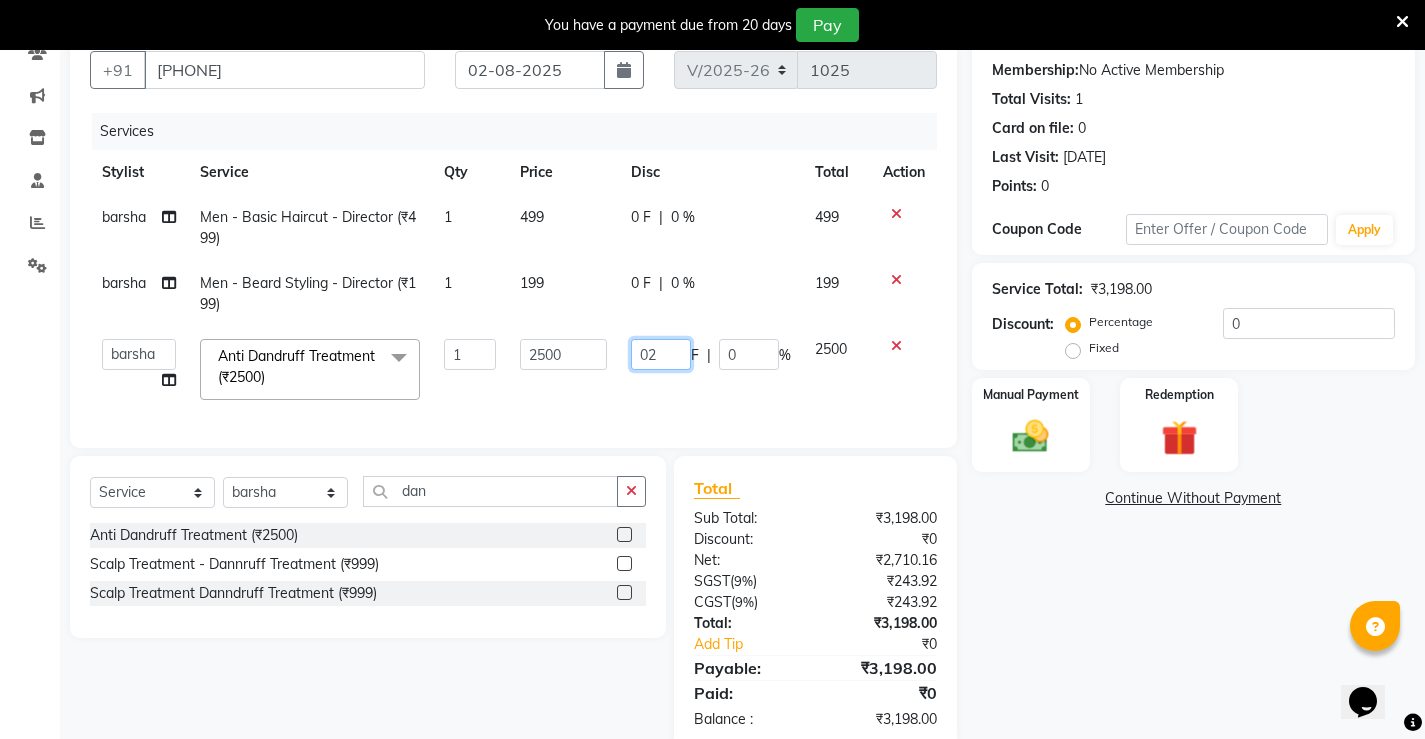 type on "0" 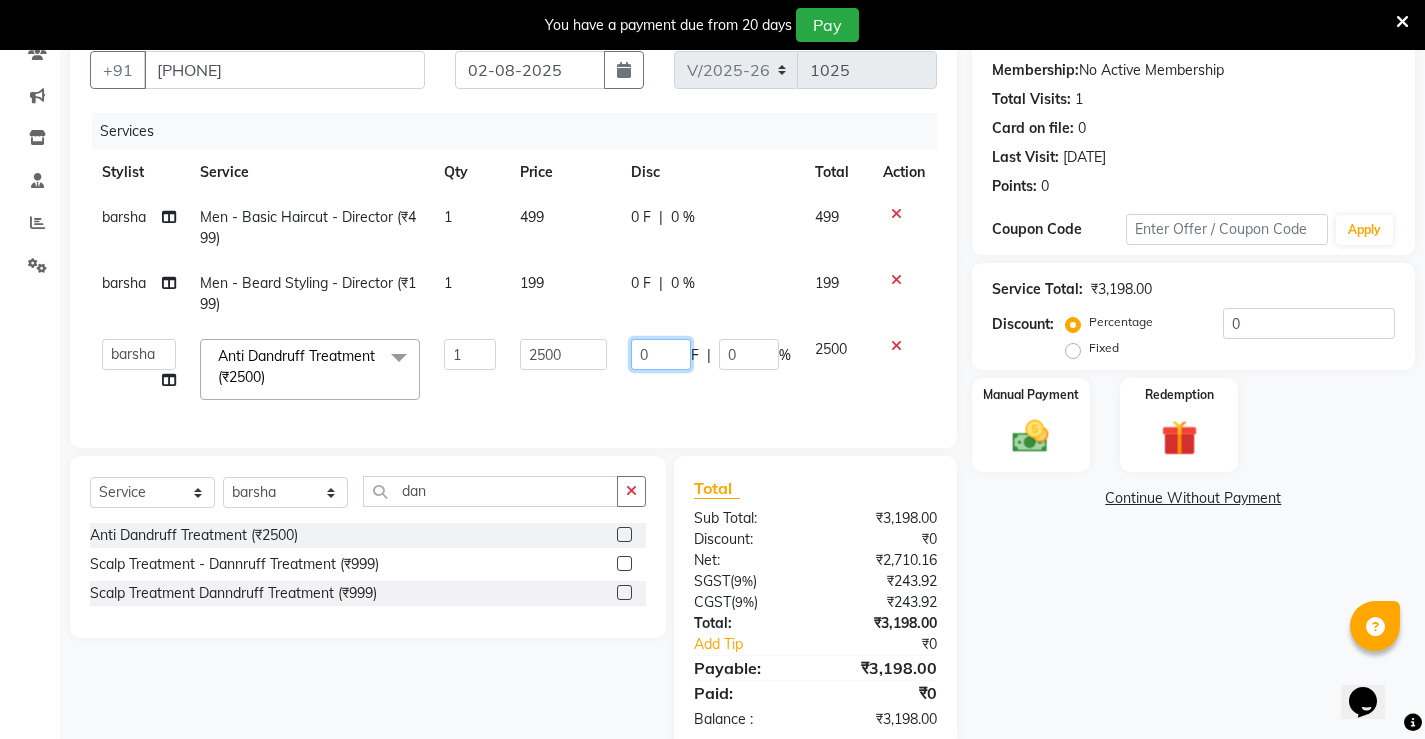 type 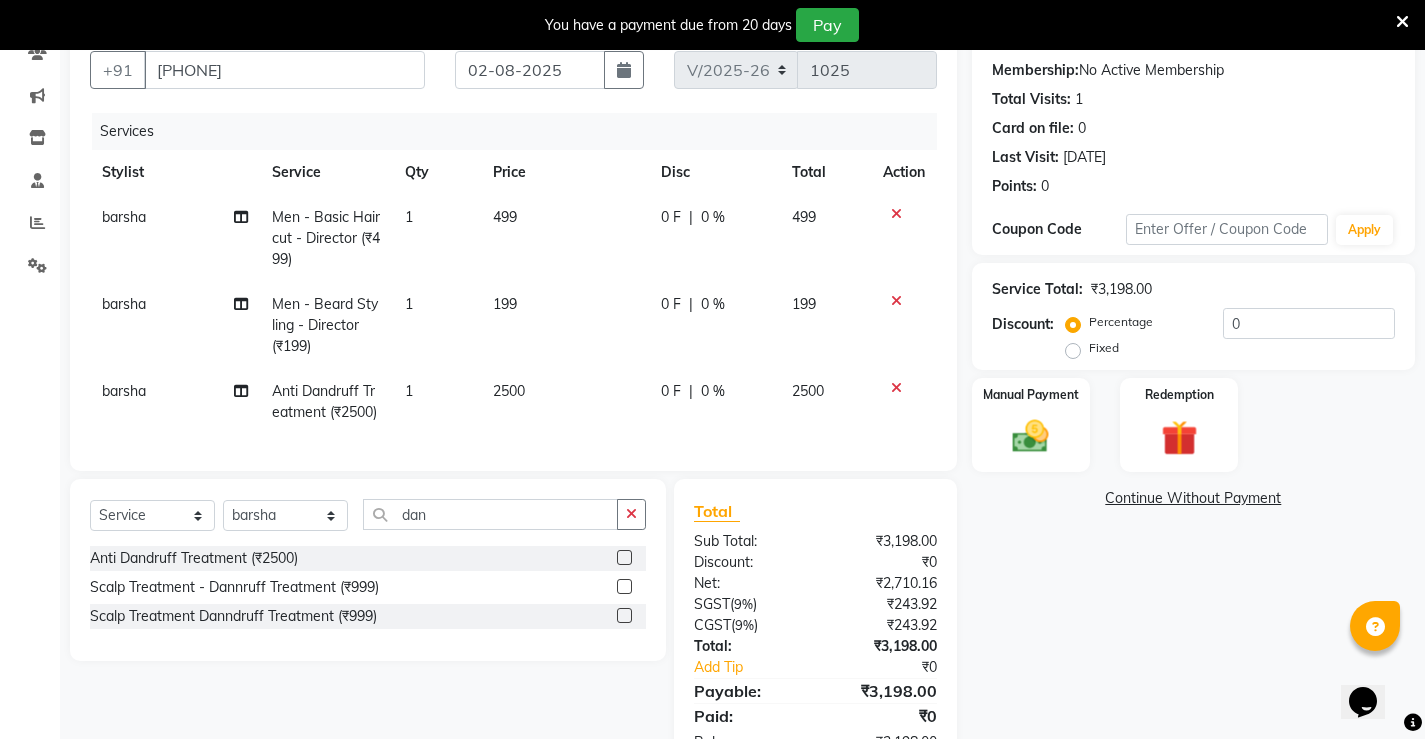 click on "0 %" 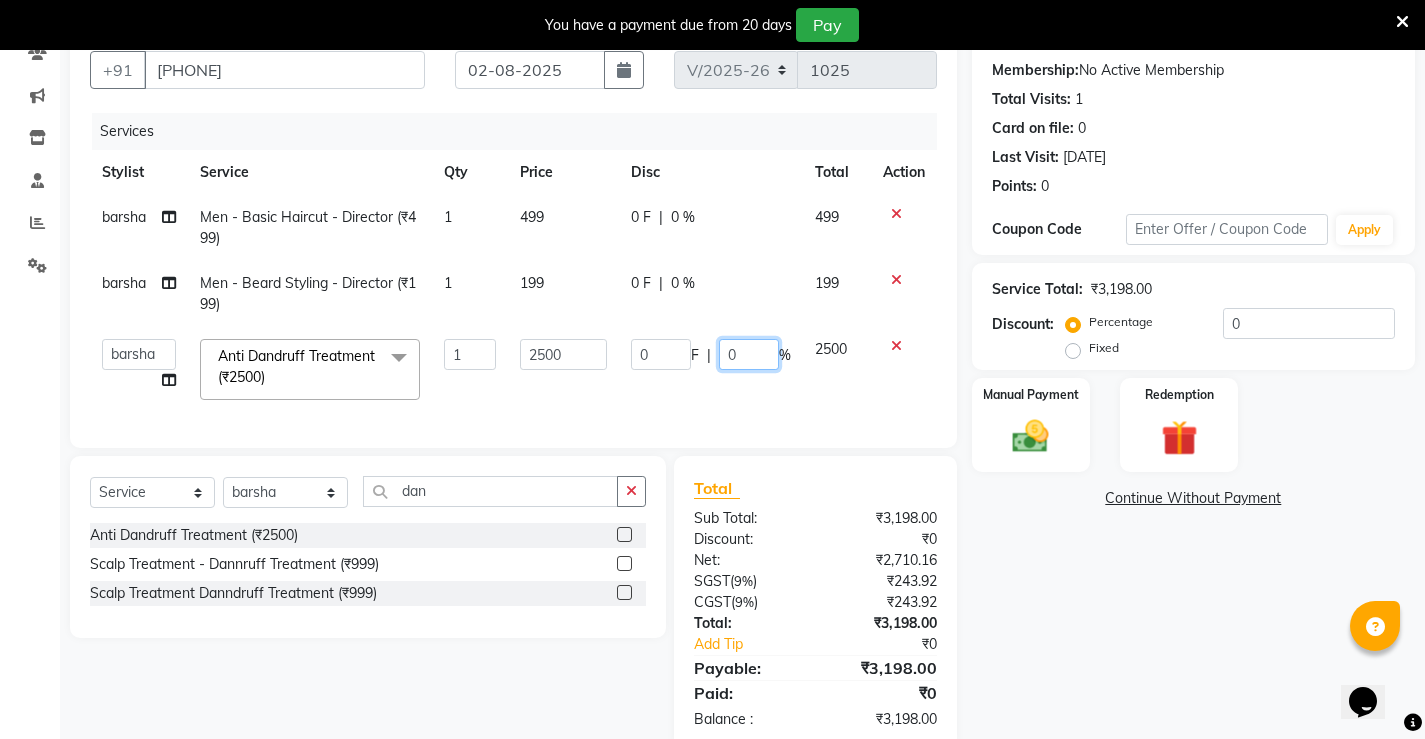 click on "0" 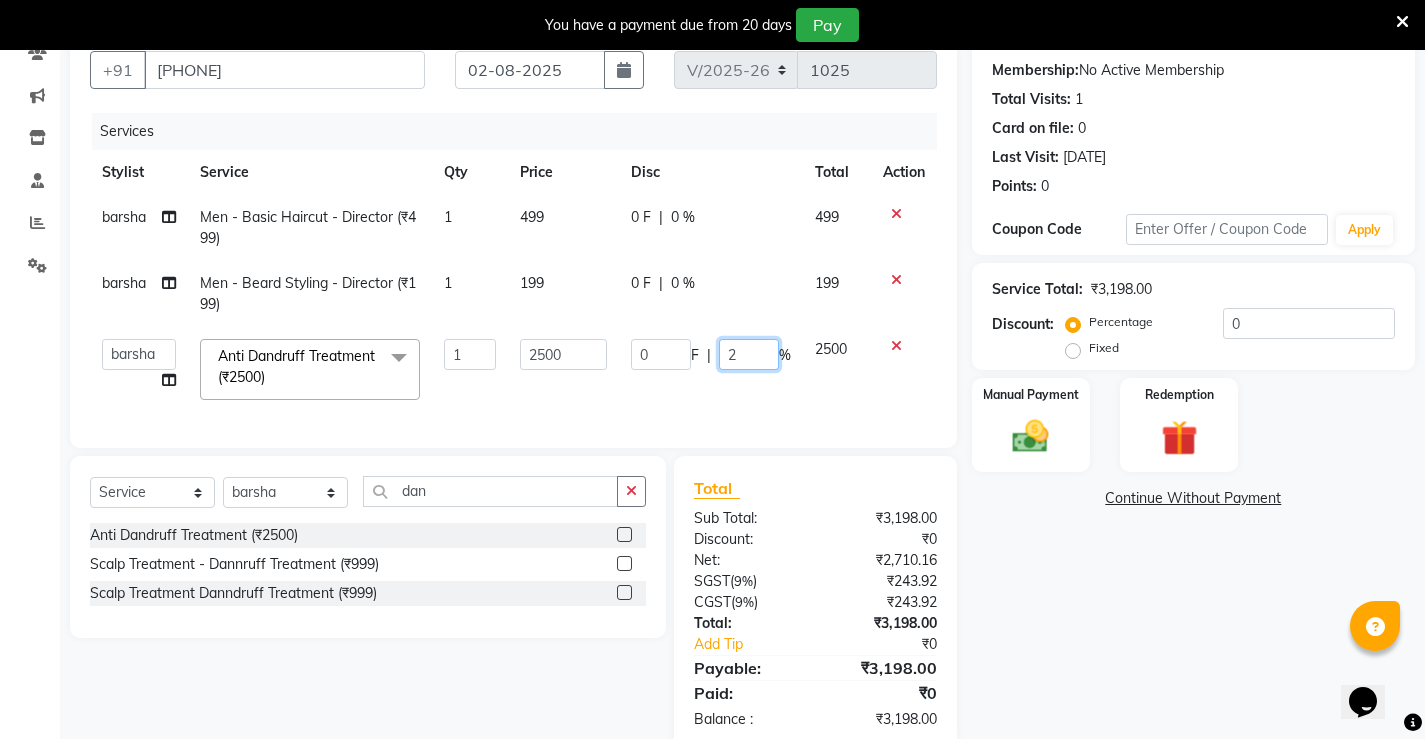 type on "28" 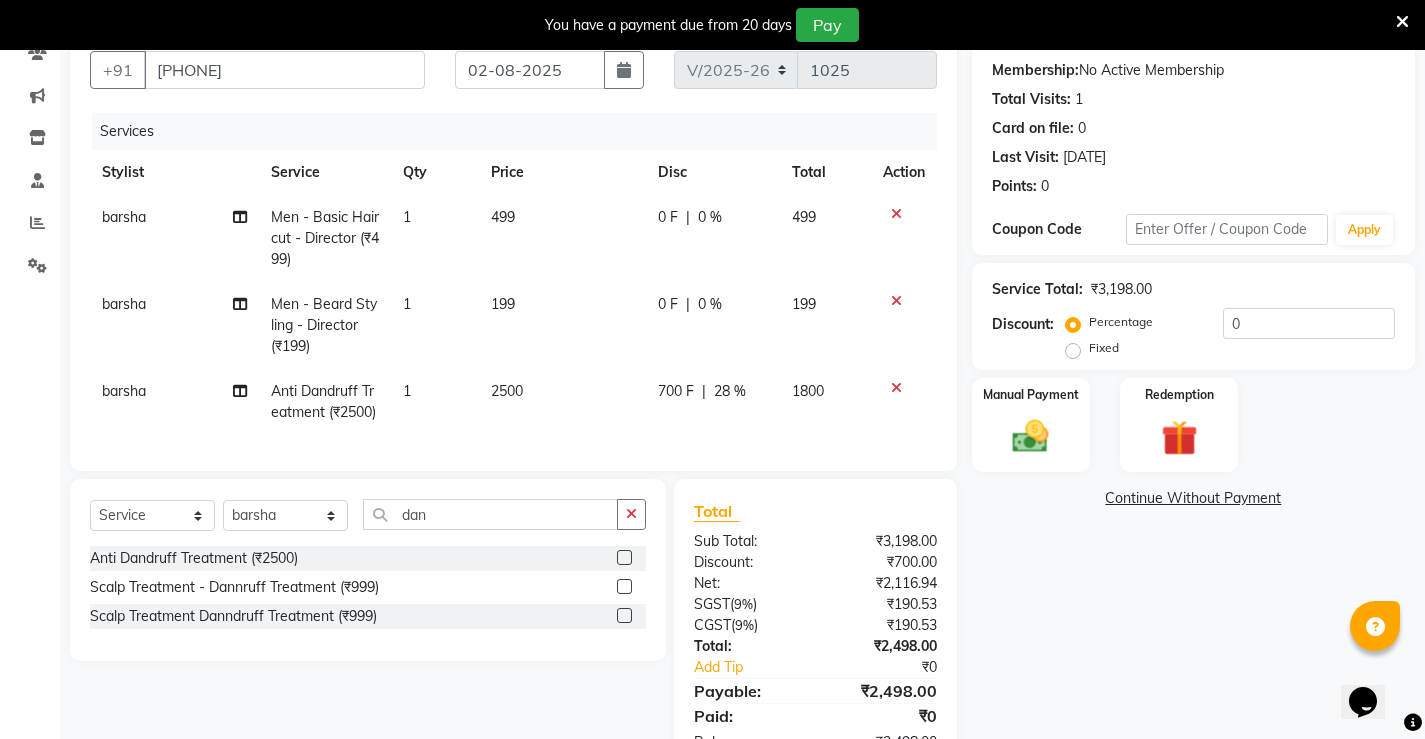 click on "[LAST] Anti Dandruff Treatment (₹2500) 1 2500 700 F | 28 % 1800" 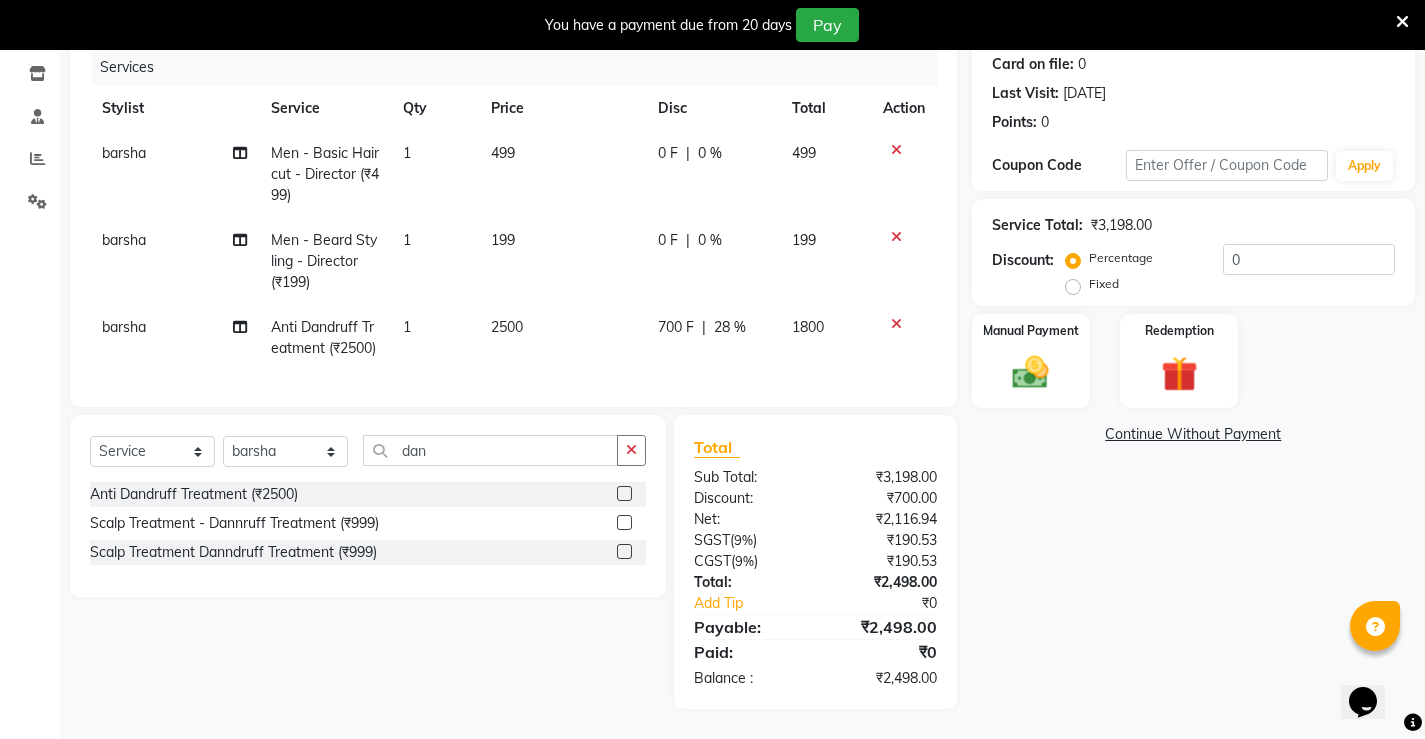 scroll, scrollTop: 285, scrollLeft: 0, axis: vertical 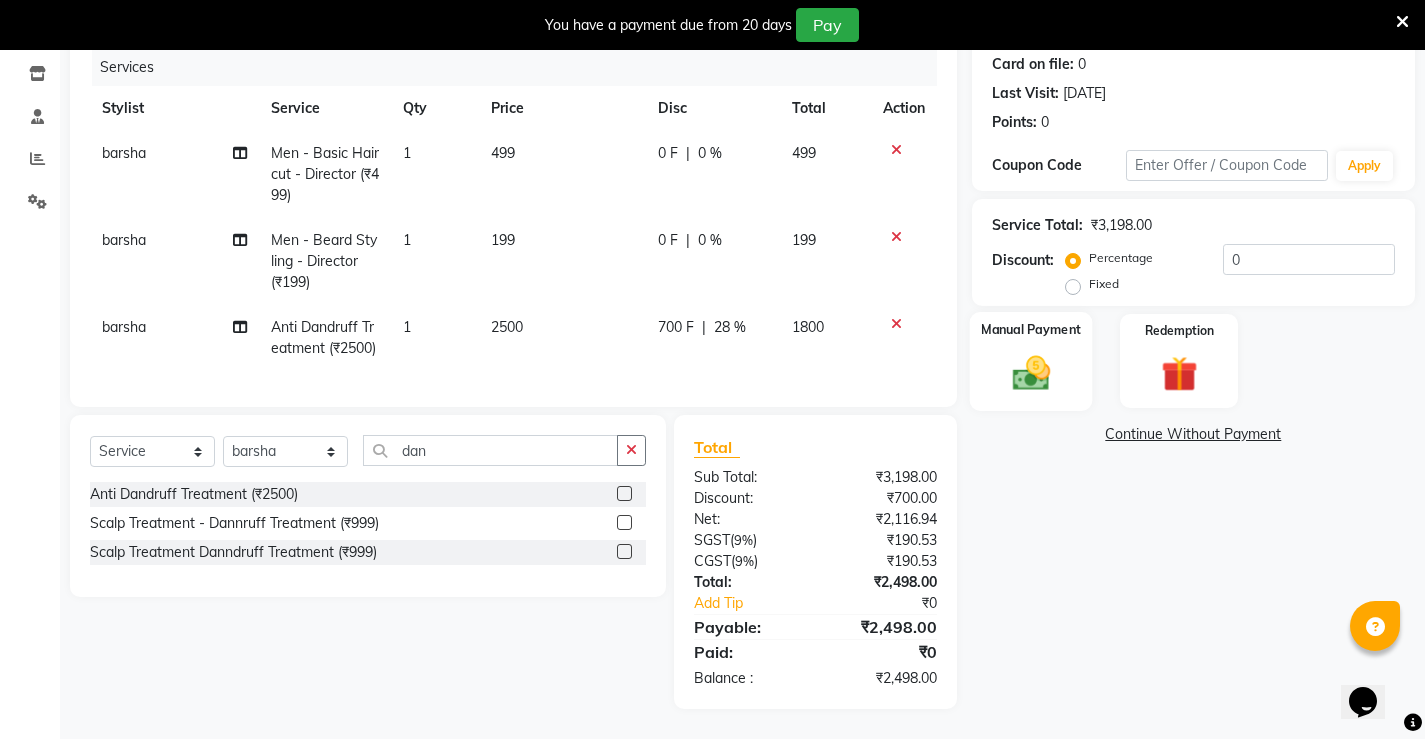 click 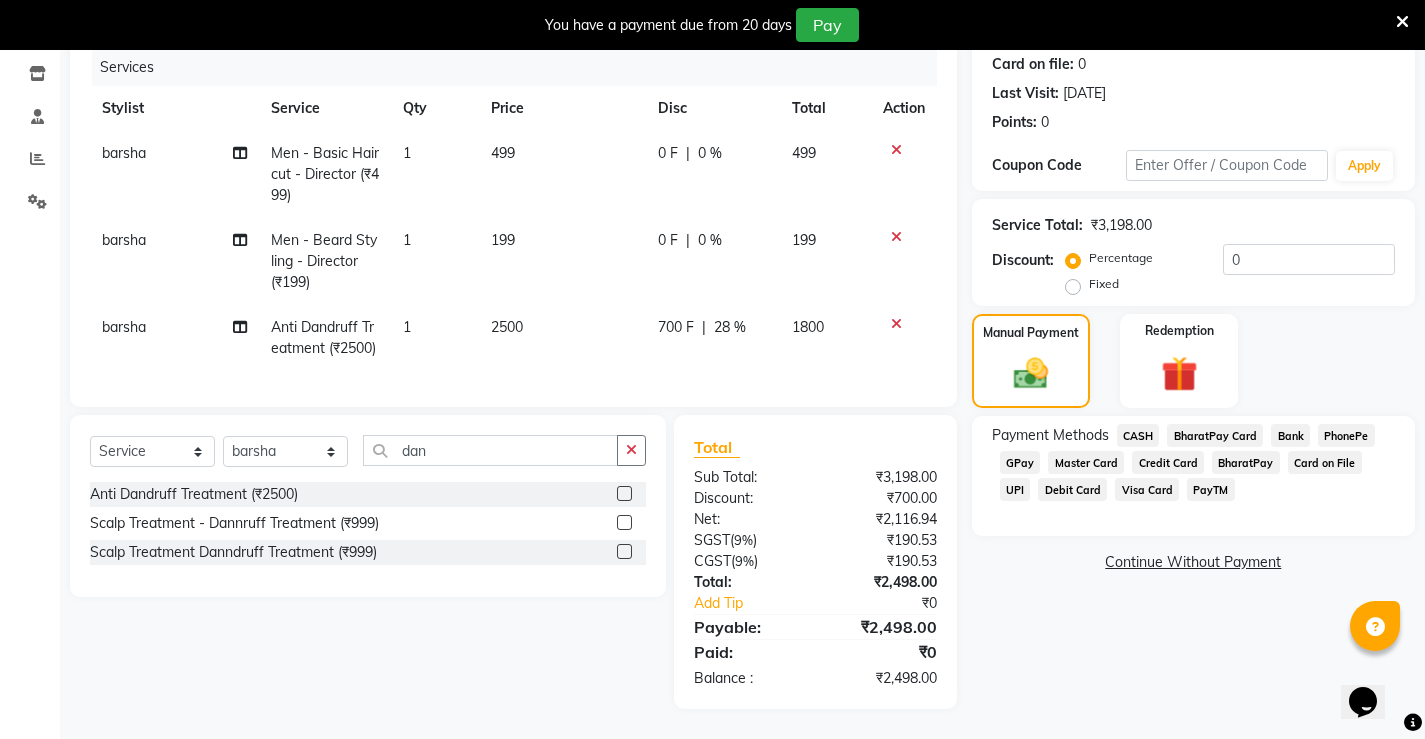 click on "PhonePe" 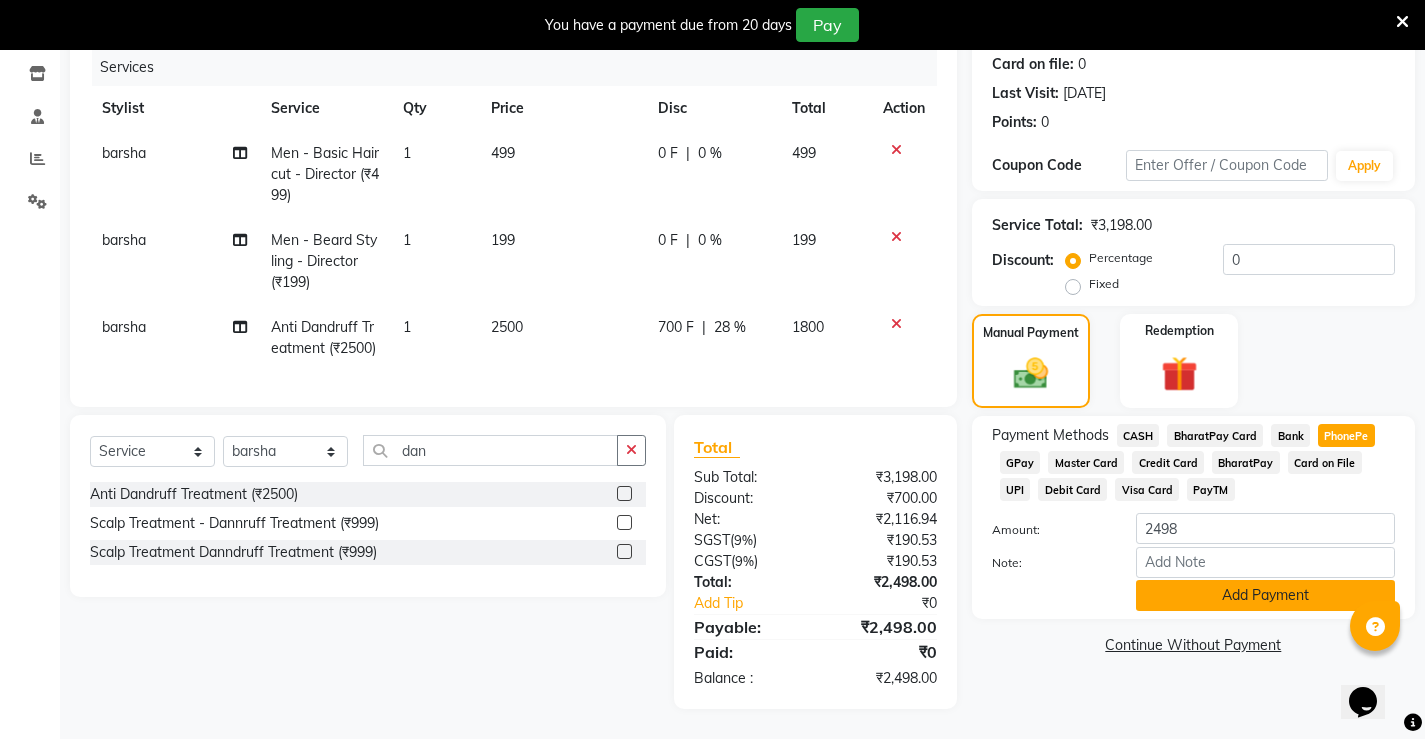 click on "Add Payment" 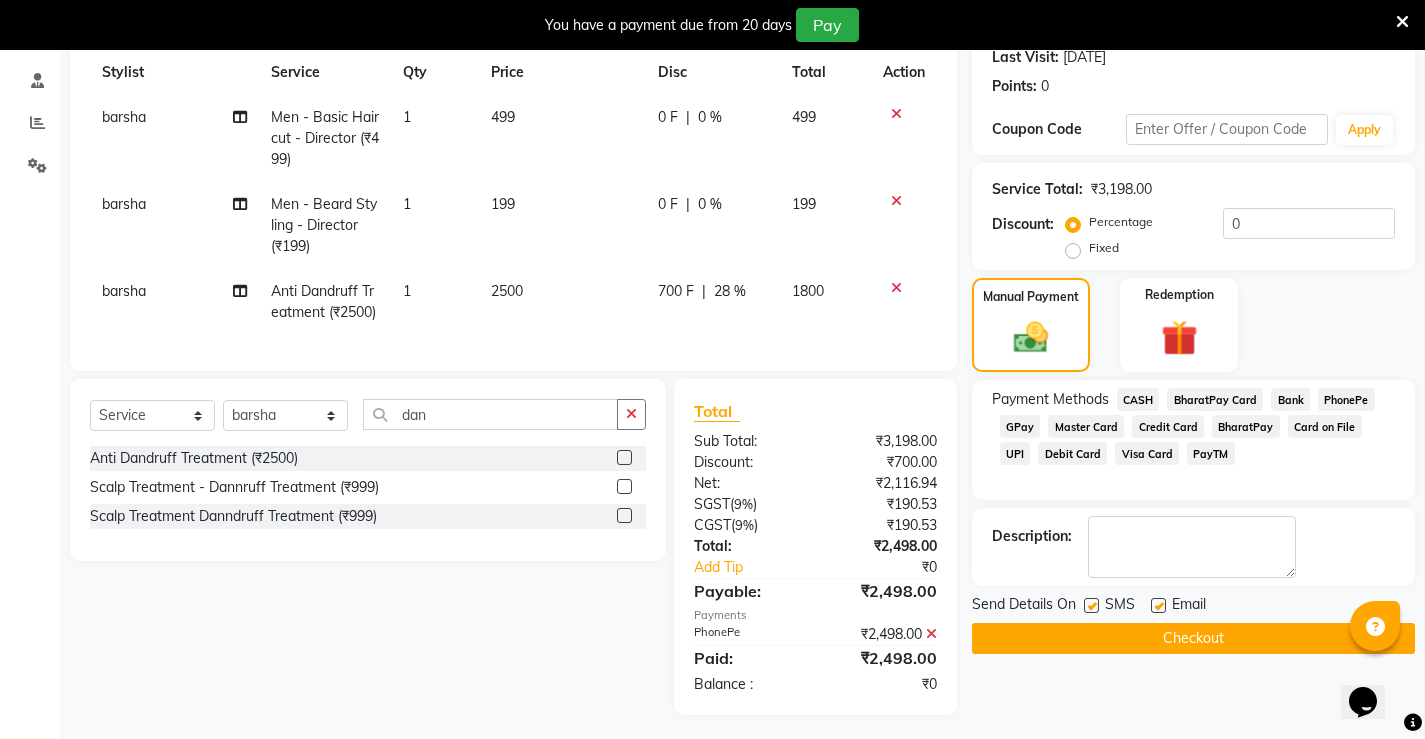 click on "Checkout" 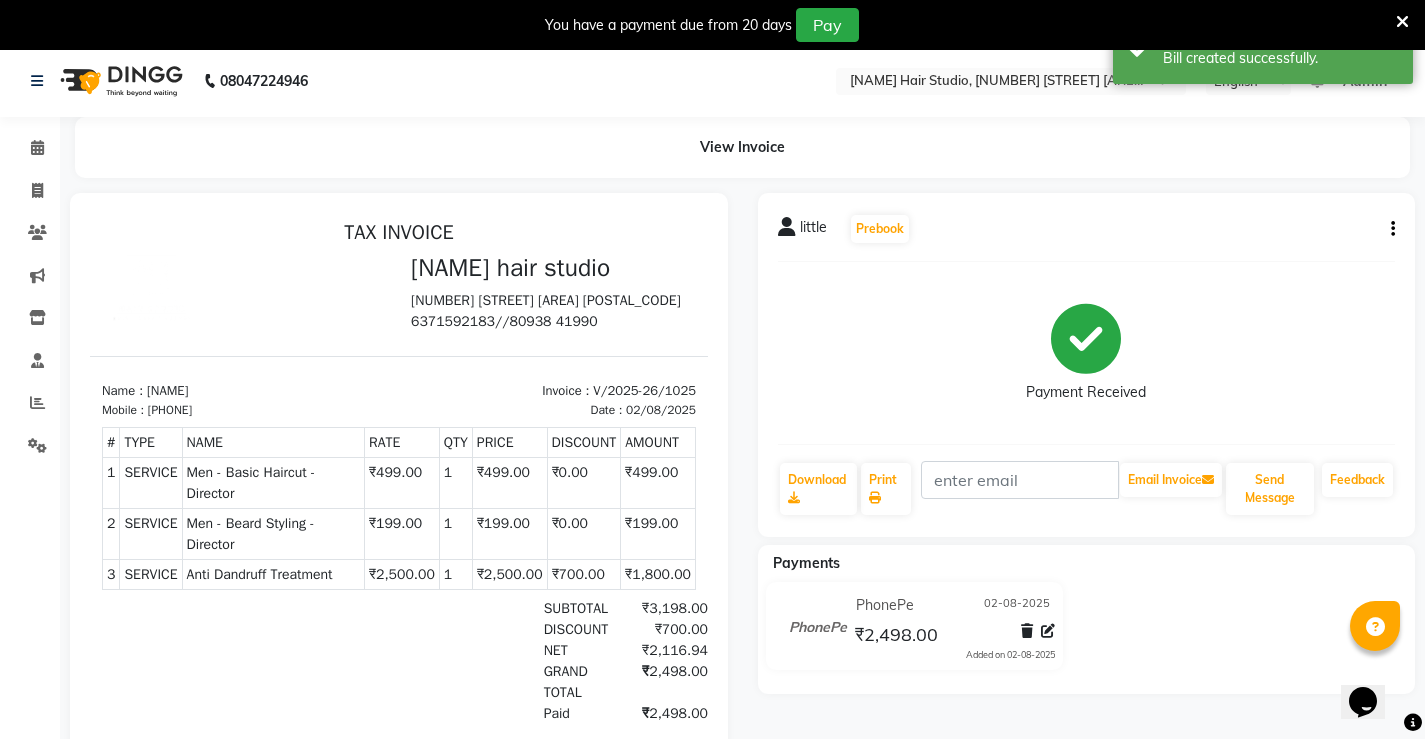 scroll, scrollTop: 0, scrollLeft: 0, axis: both 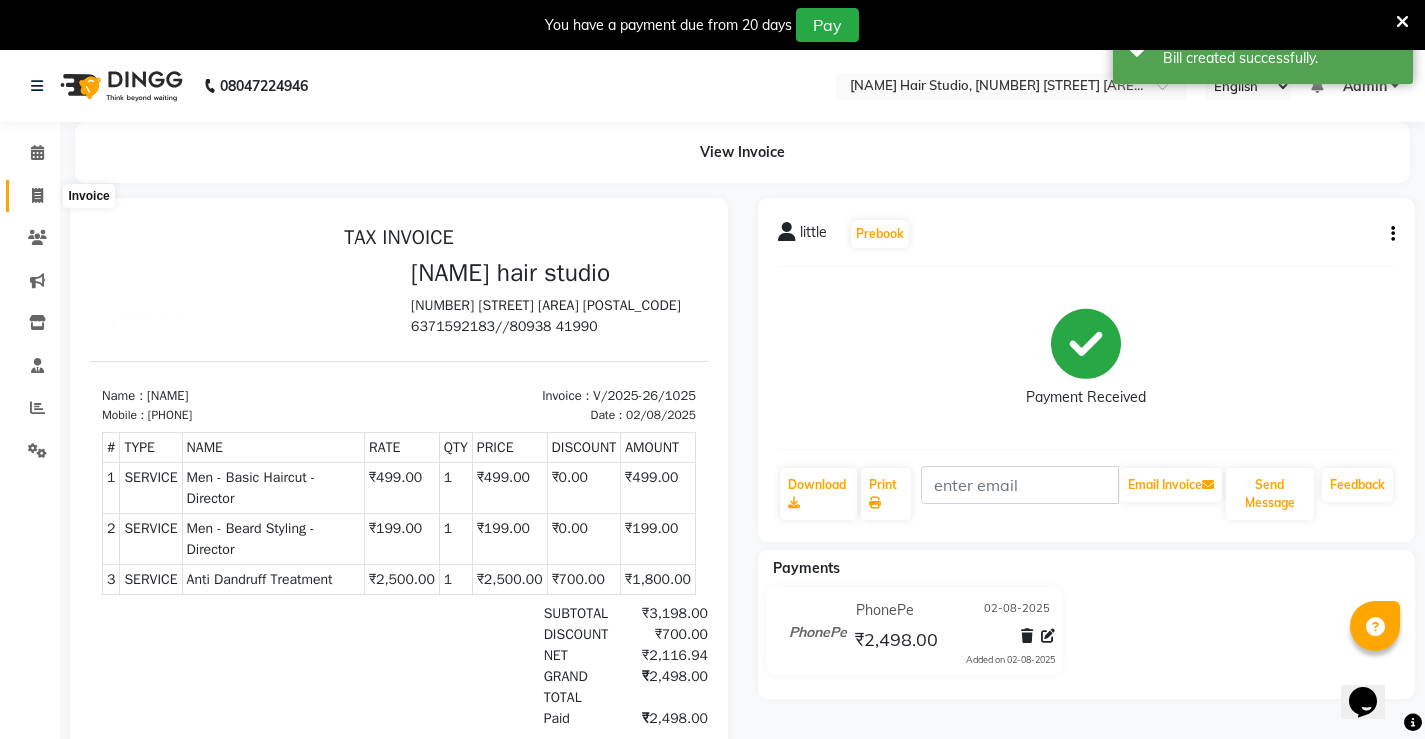 click 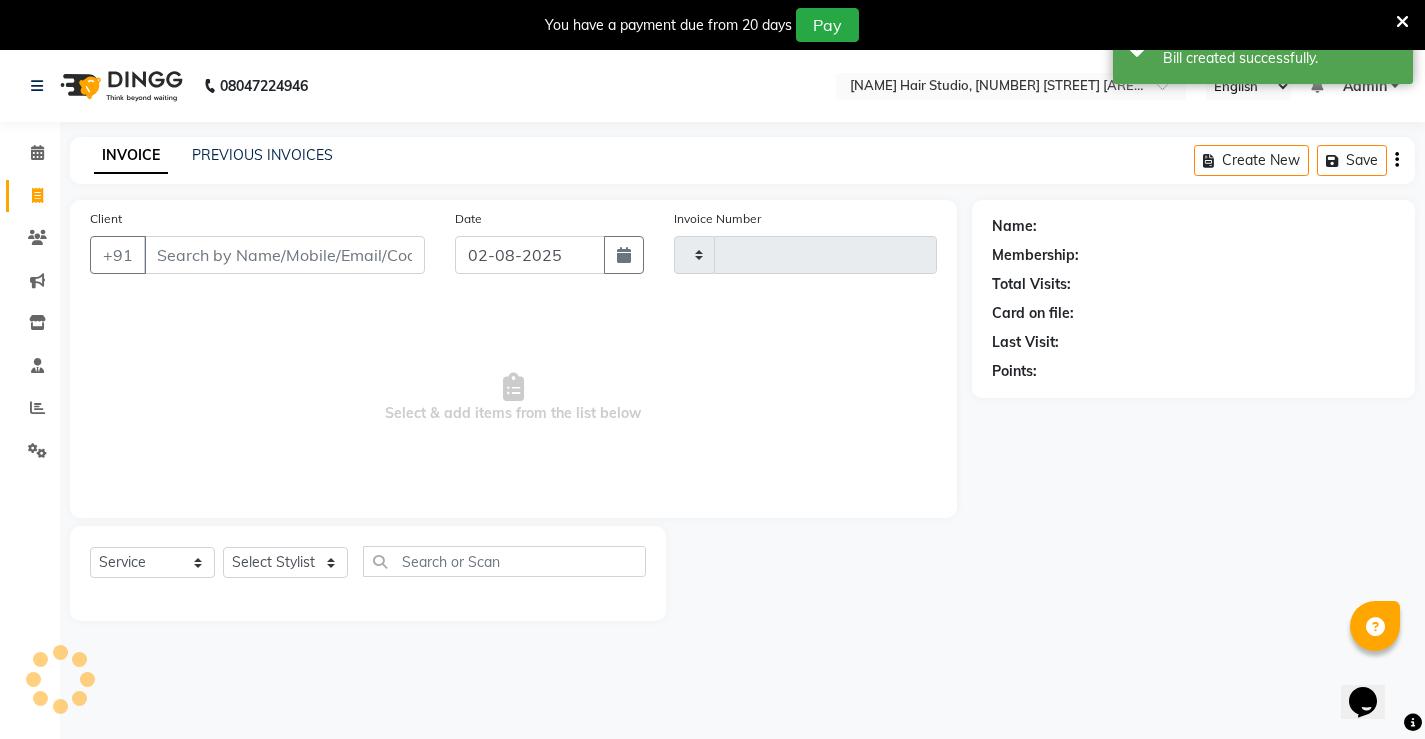 scroll, scrollTop: 50, scrollLeft: 0, axis: vertical 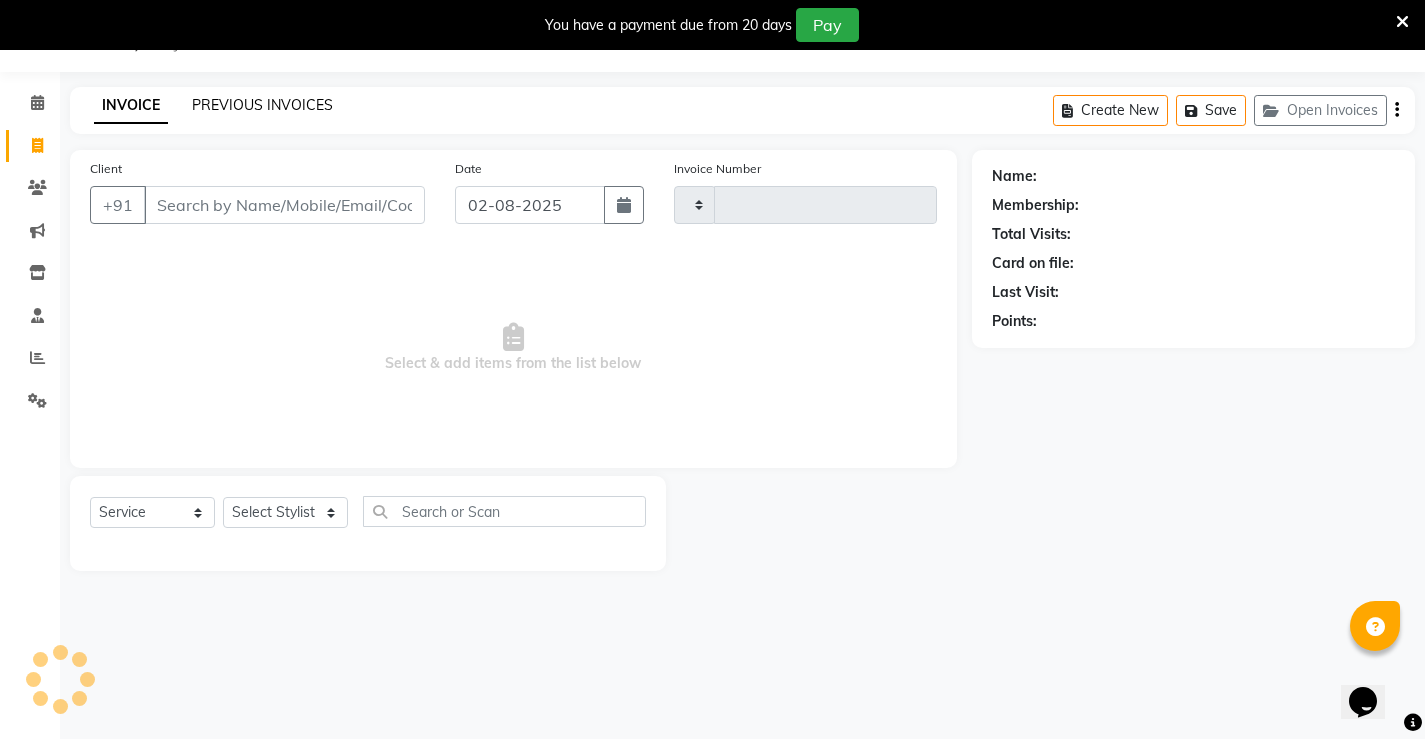 click on "PREVIOUS INVOICES" 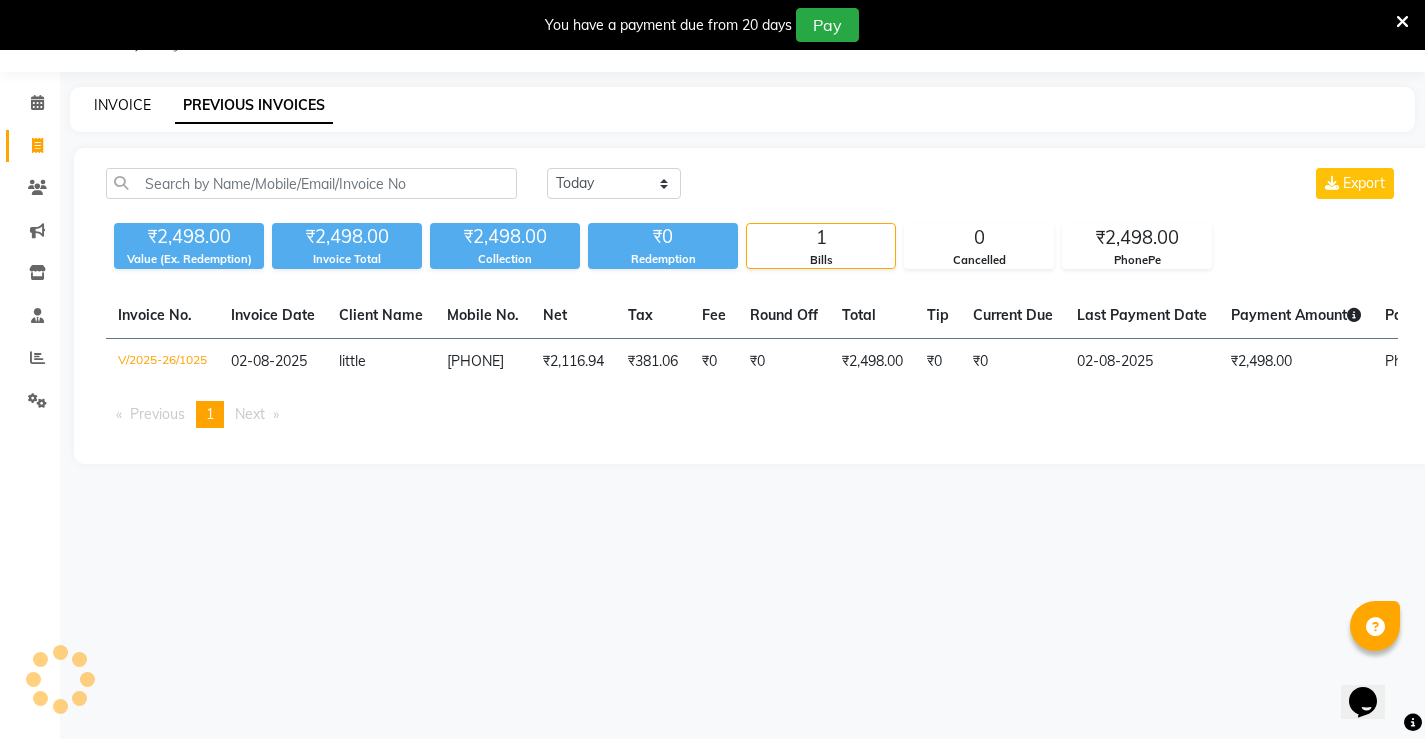 click on "INVOICE" 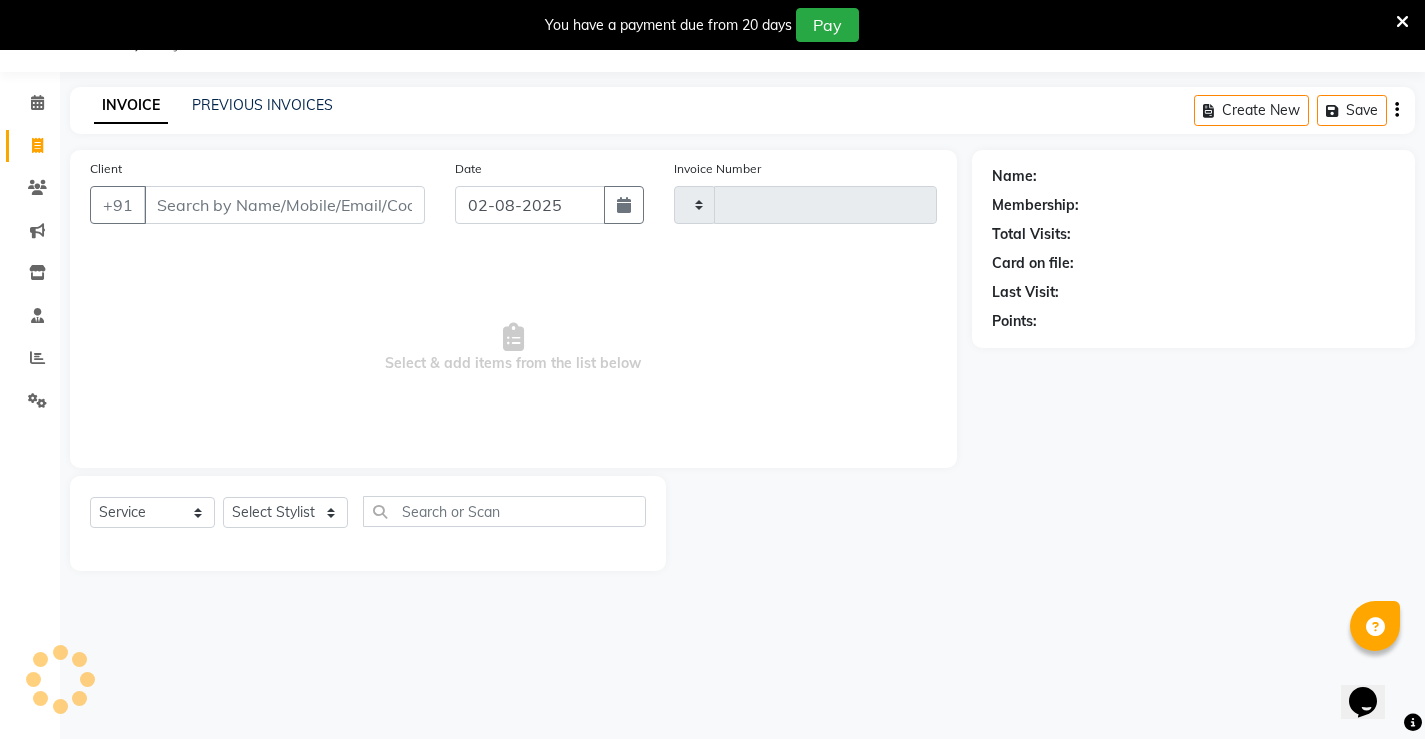 type on "1026" 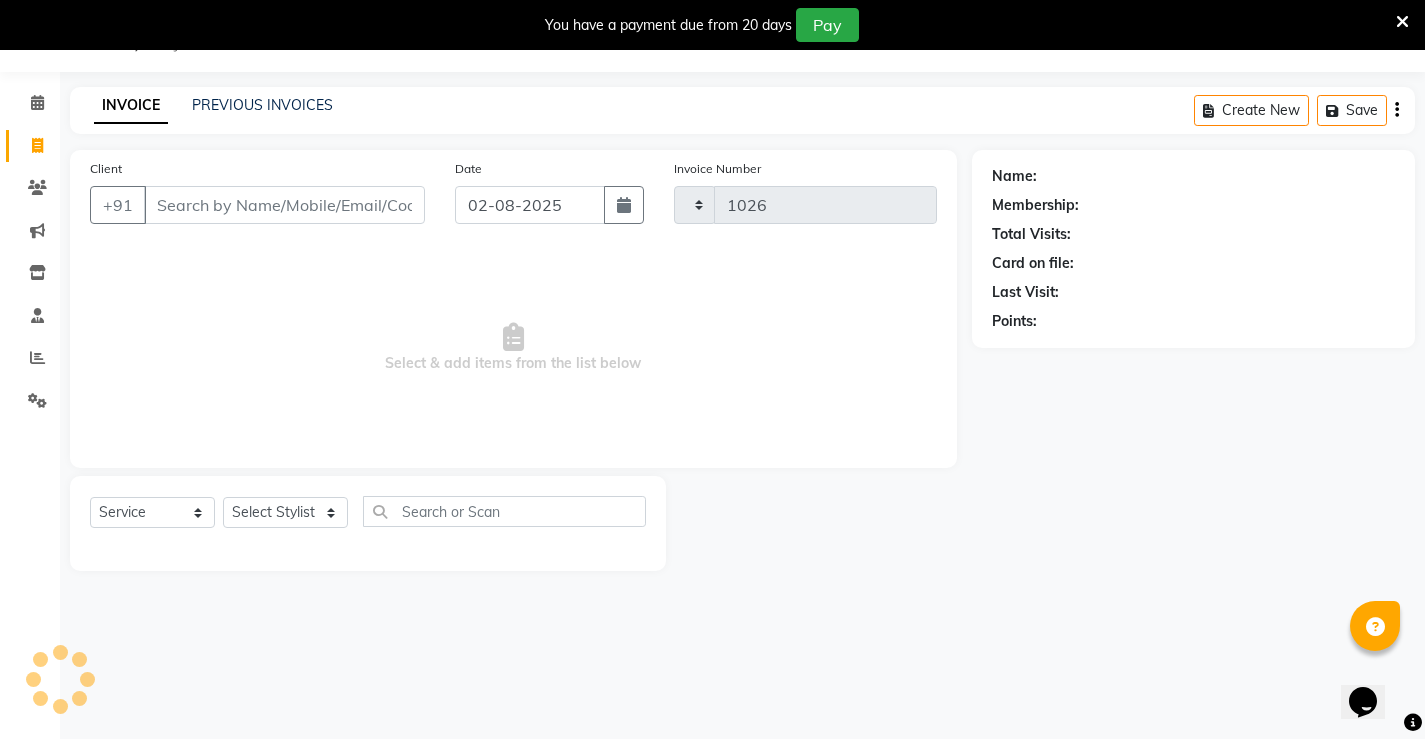 select on "7705" 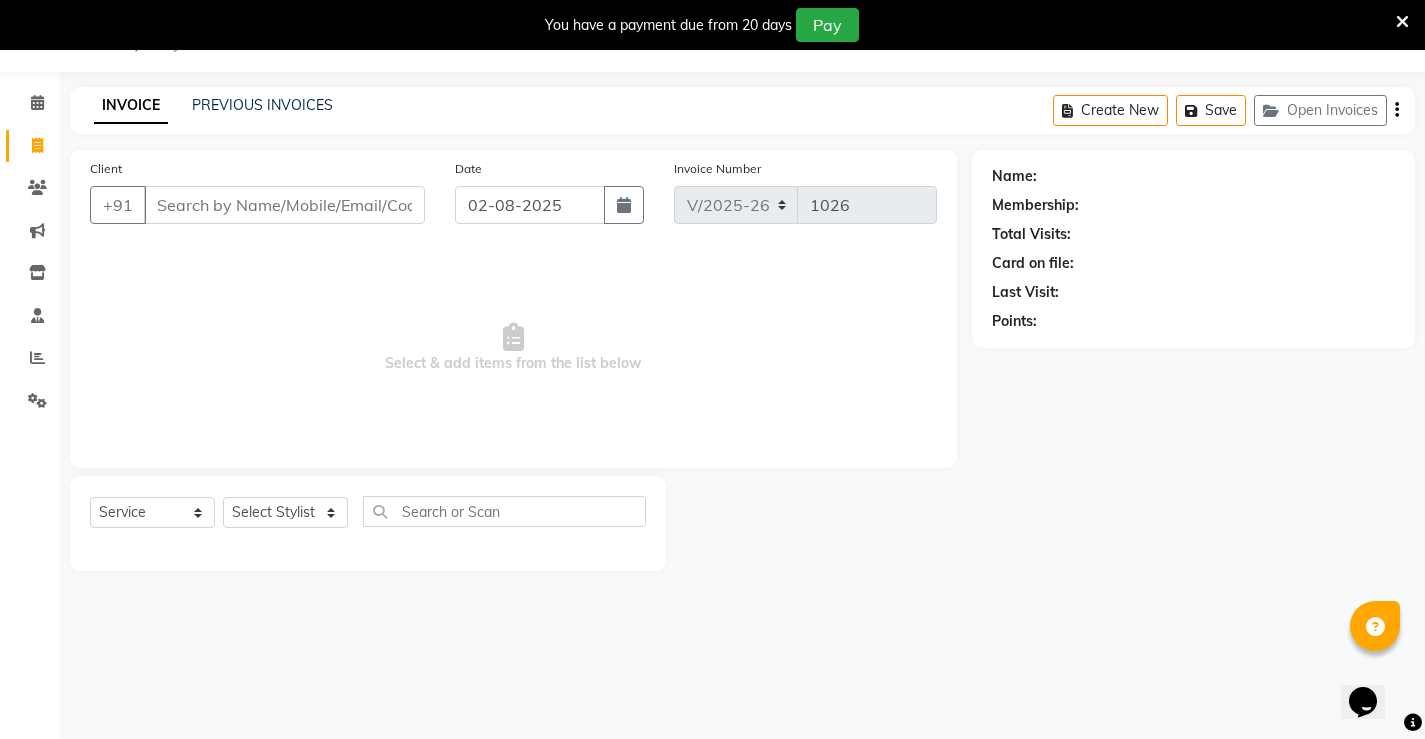 click on "Client" at bounding box center (284, 205) 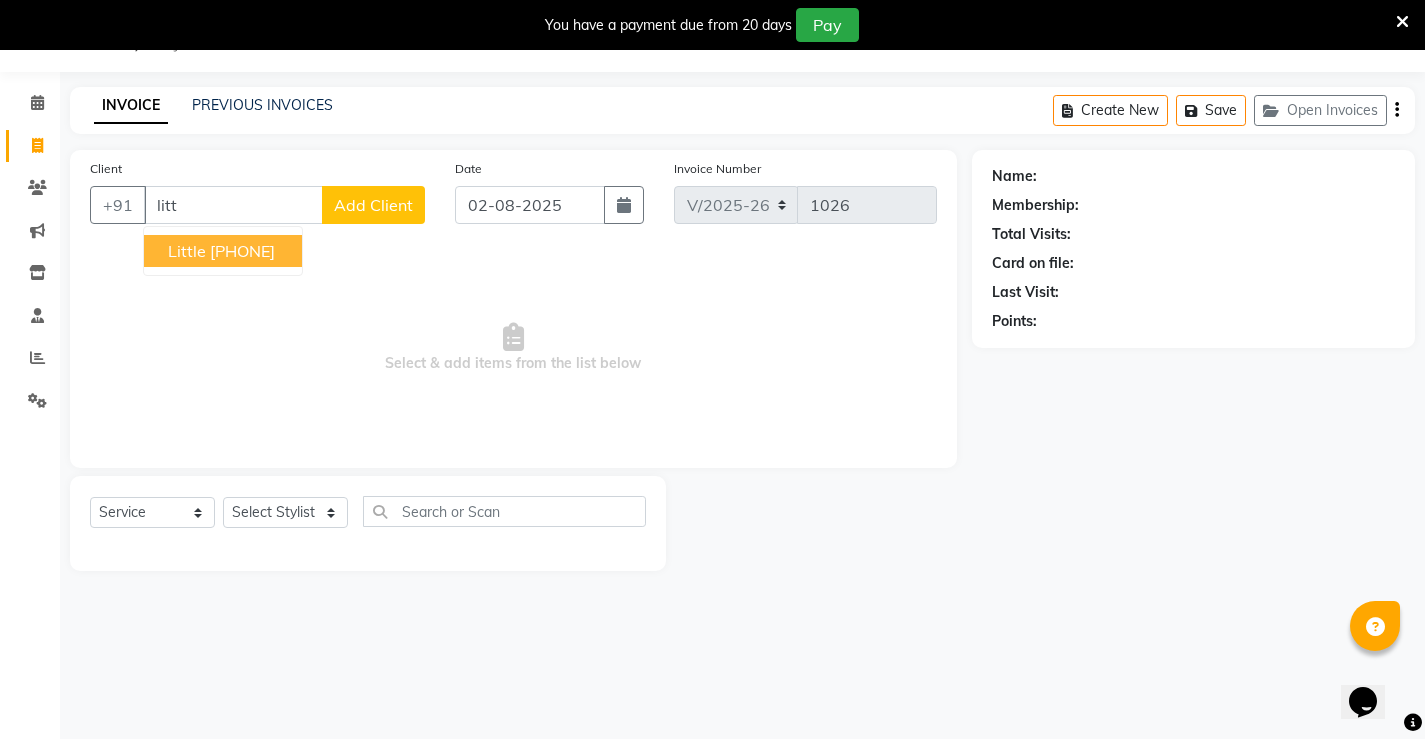 click on "[PHONE]" at bounding box center (242, 251) 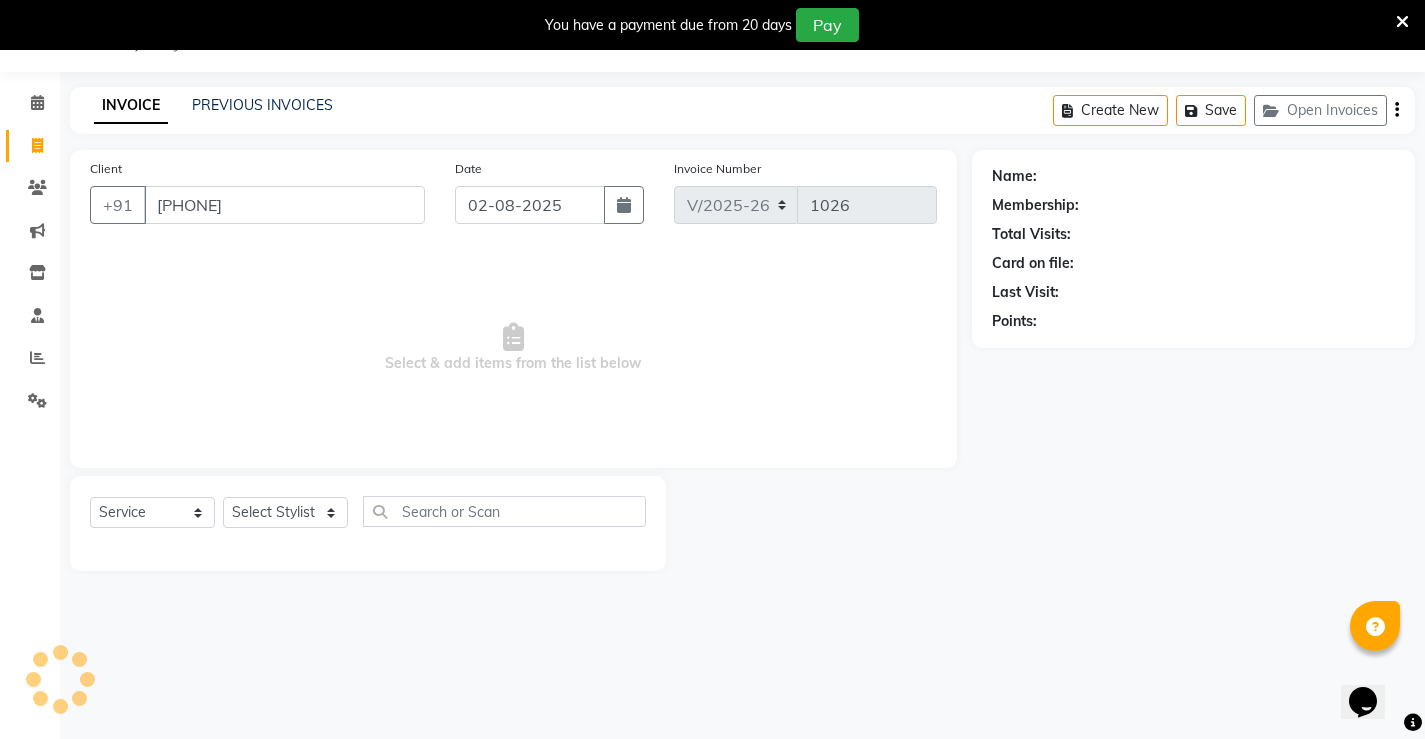 type on "[PHONE]" 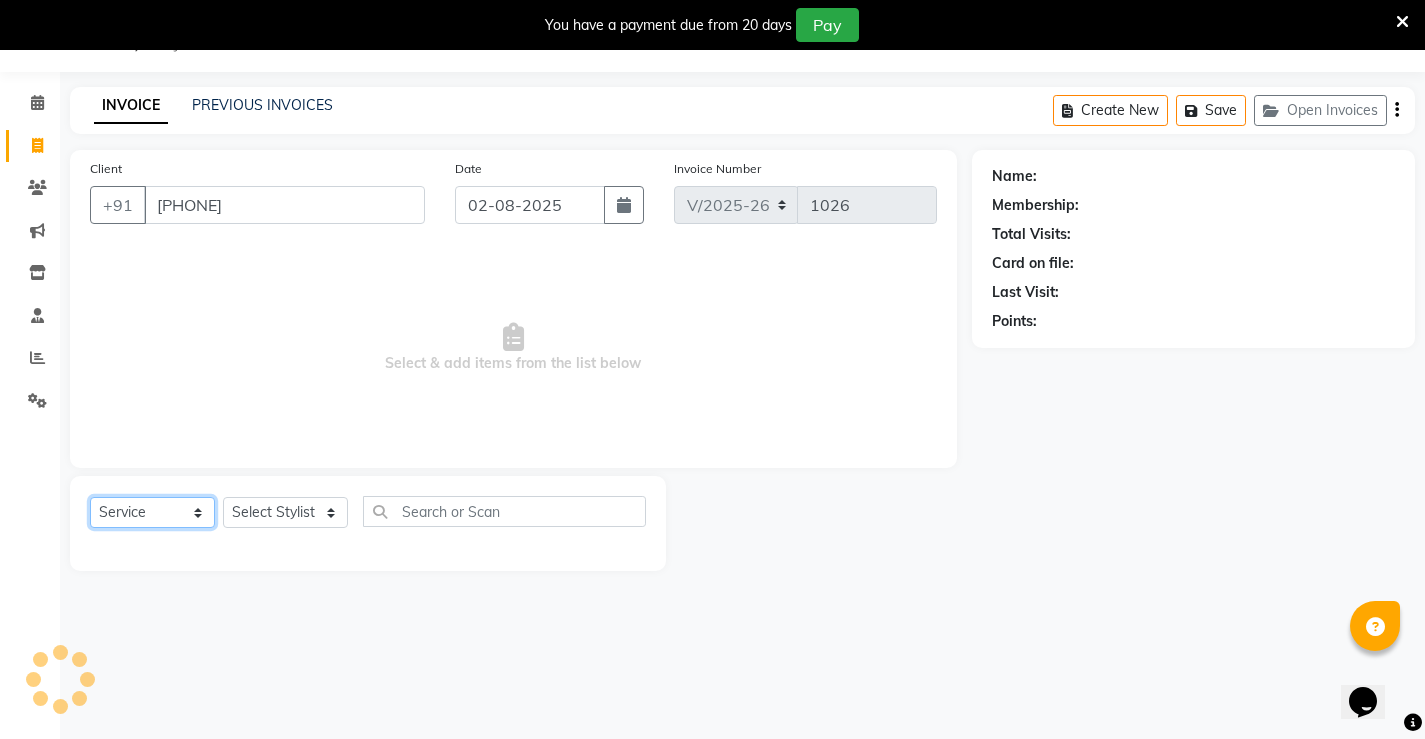 click on "Select  Service  Product  Membership  Package Voucher Prepaid Gift Card" 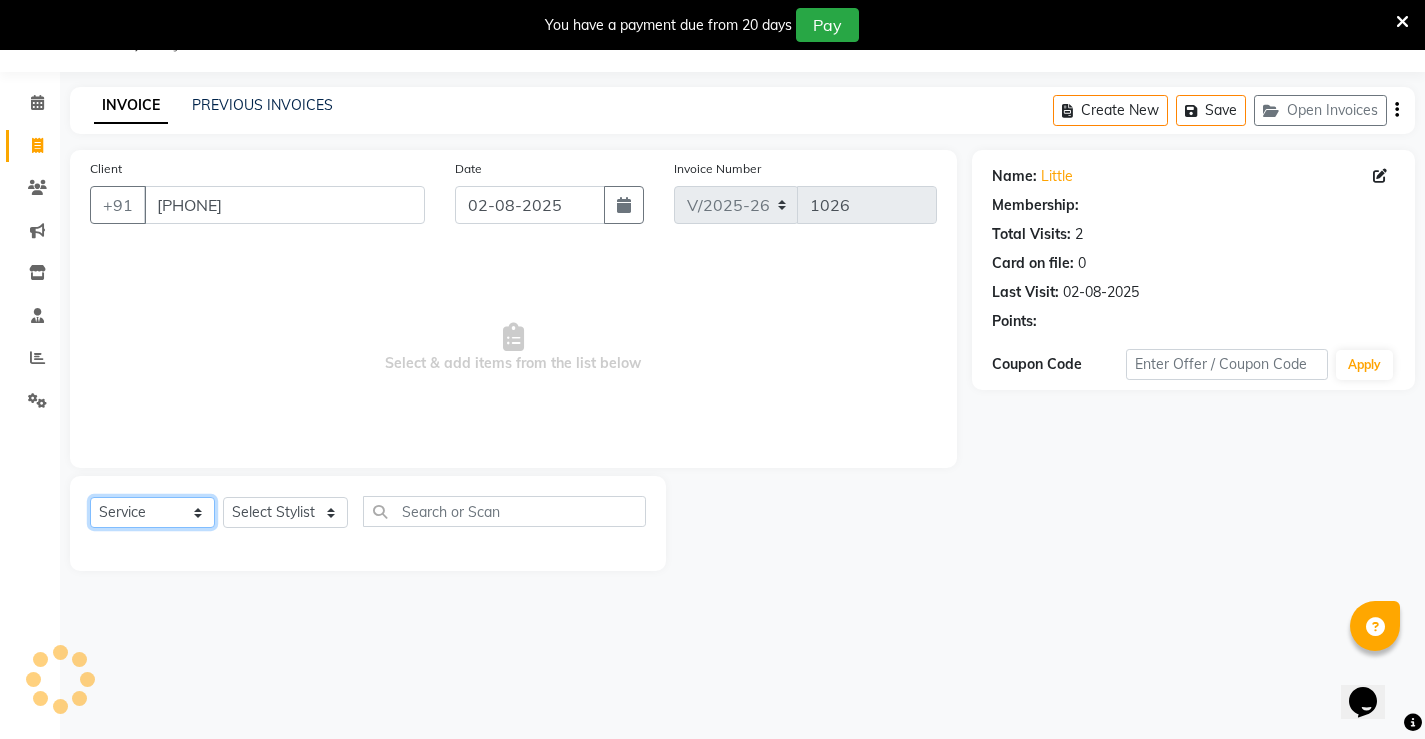click on "Select  Service  Product  Membership  Package Voucher Prepaid Gift Card" 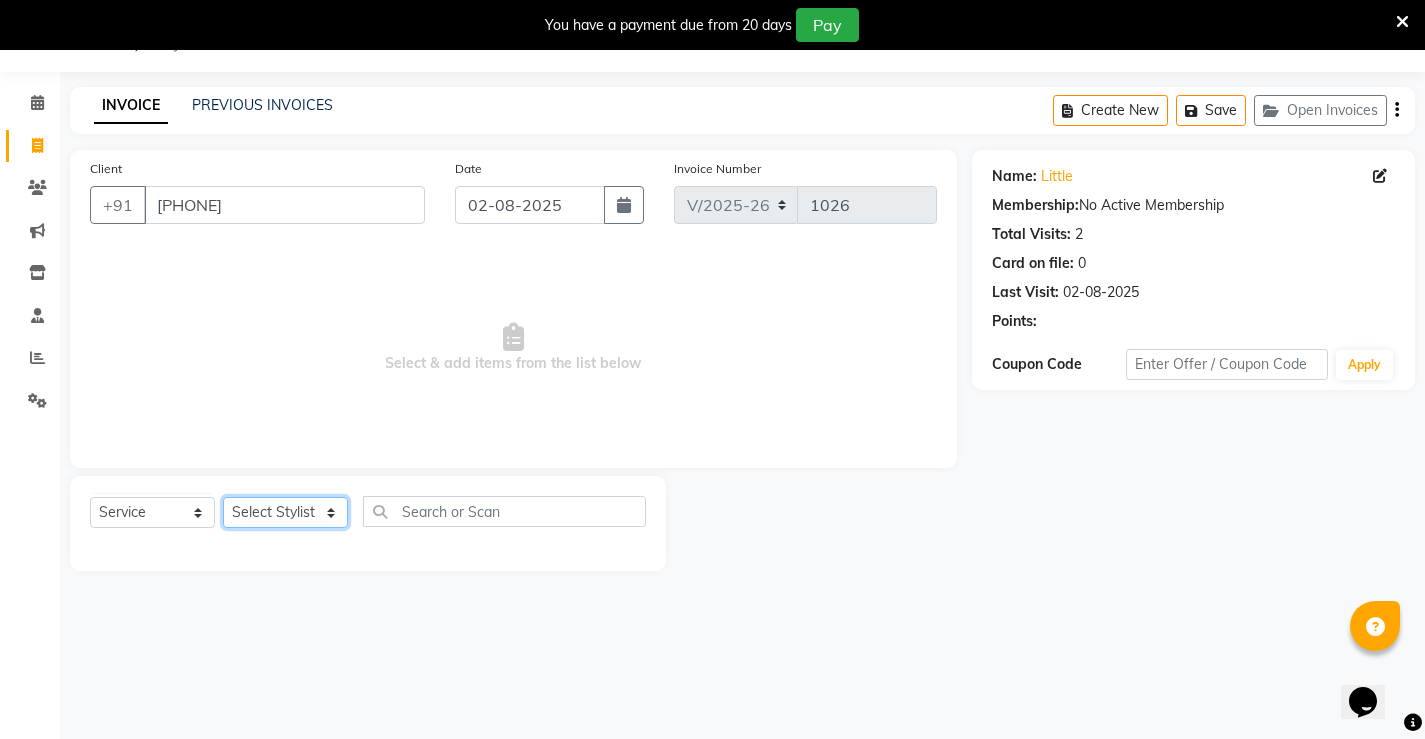 click on "Select Stylist [NAME] [NAME] [LAST] [NAME] [NAME] [NAME] [LAST]" 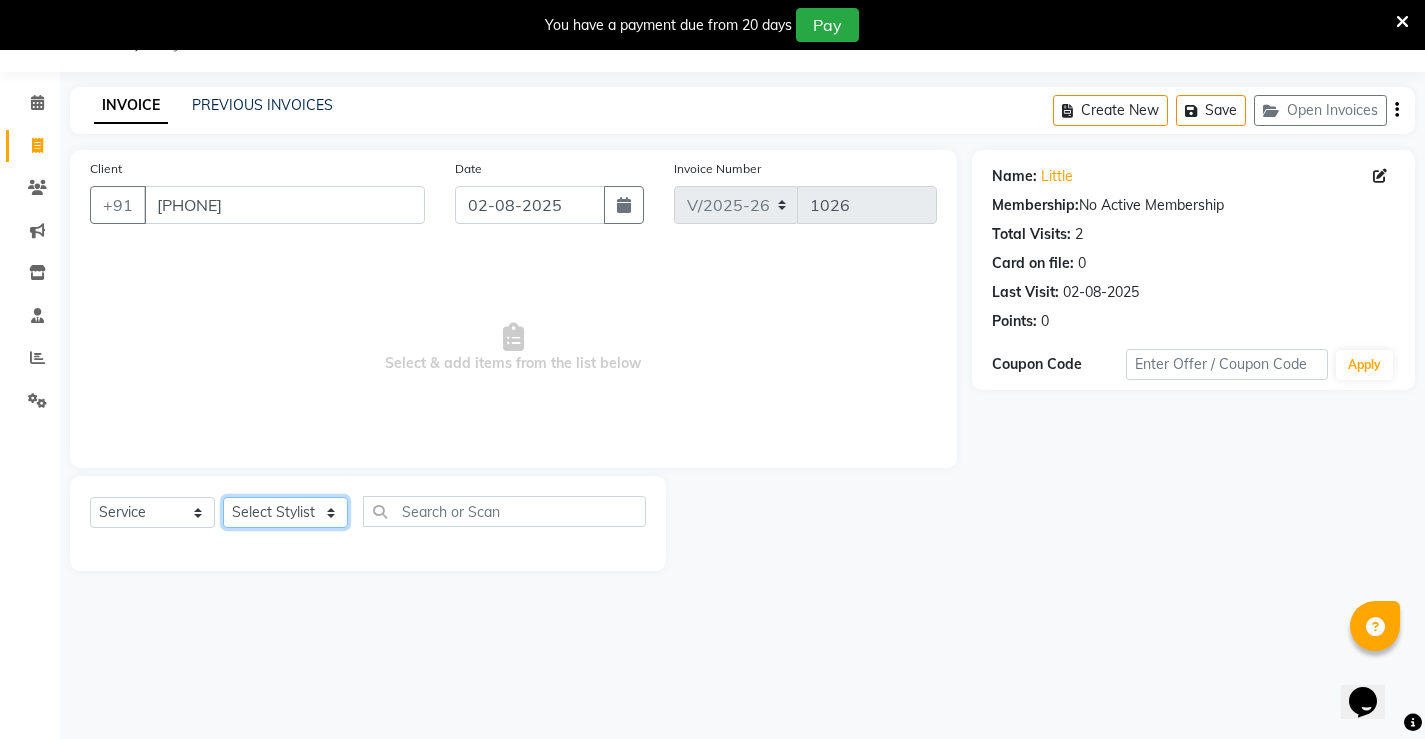 select on "68610" 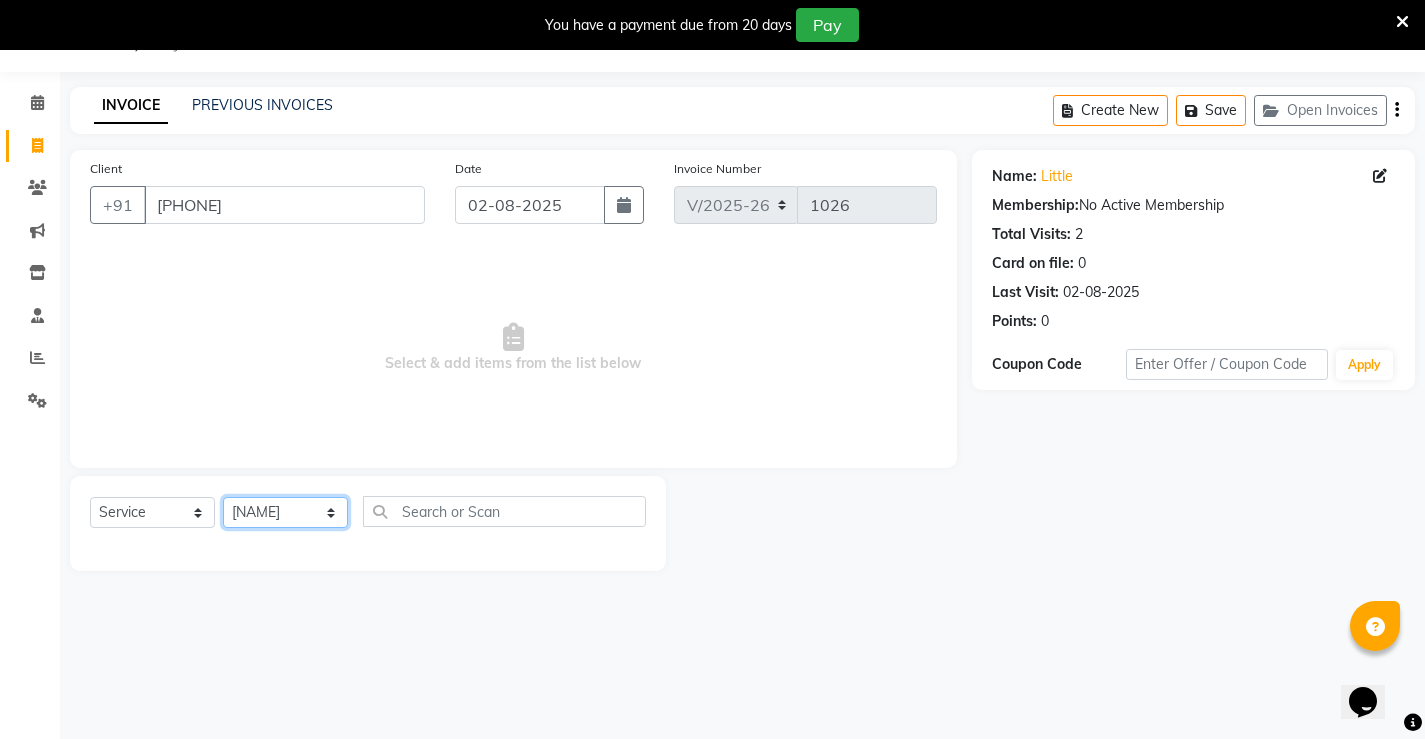 click on "Select Stylist [NAME] [NAME] [LAST] [NAME] [NAME] [NAME] [LAST]" 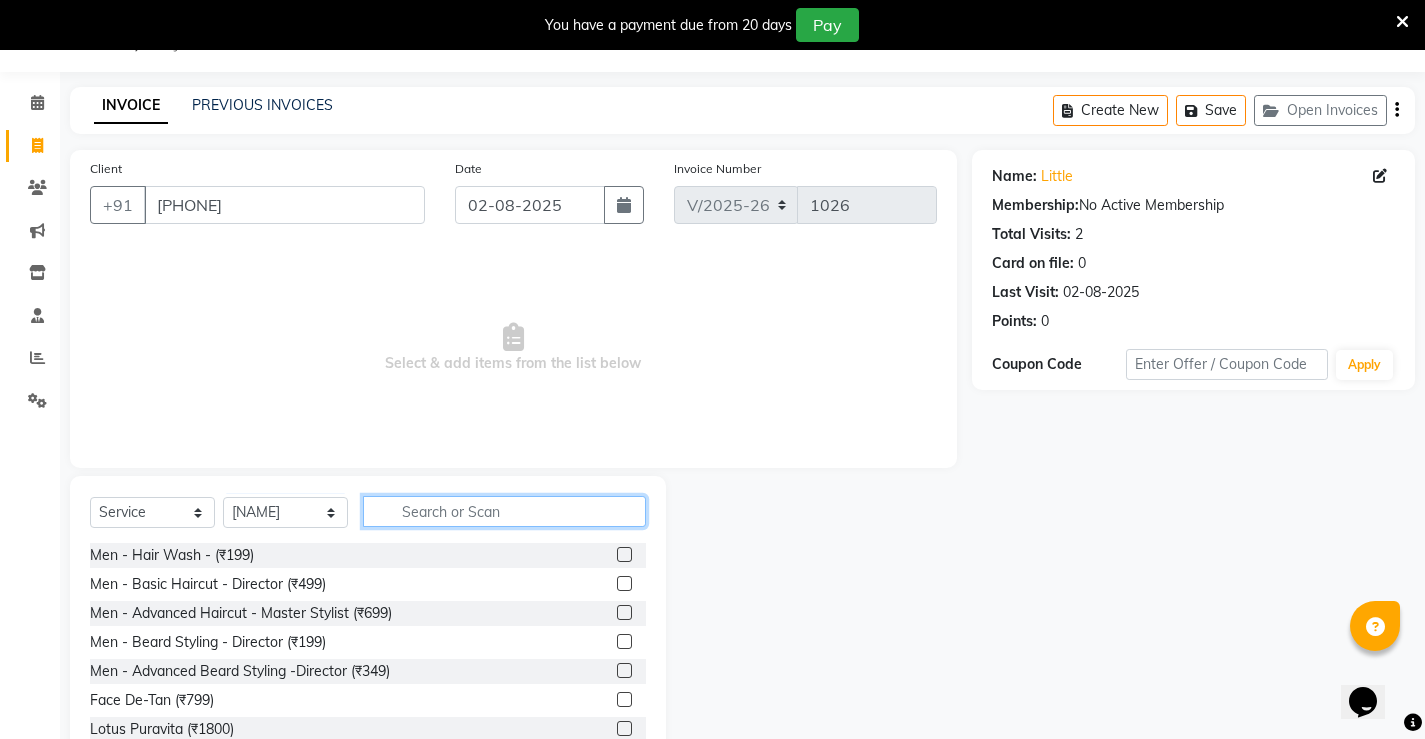 click 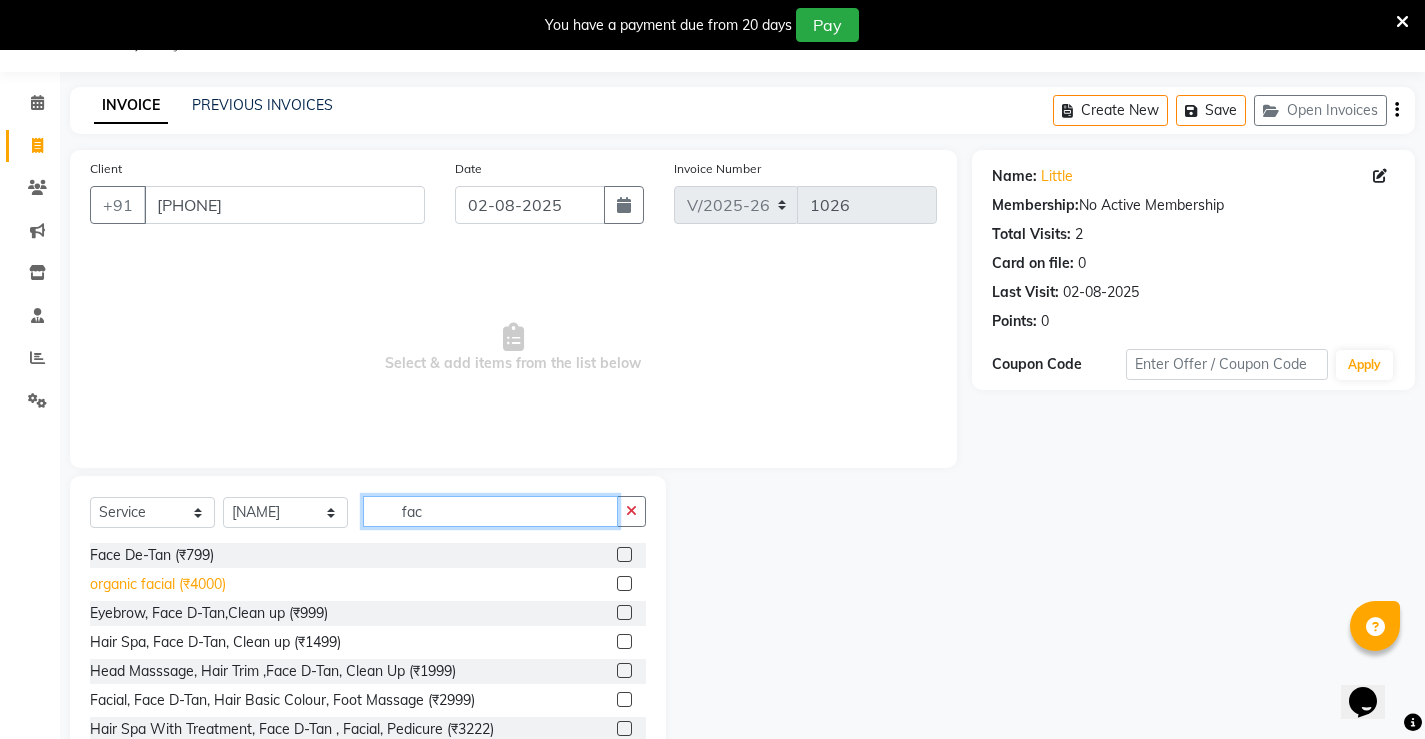 type on "fac" 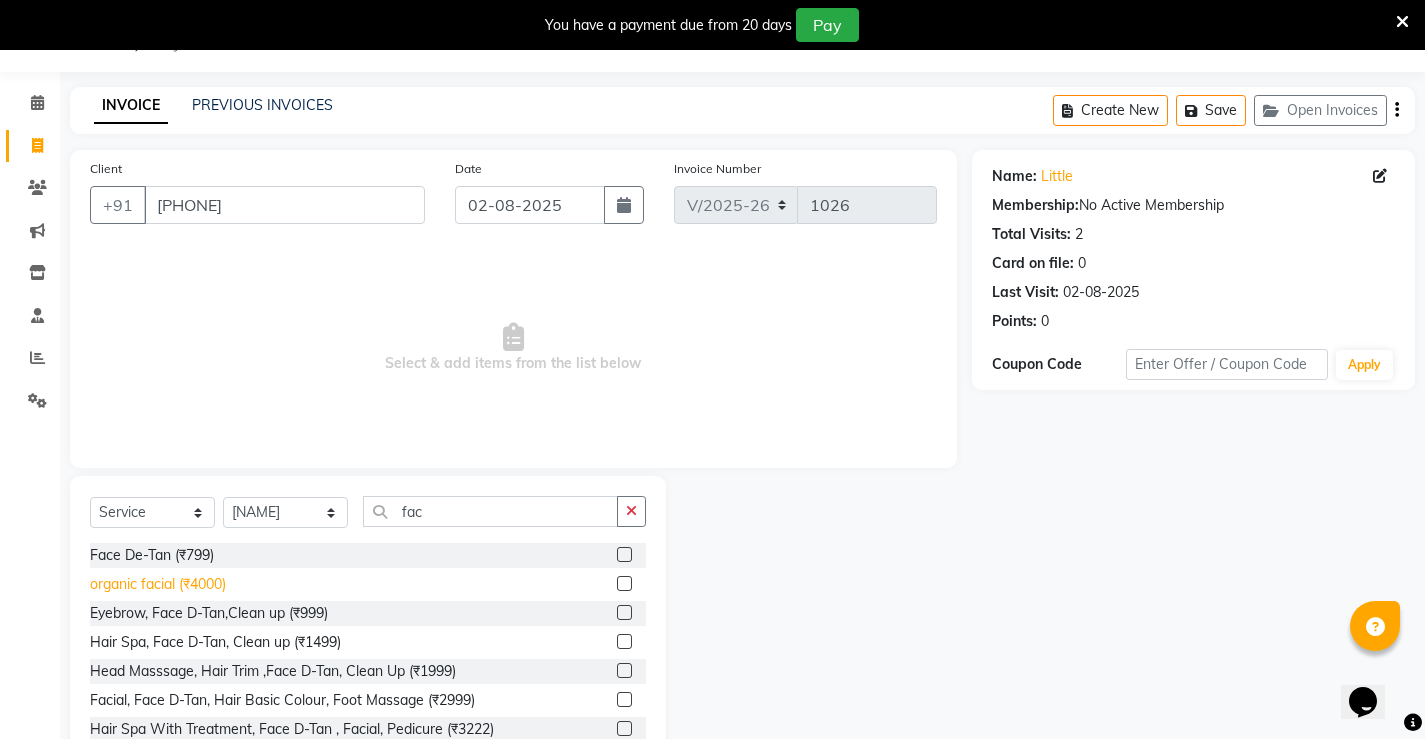 click on "organic facial  (₹4000)" 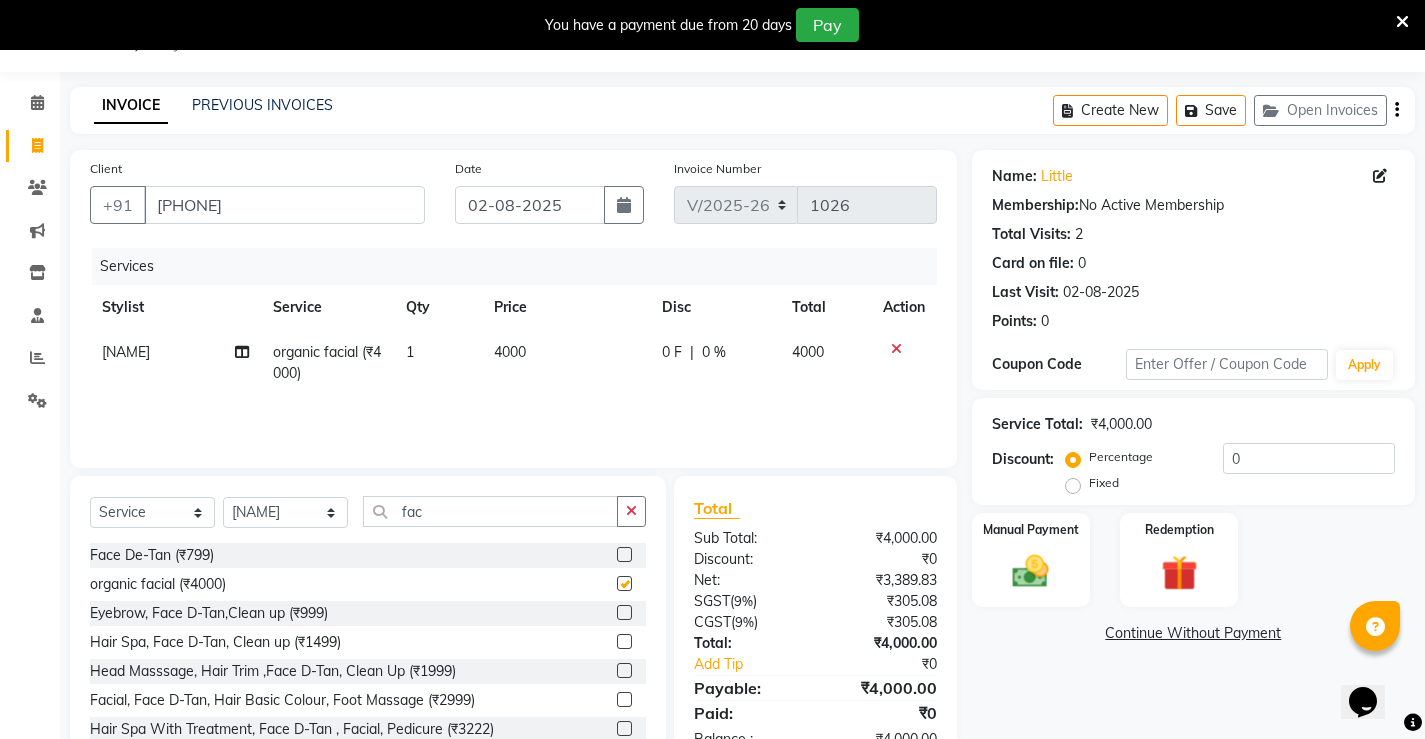checkbox on "false" 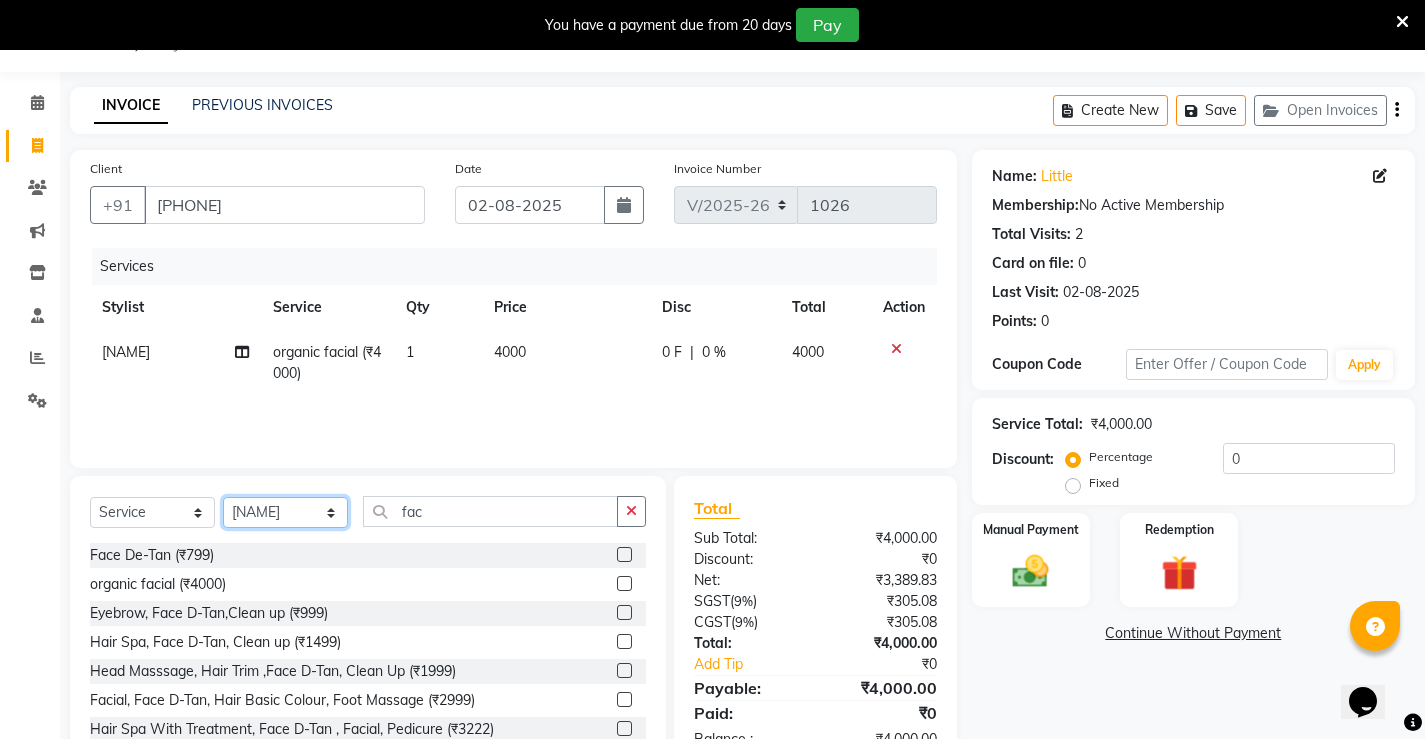 click on "Select Stylist [NAME] [NAME] [LAST] [NAME] [NAME] [NAME] [LAST]" 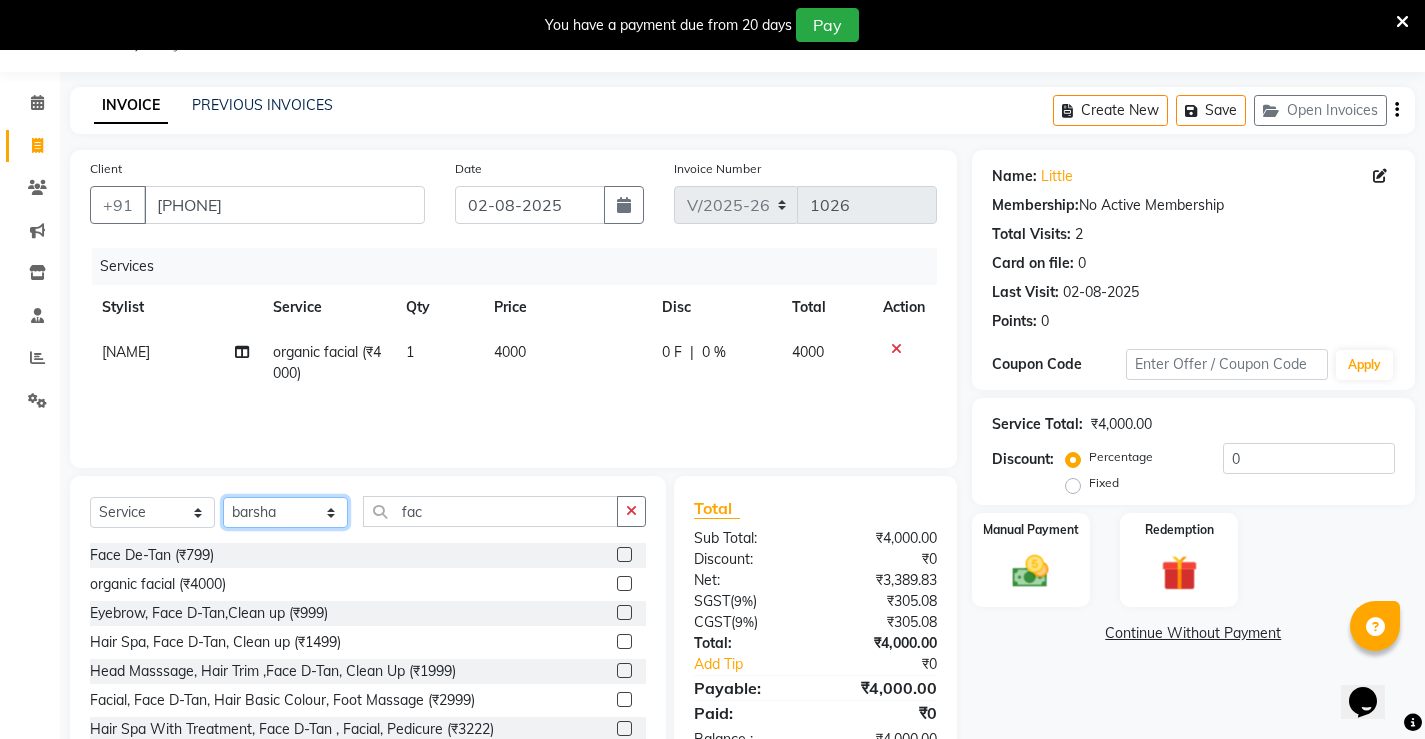click on "Select Stylist [NAME] [NAME] [LAST] [NAME] [NAME] [NAME] [LAST]" 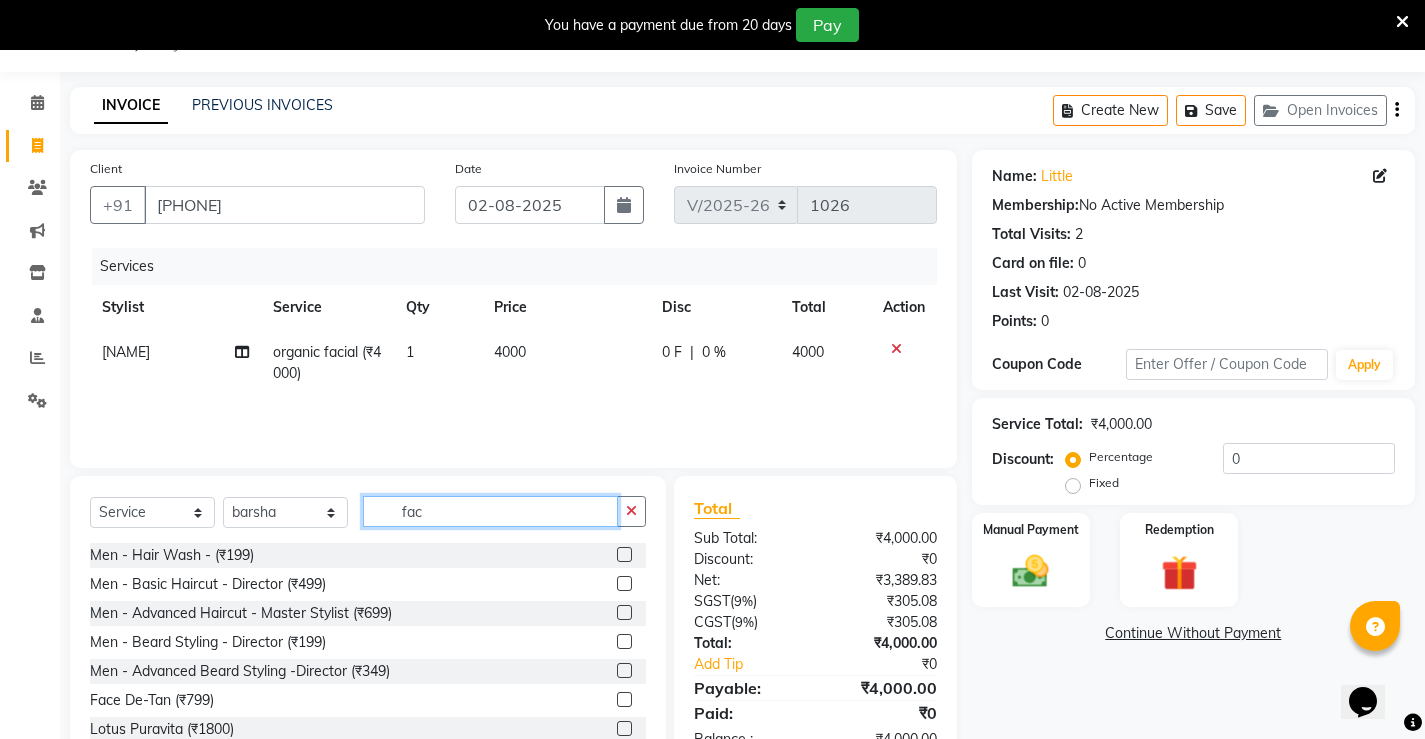 click on "fac" 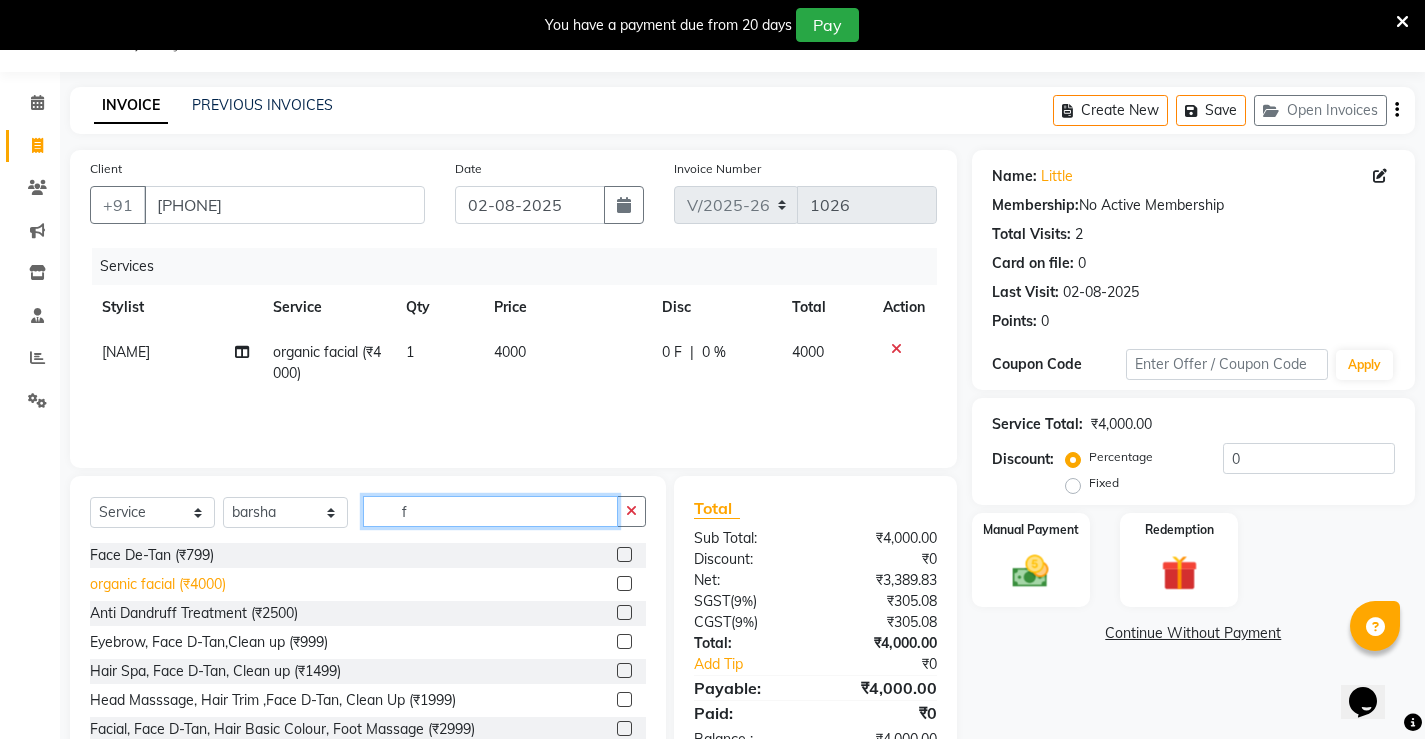 type on "f" 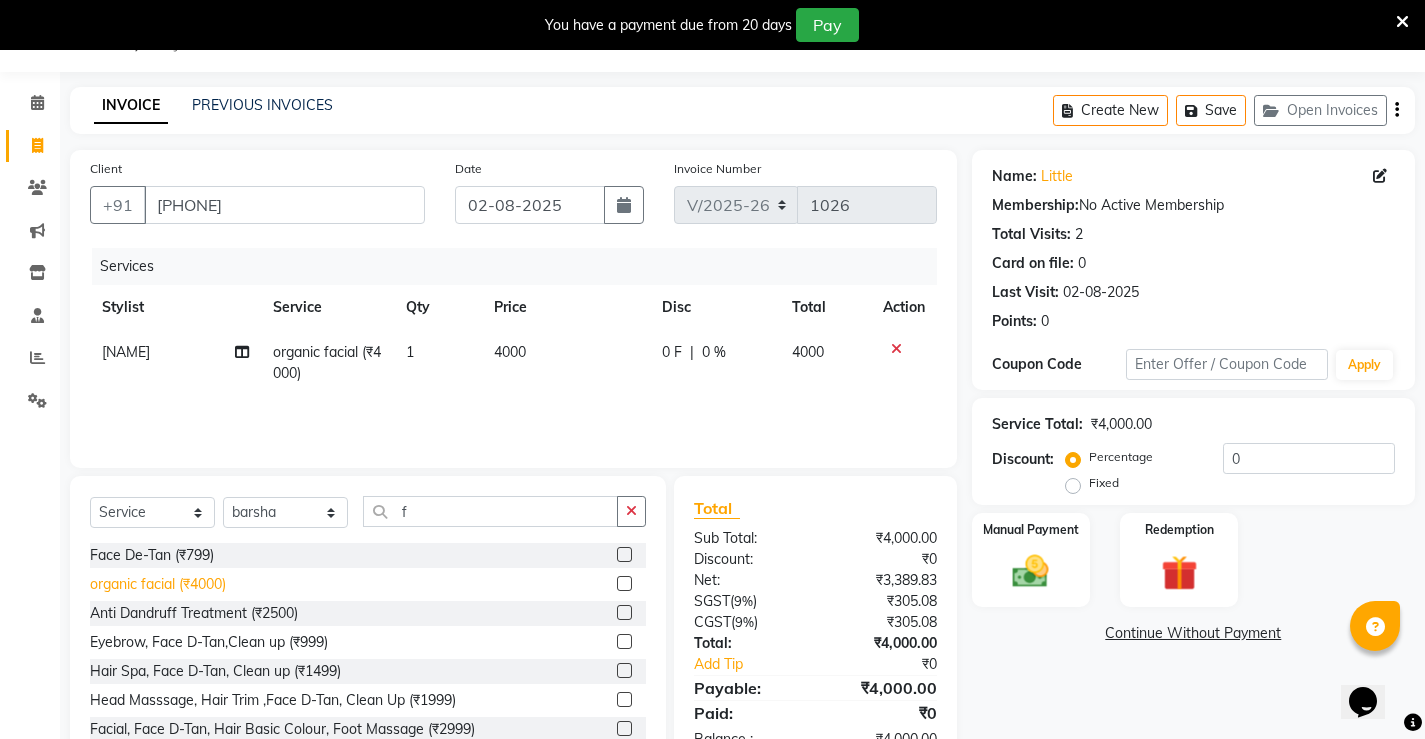 click on "organic facial  (₹4000)" 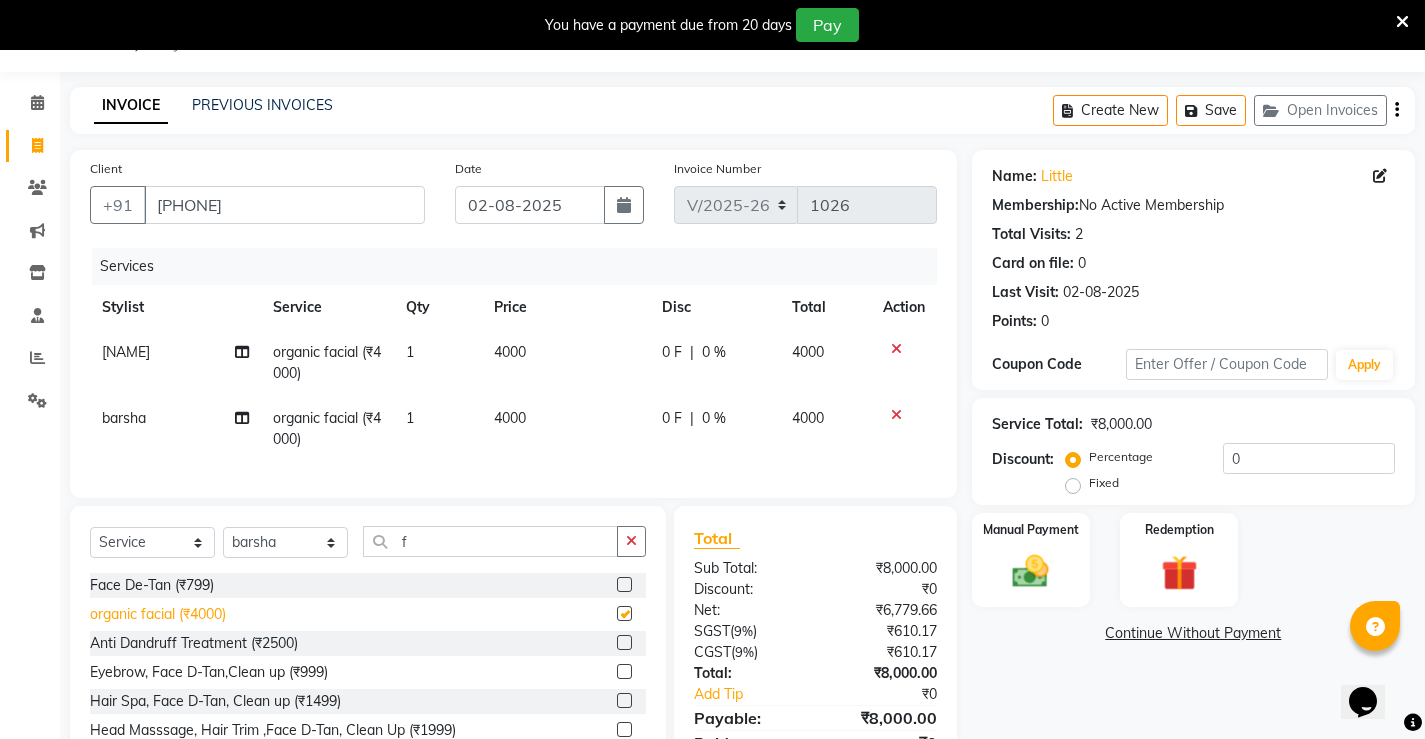checkbox on "false" 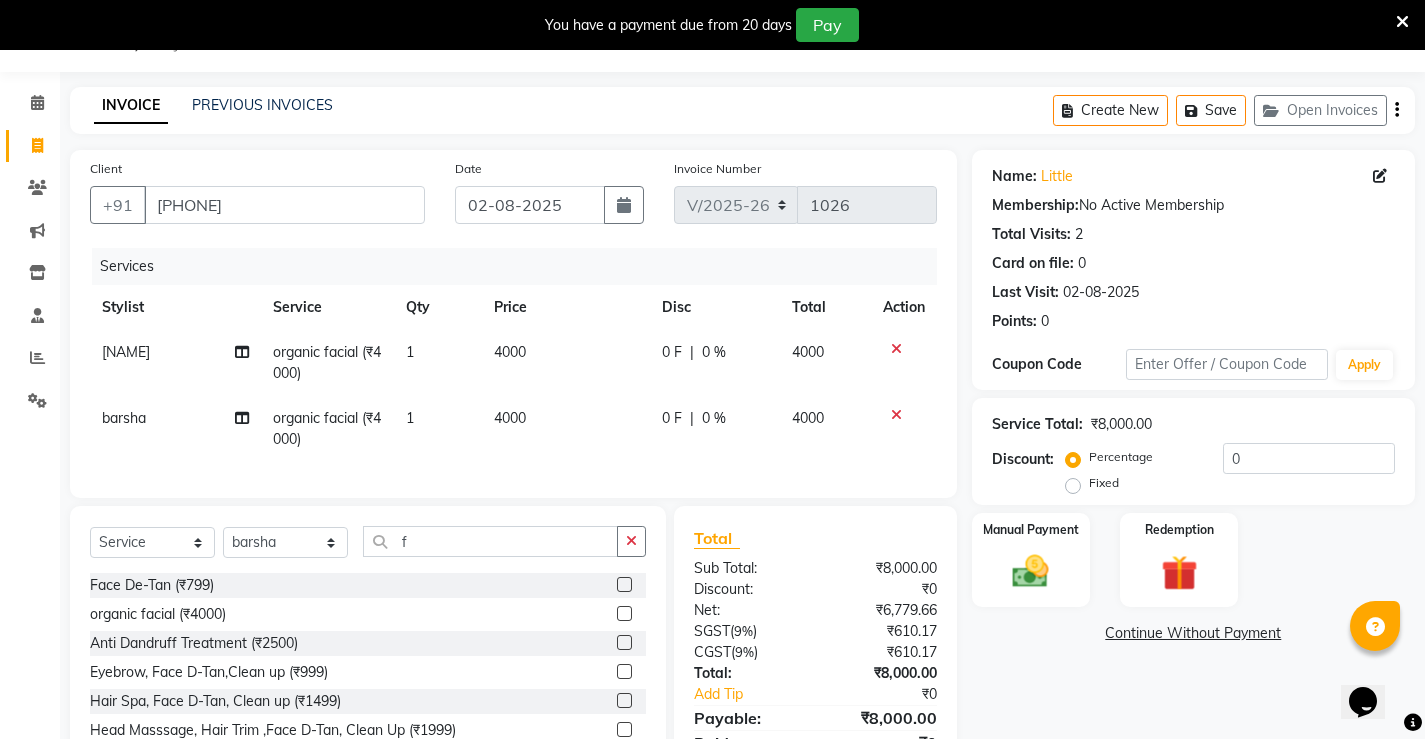 click on "4000" 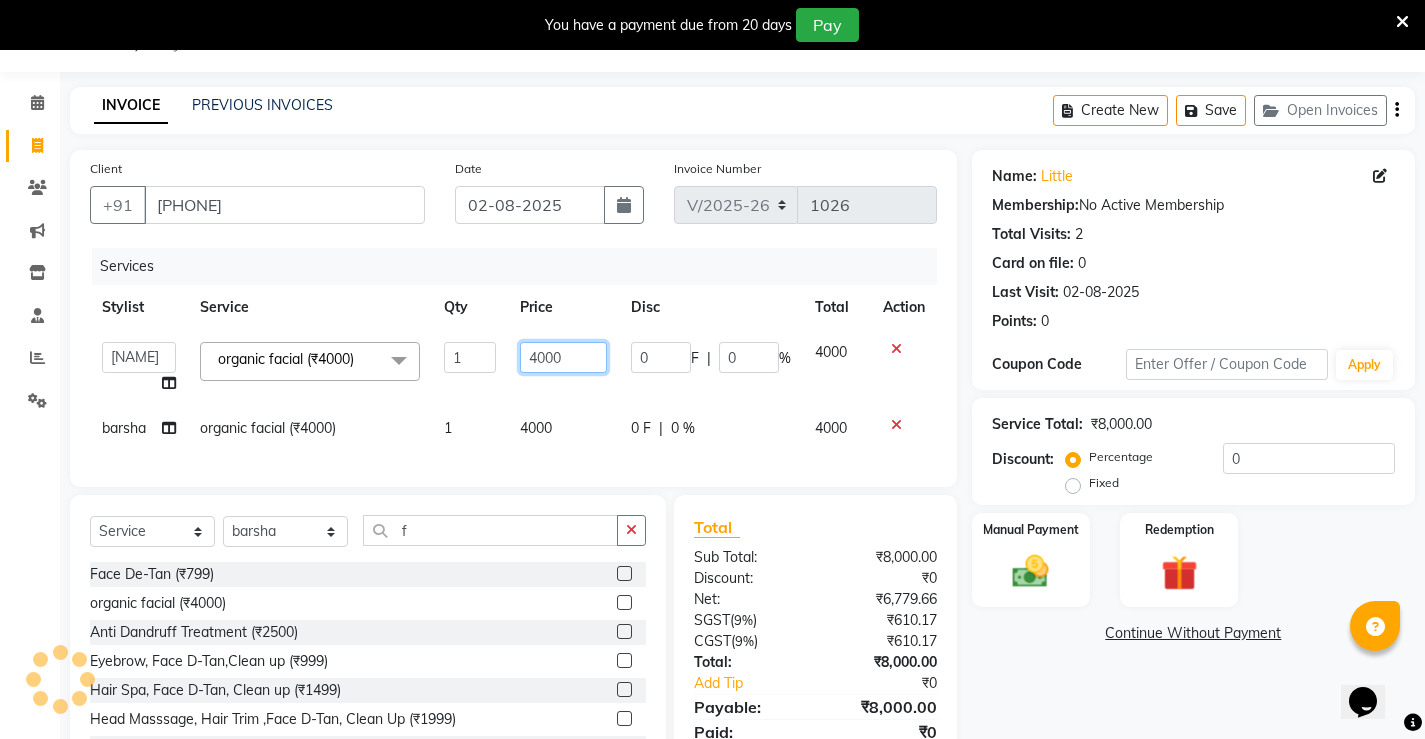 click on "4000" 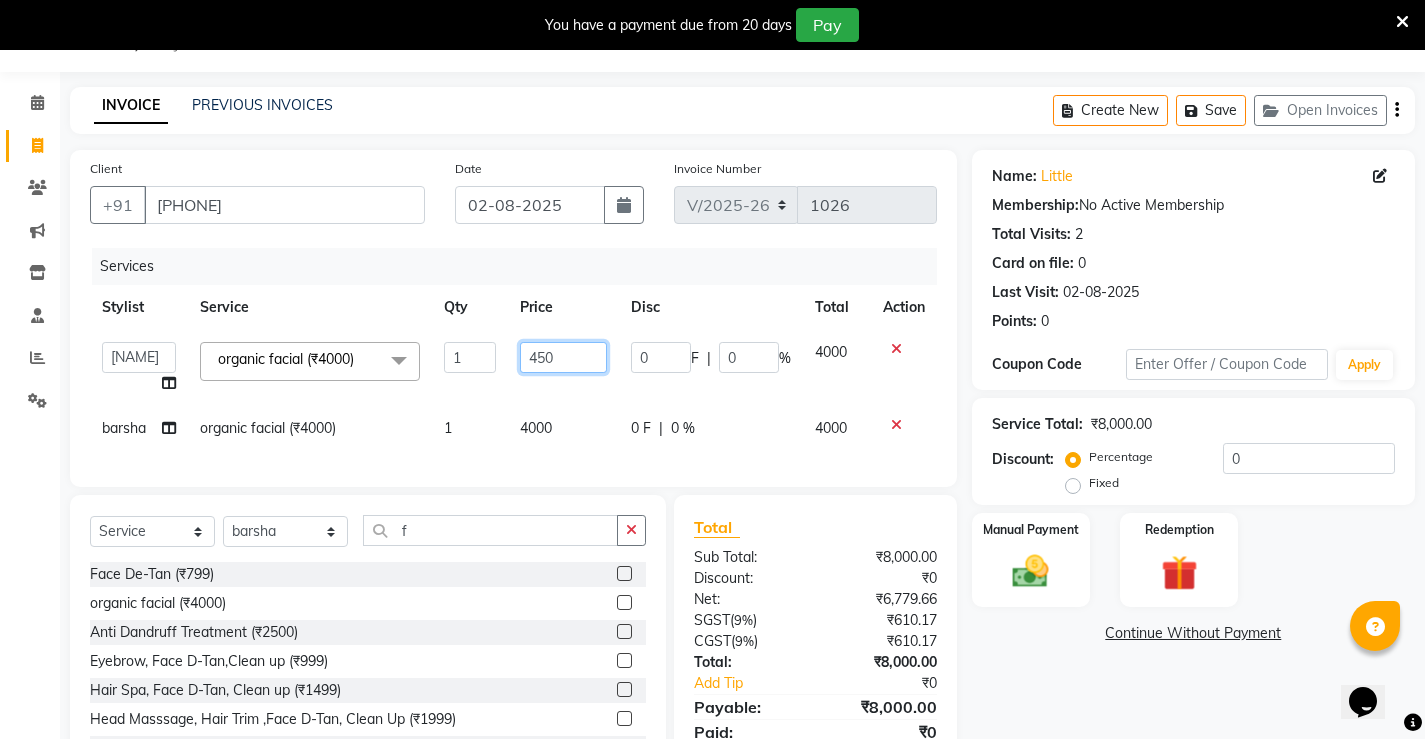 type on "4500" 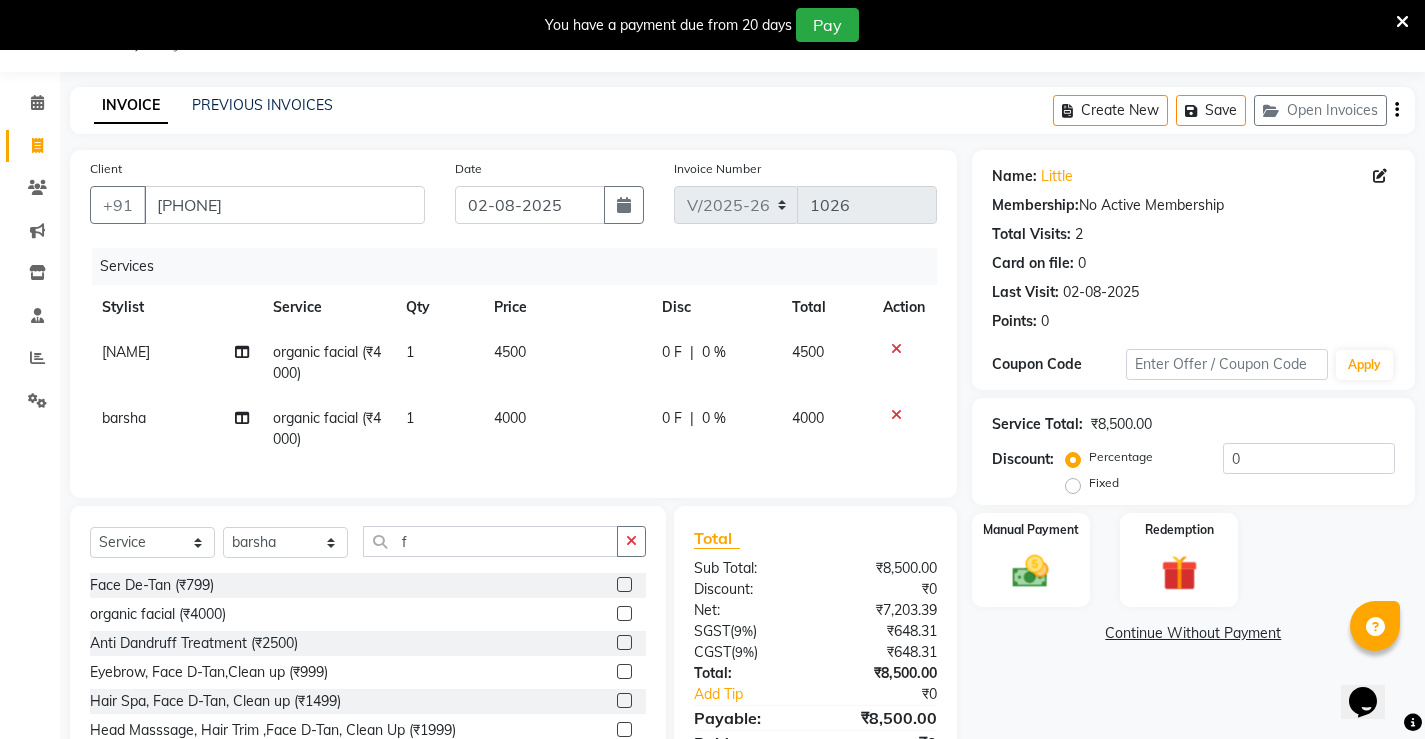 click on "4000" 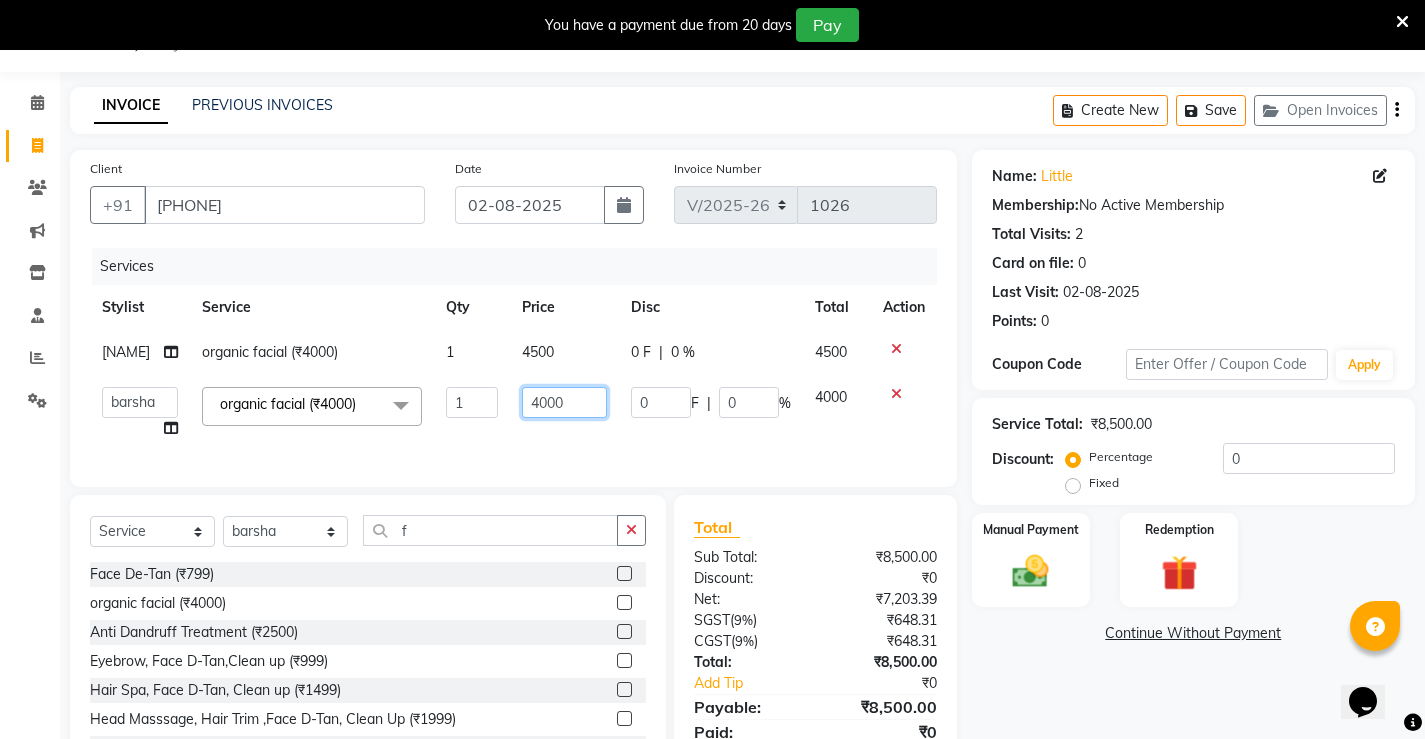 click on "4000" 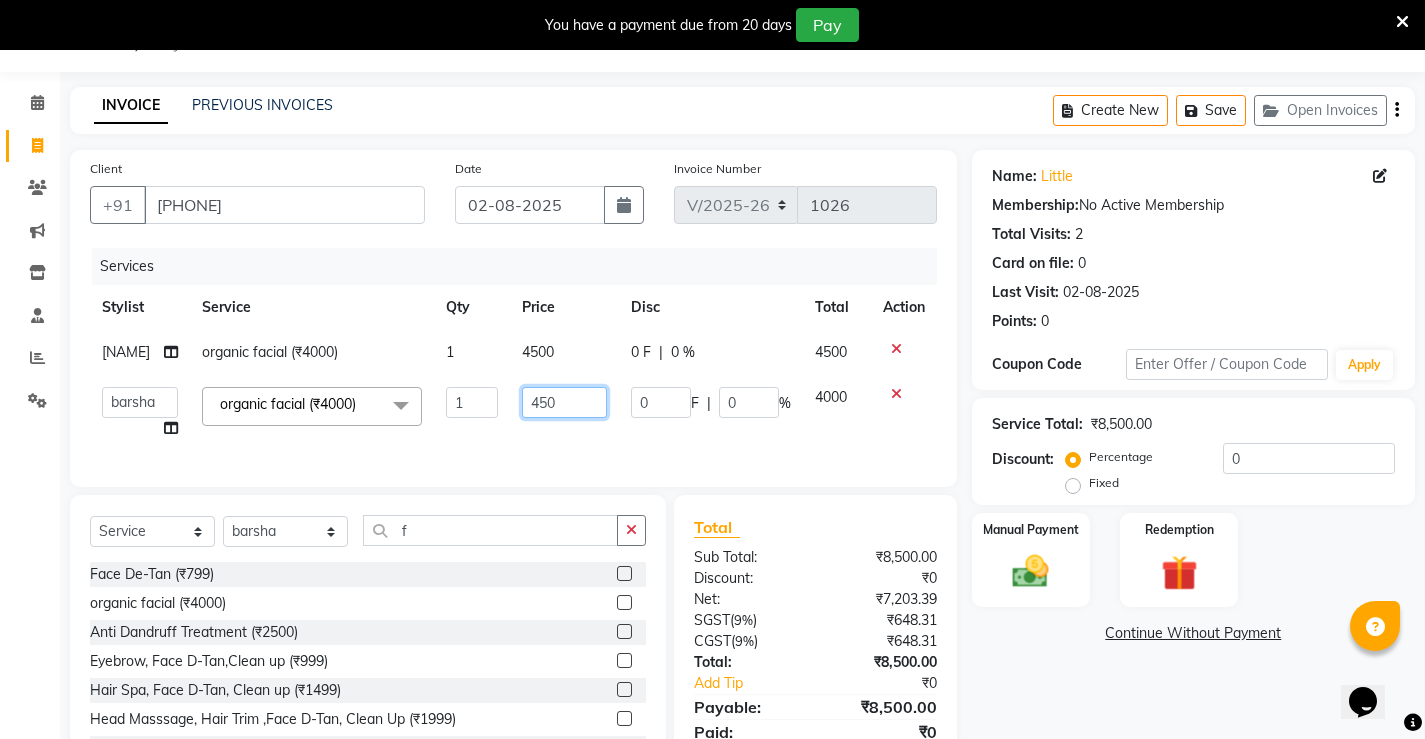 type on "4500" 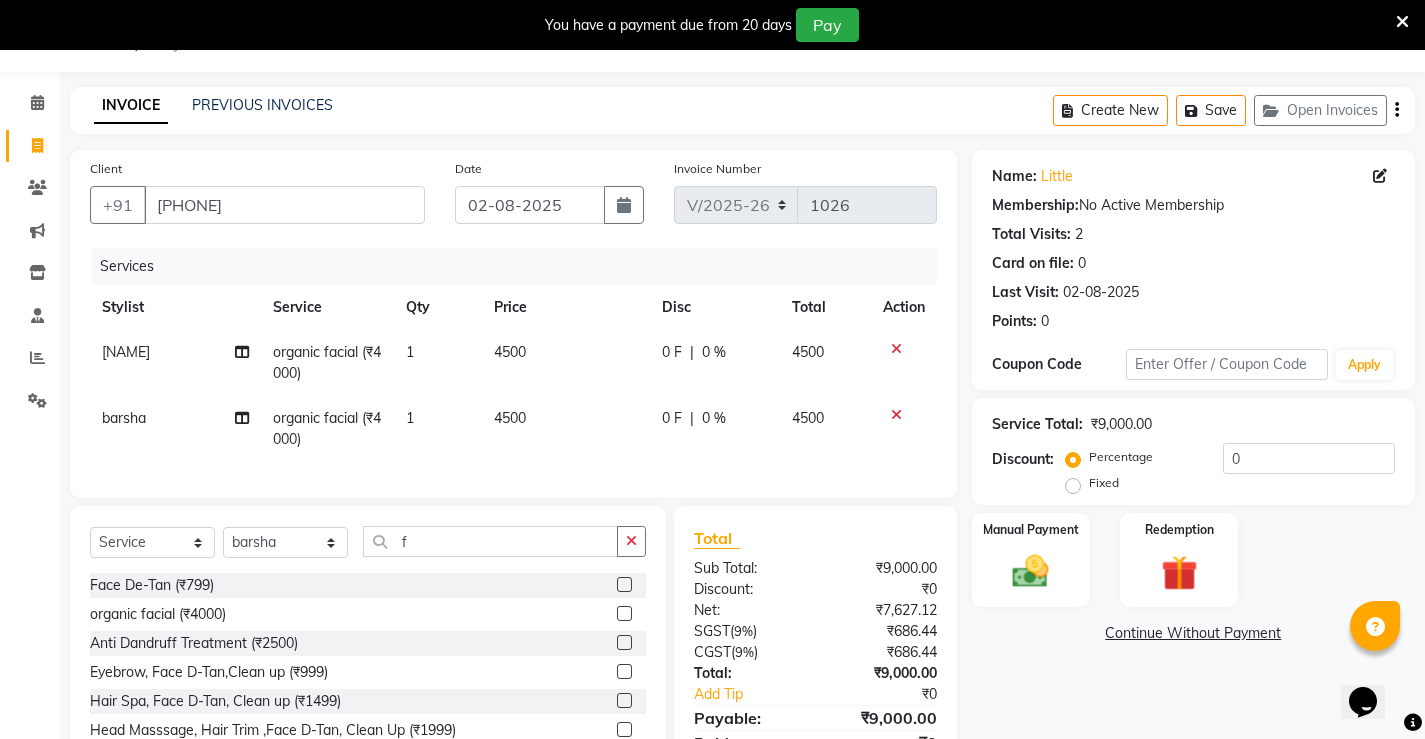 click on "4500" 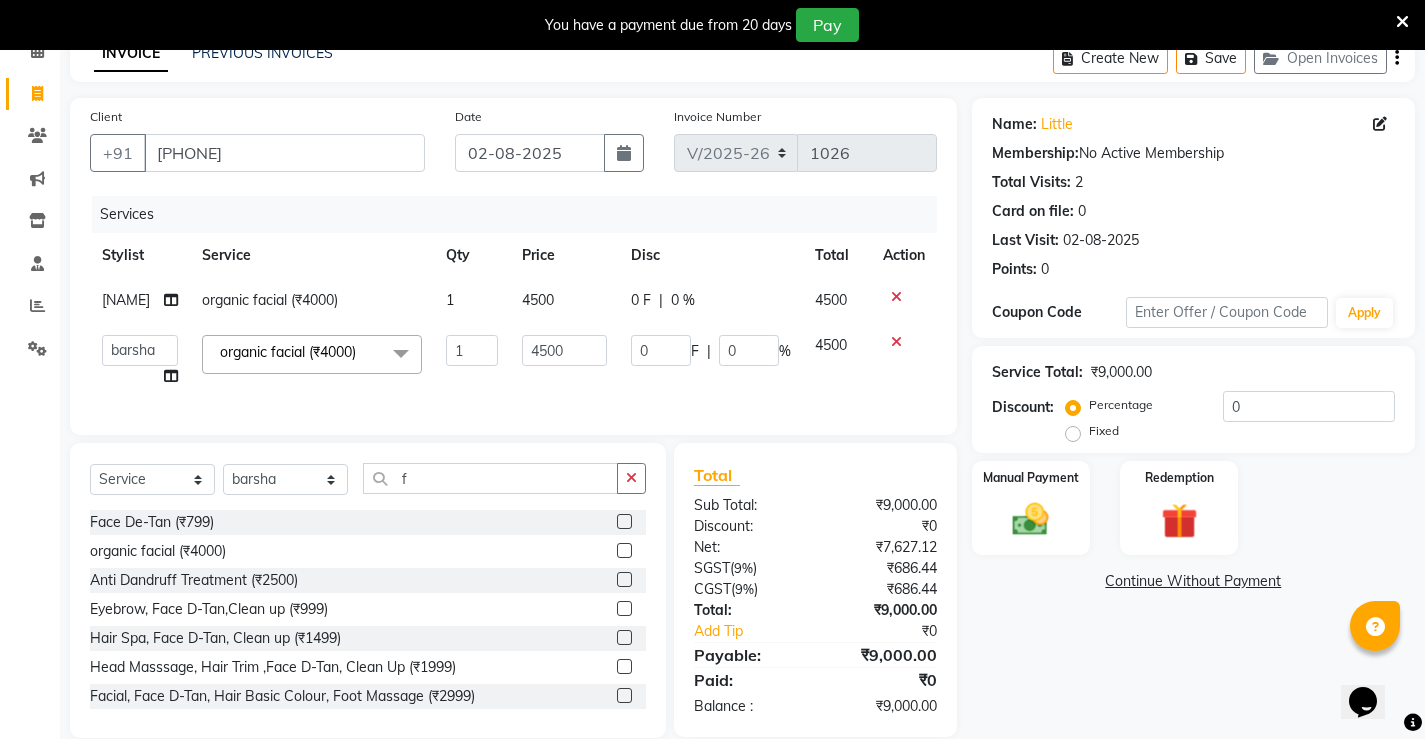 scroll, scrollTop: 146, scrollLeft: 0, axis: vertical 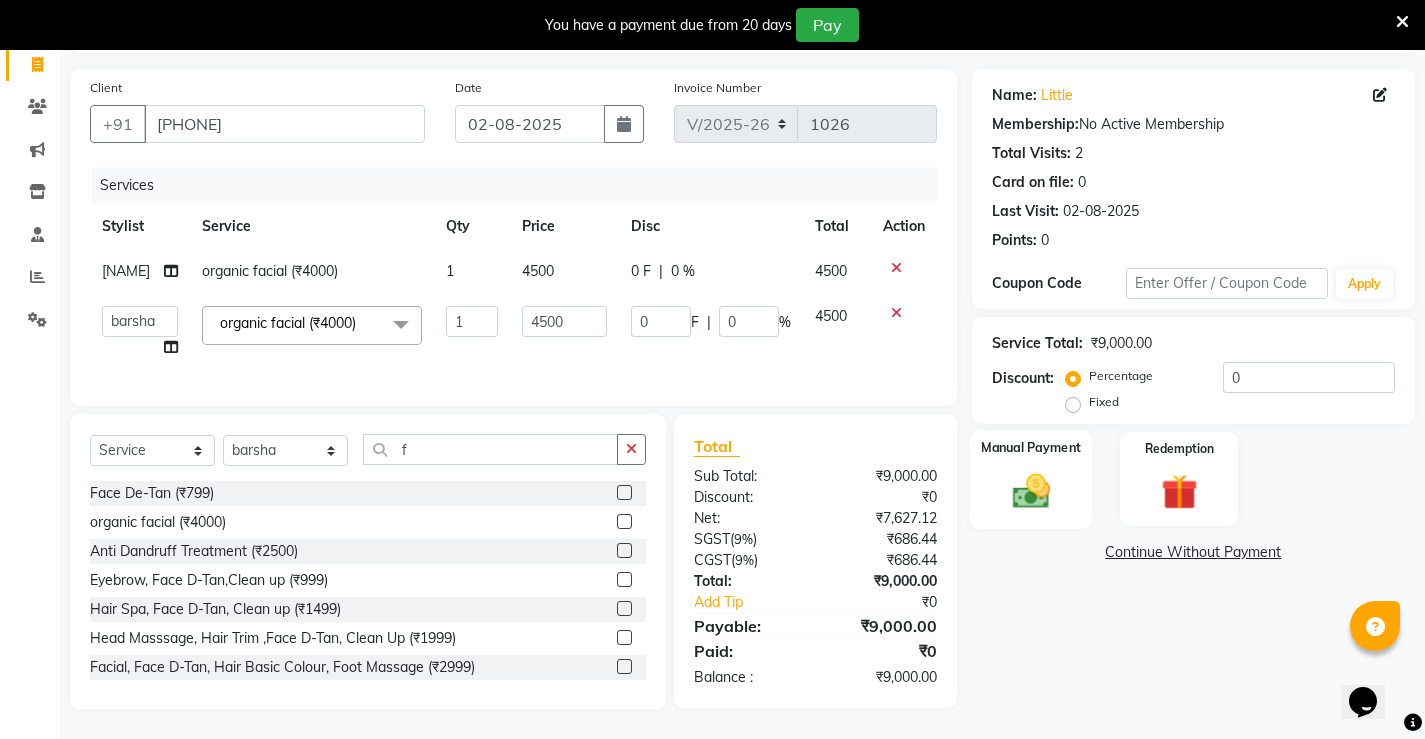 click on "Manual Payment" 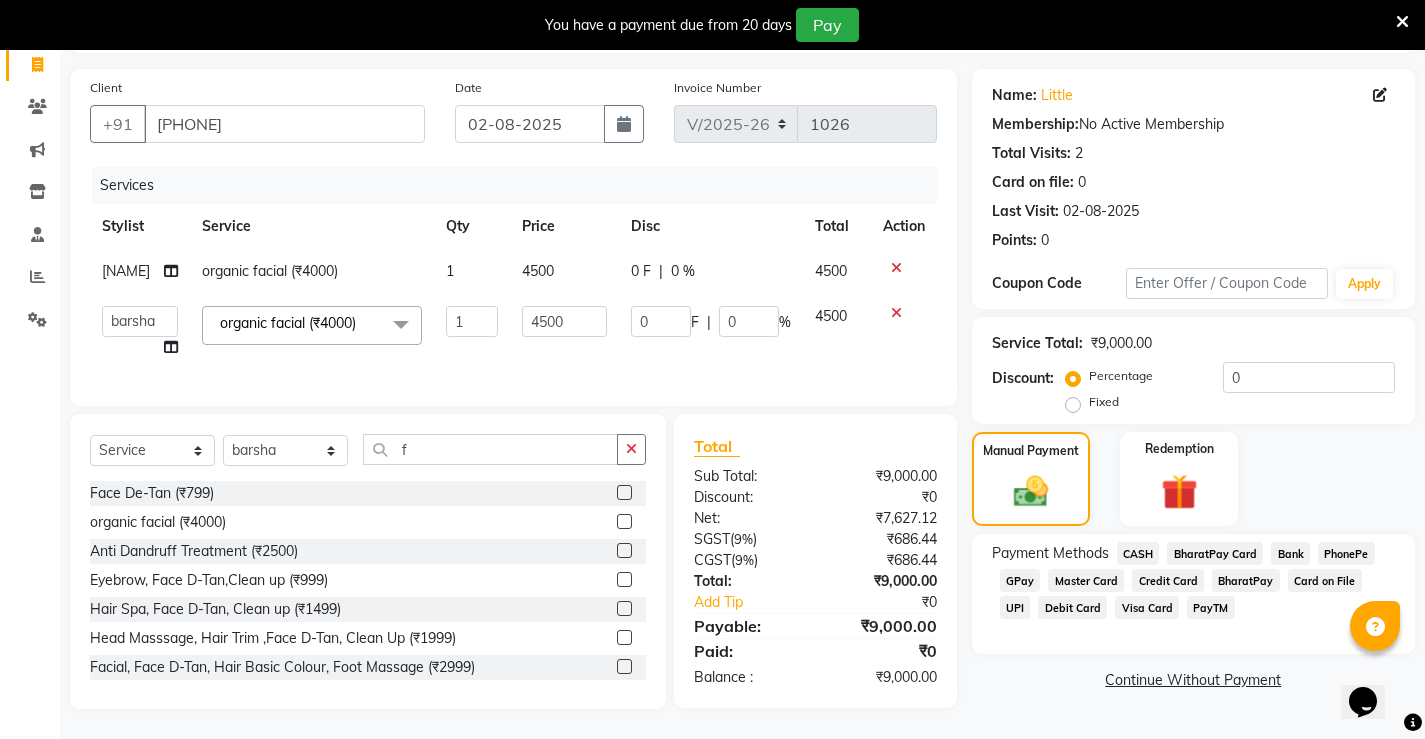 click on "PhonePe" 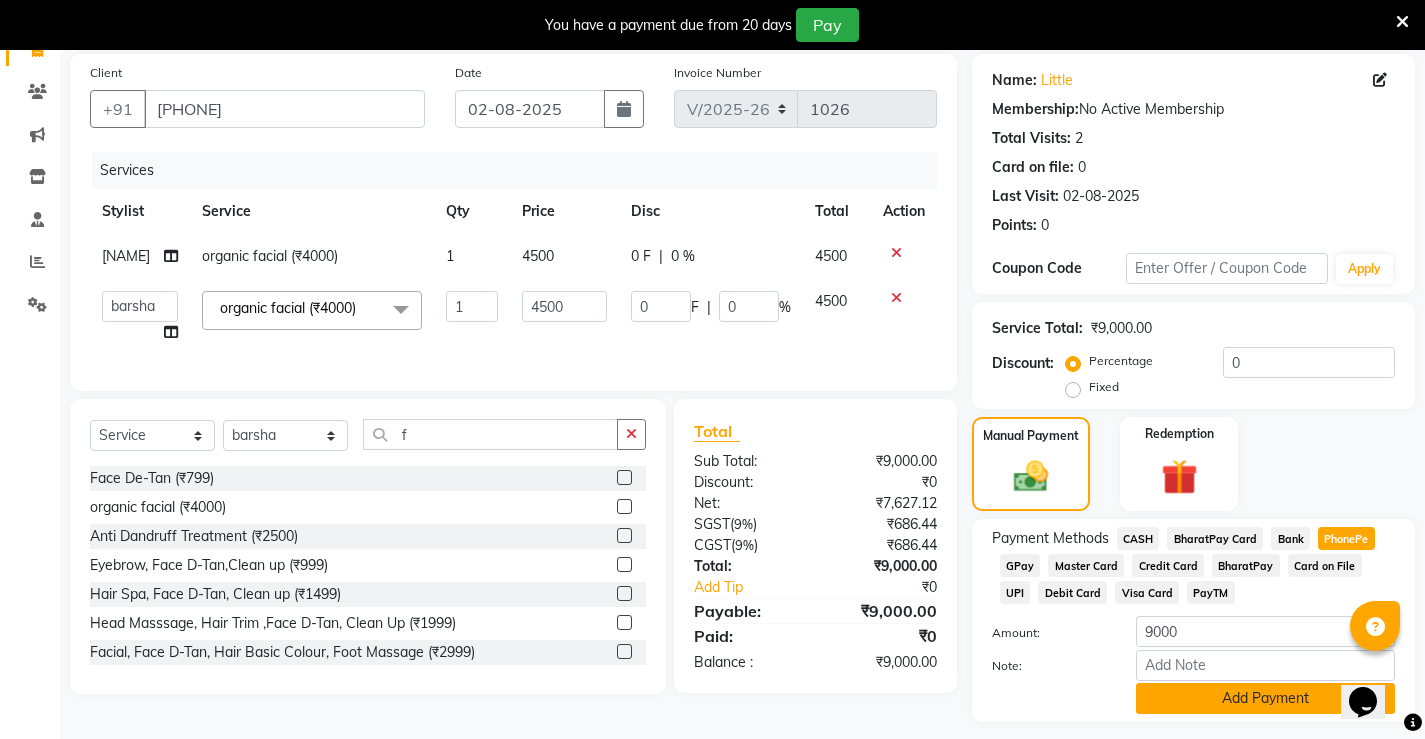 click on "Add Payment" 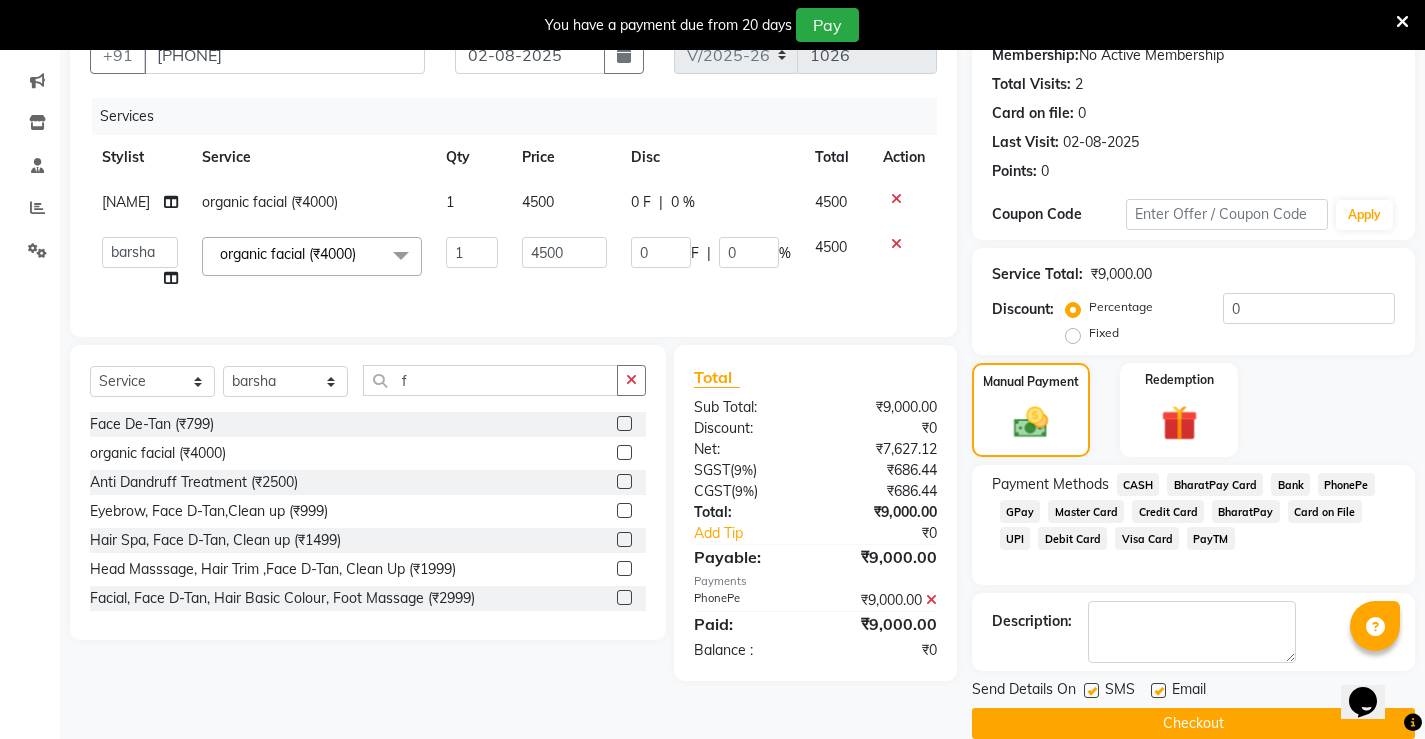scroll, scrollTop: 230, scrollLeft: 0, axis: vertical 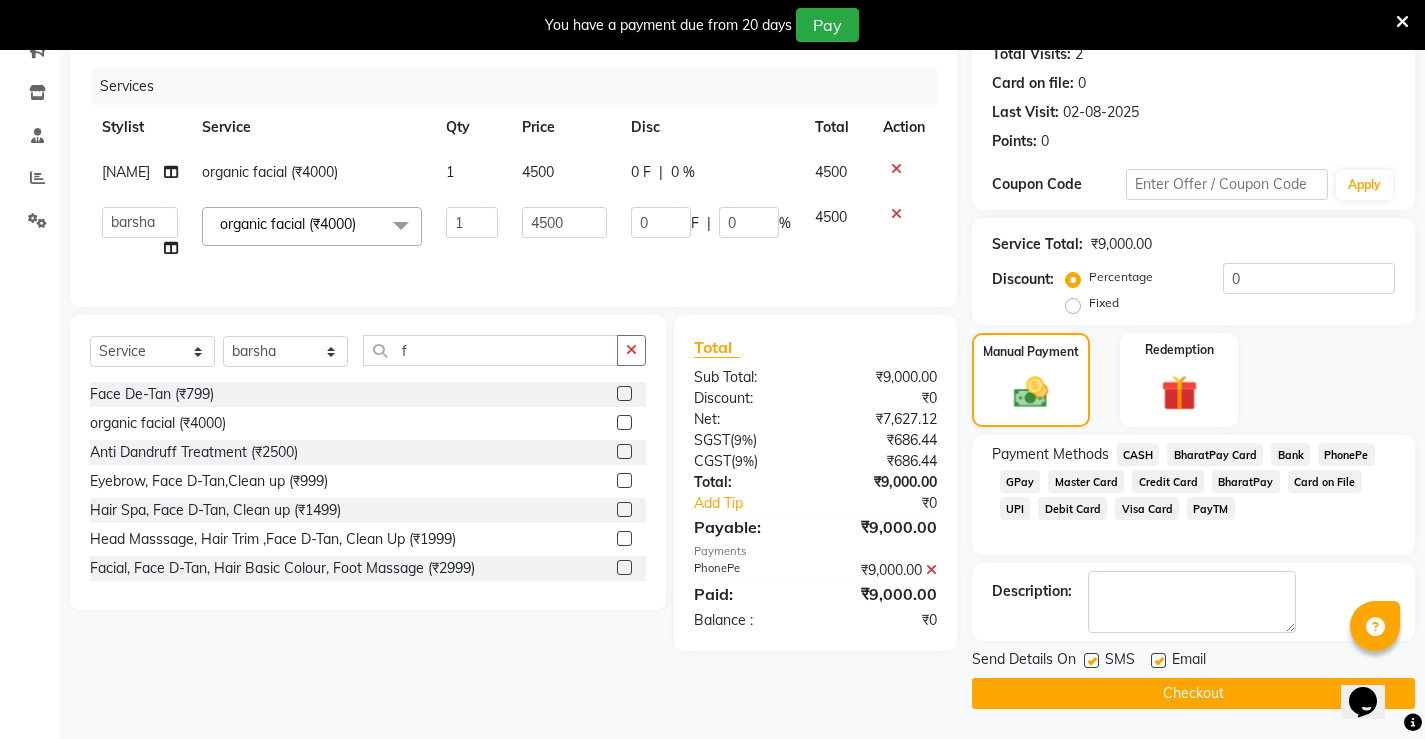 click on "Checkout" 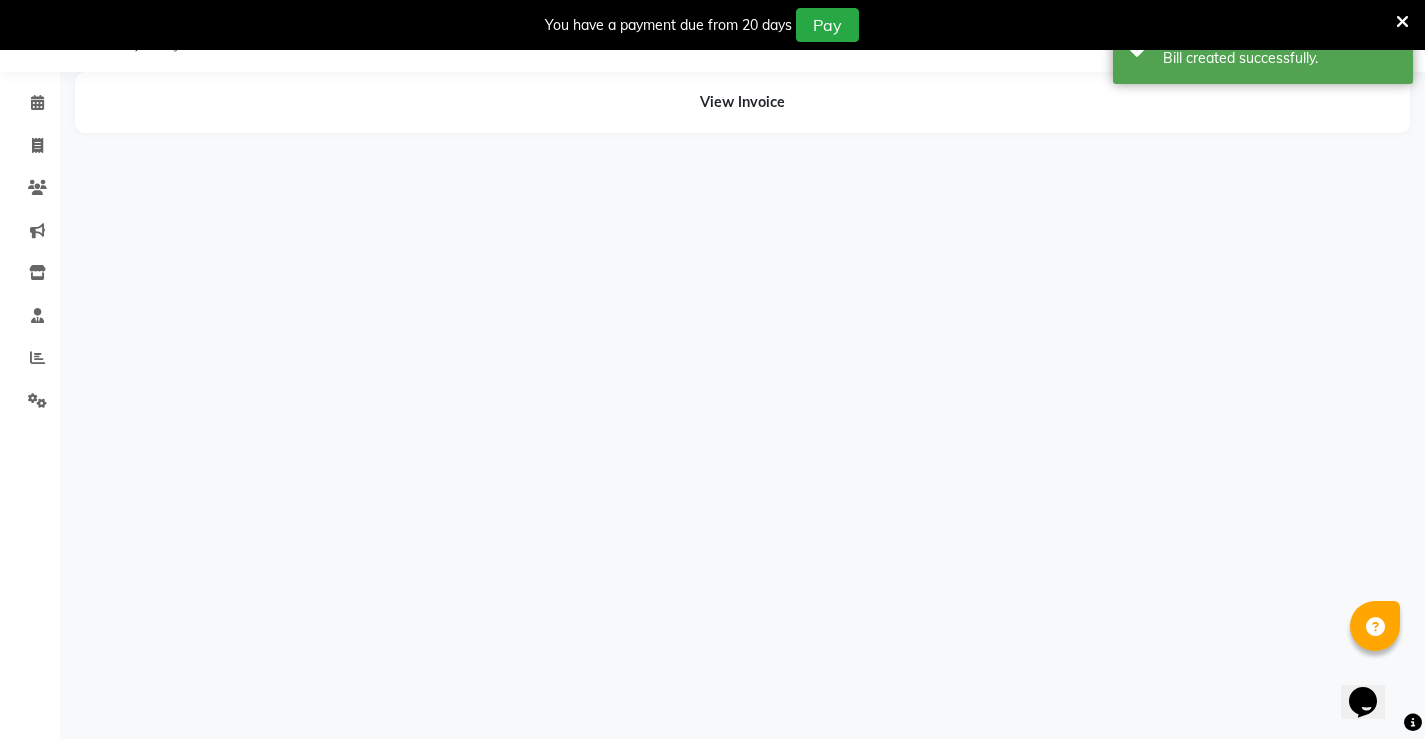 scroll, scrollTop: 50, scrollLeft: 0, axis: vertical 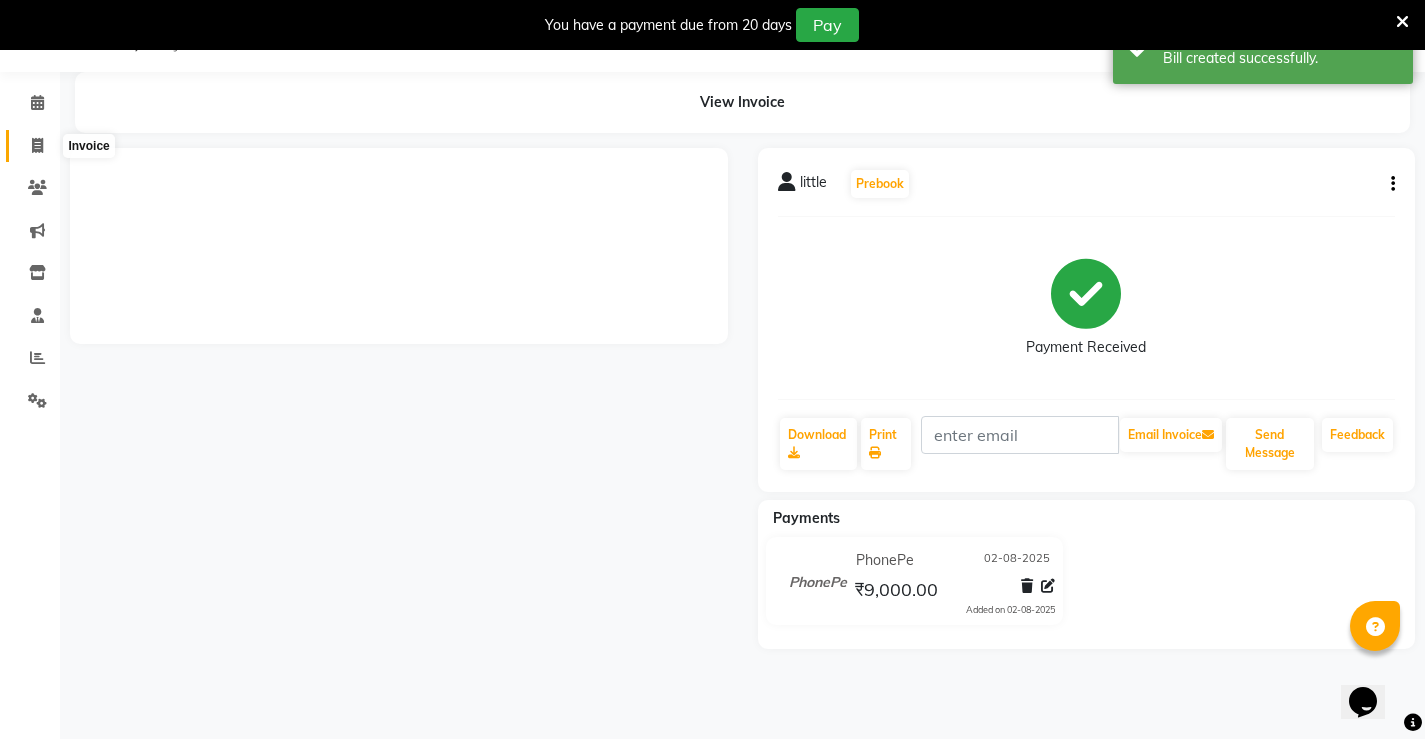 click 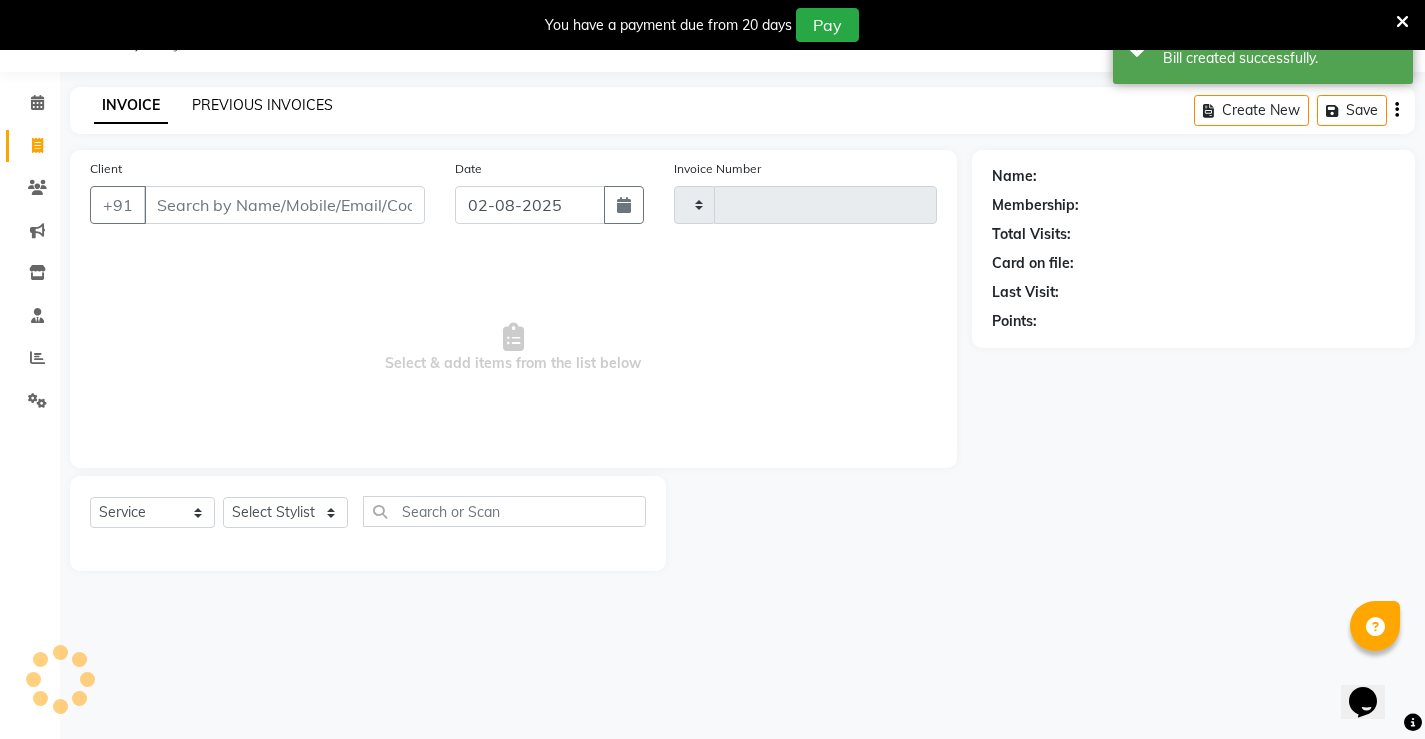 type on "1027" 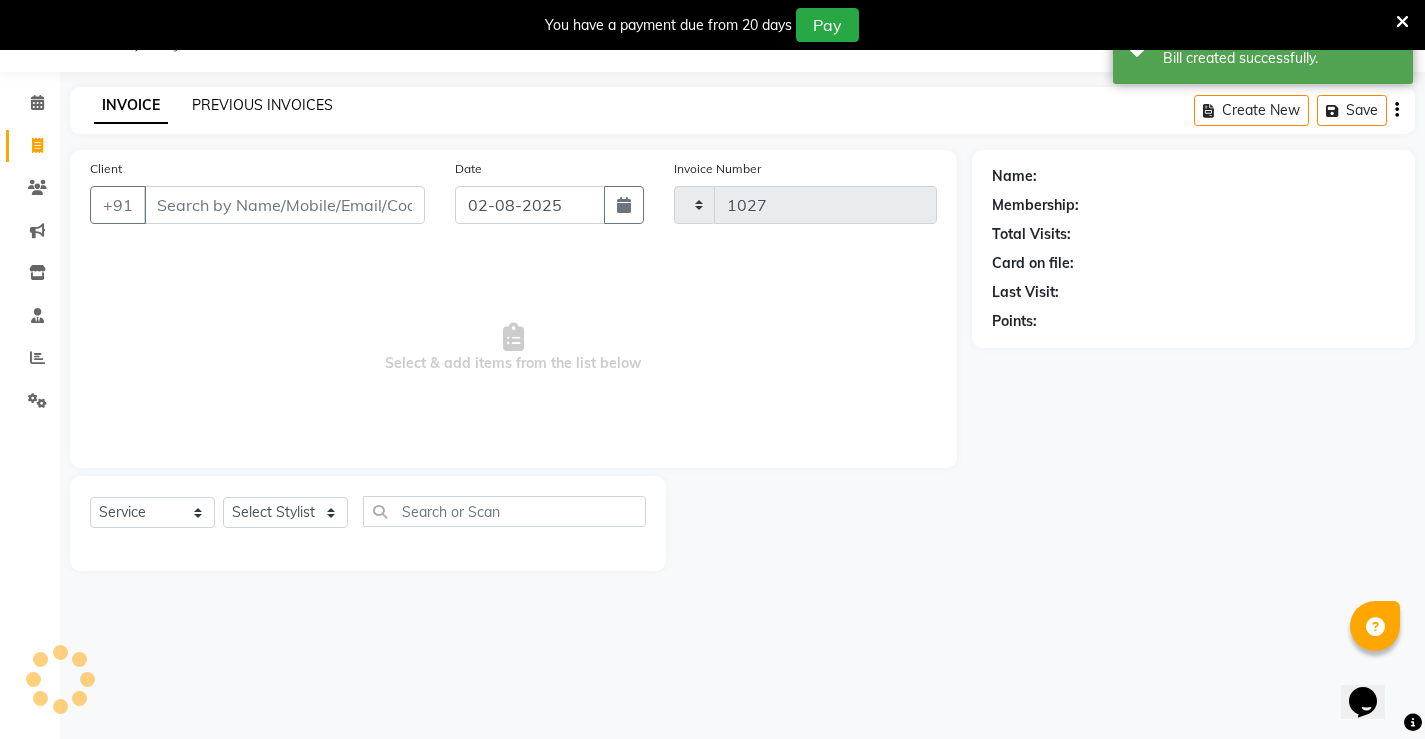 select on "7705" 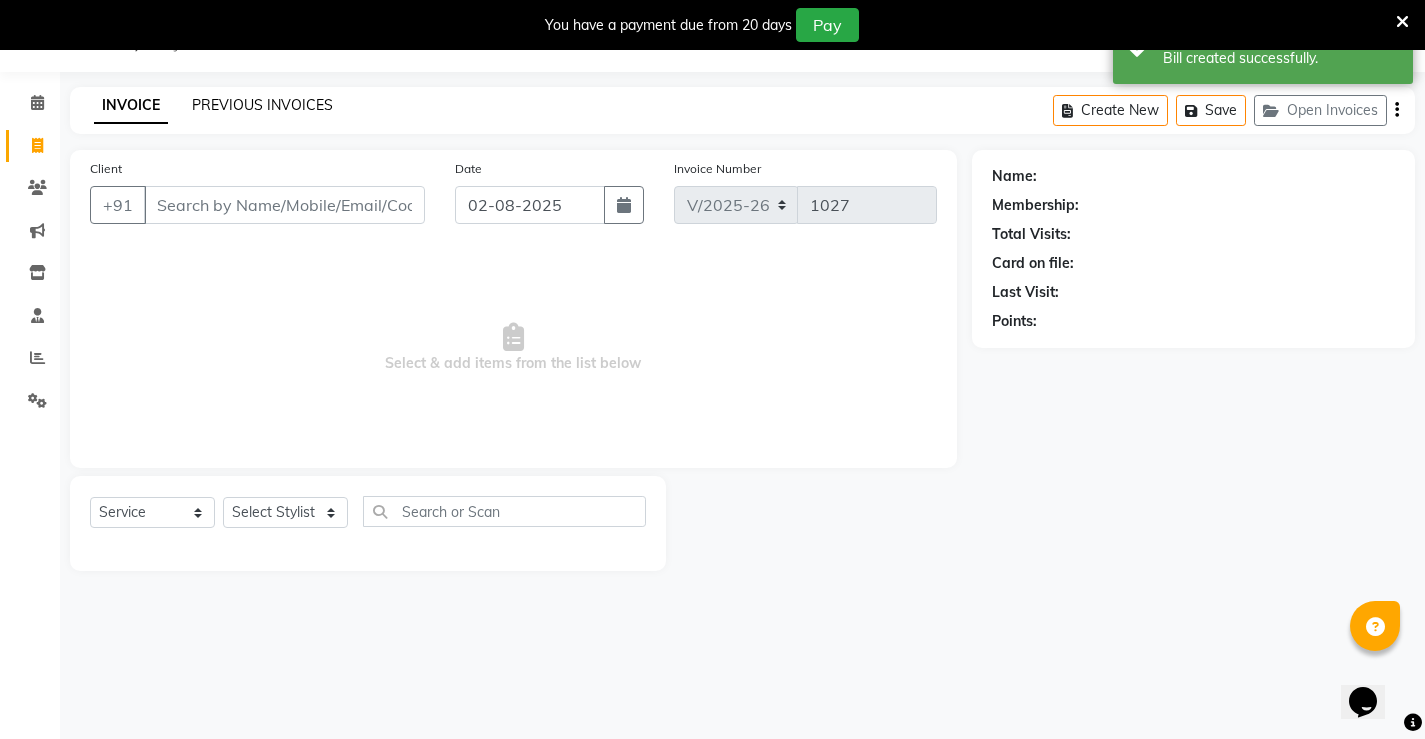 click on "PREVIOUS INVOICES" 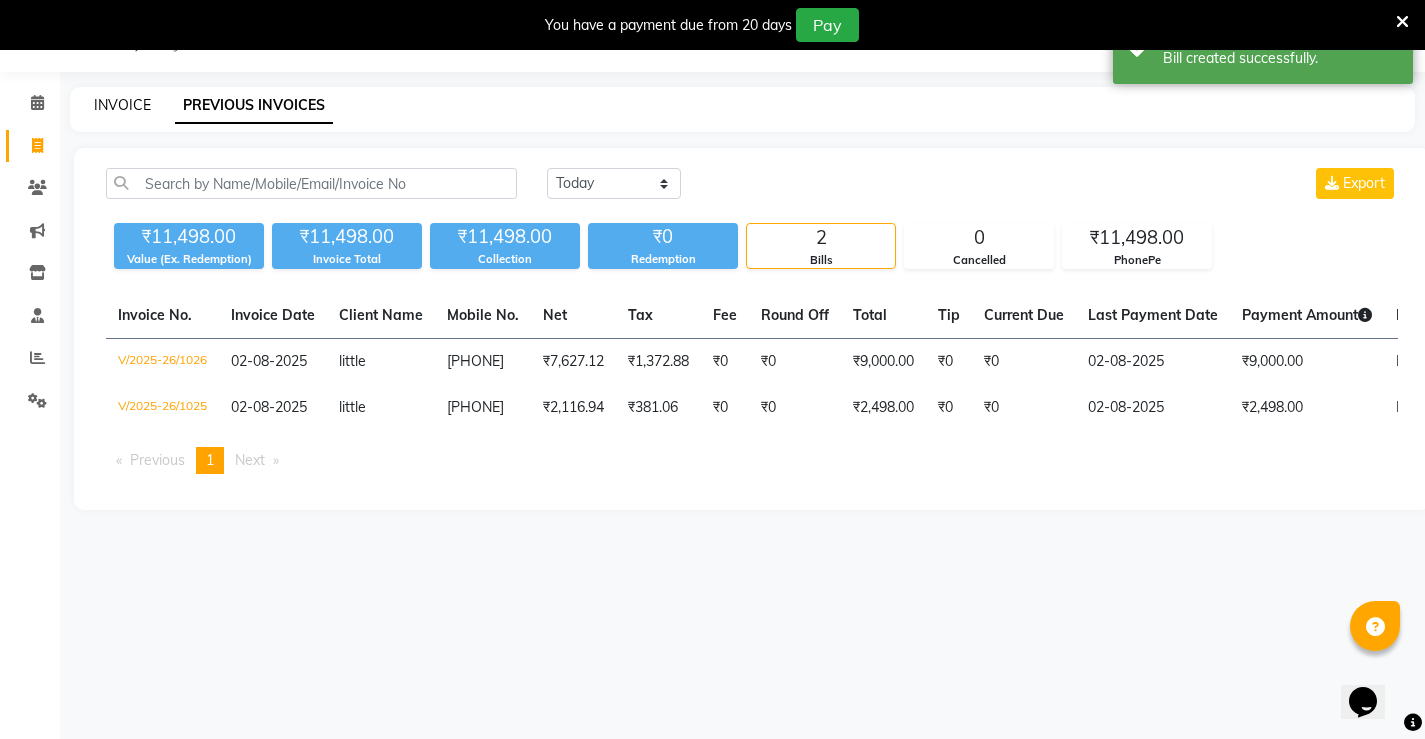 click on "INVOICE" 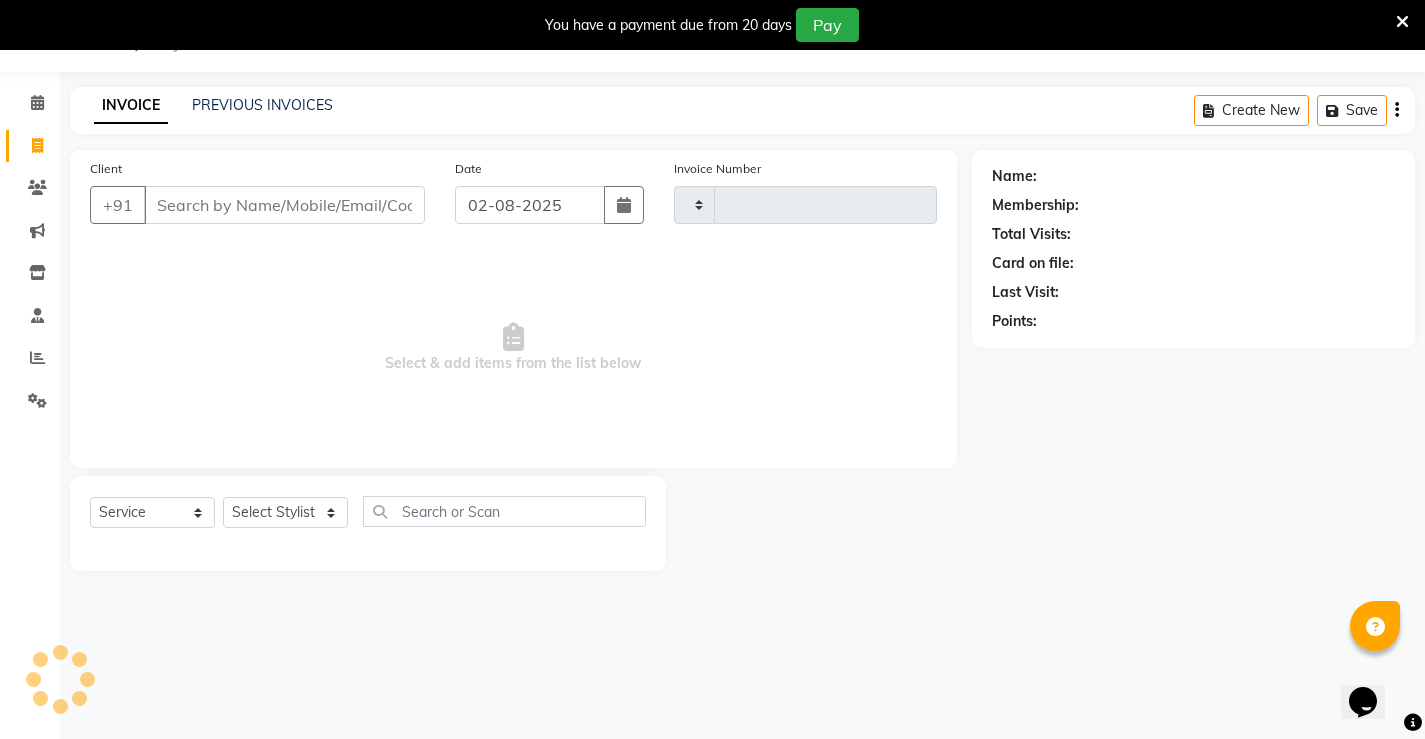 click on "Client" at bounding box center (284, 205) 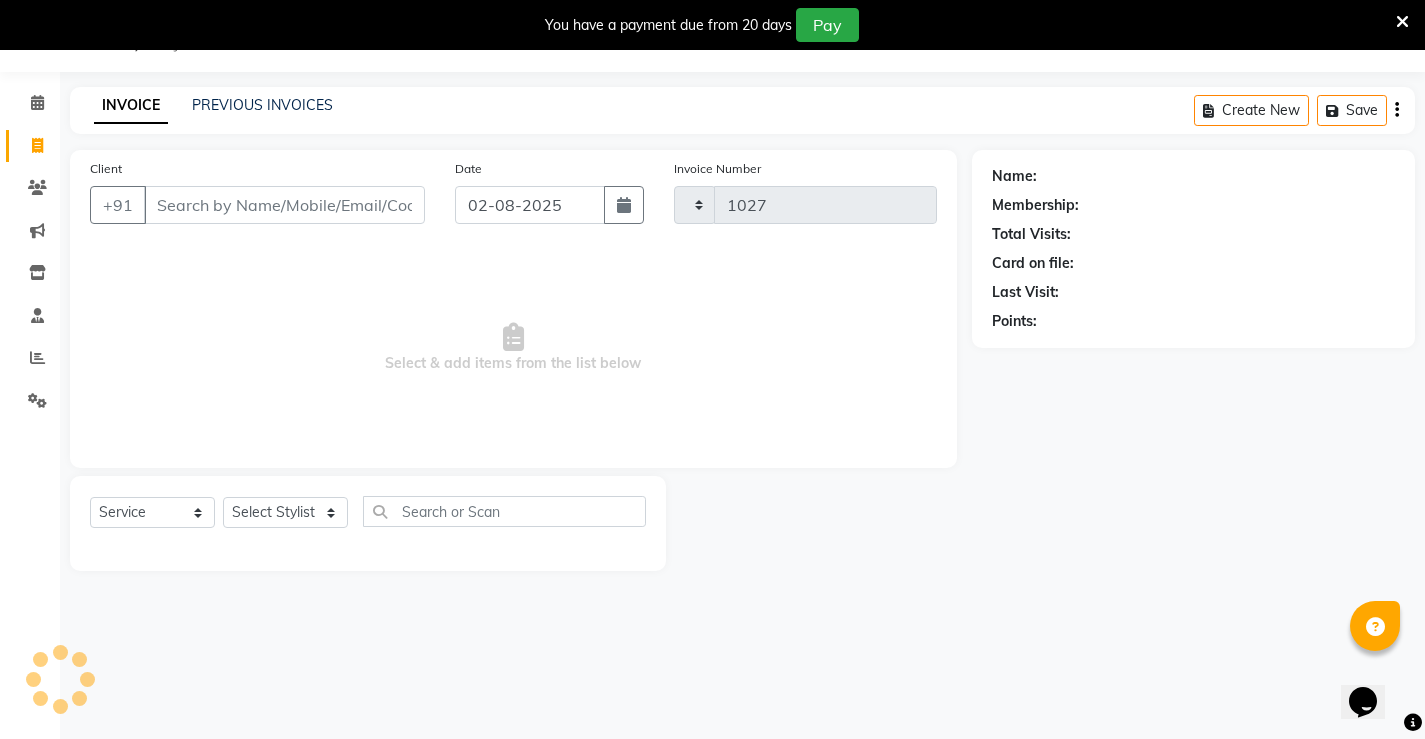 select on "7705" 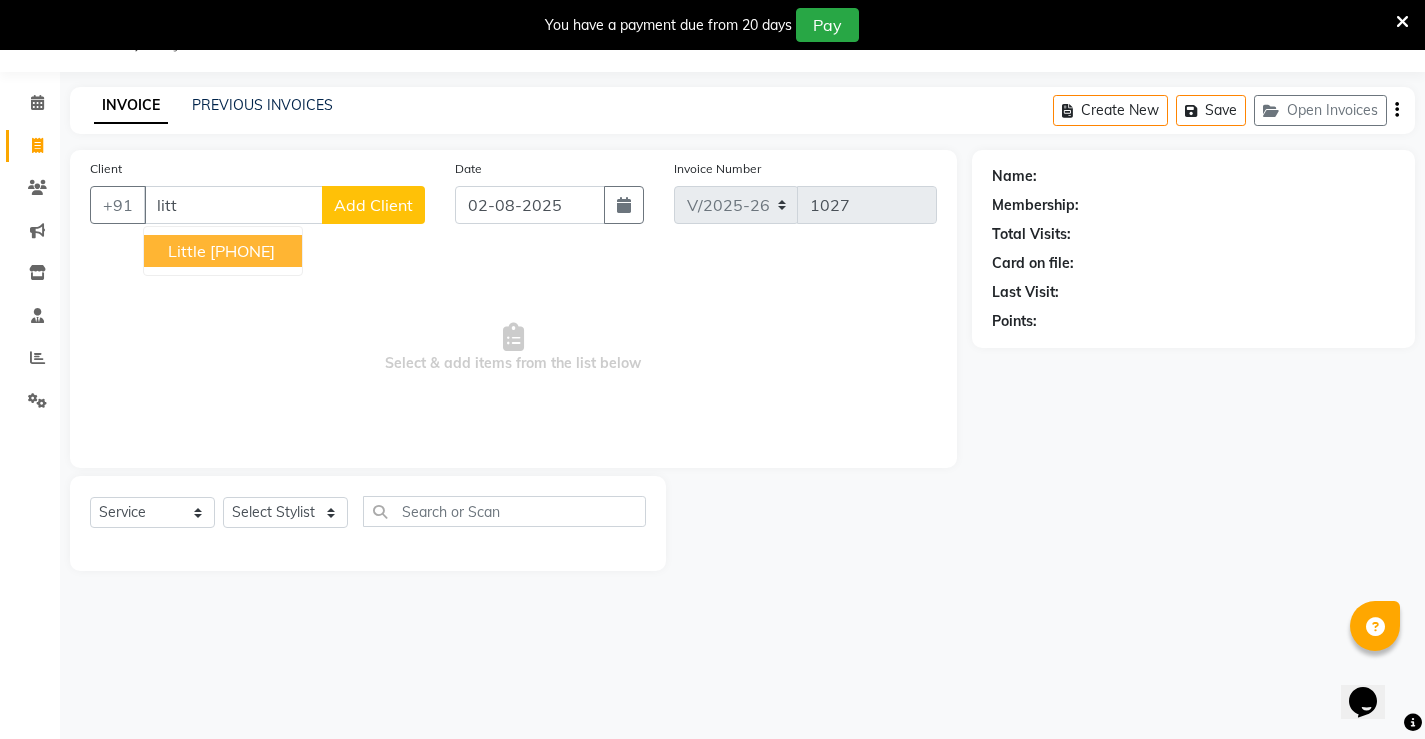 click on "little" at bounding box center (187, 251) 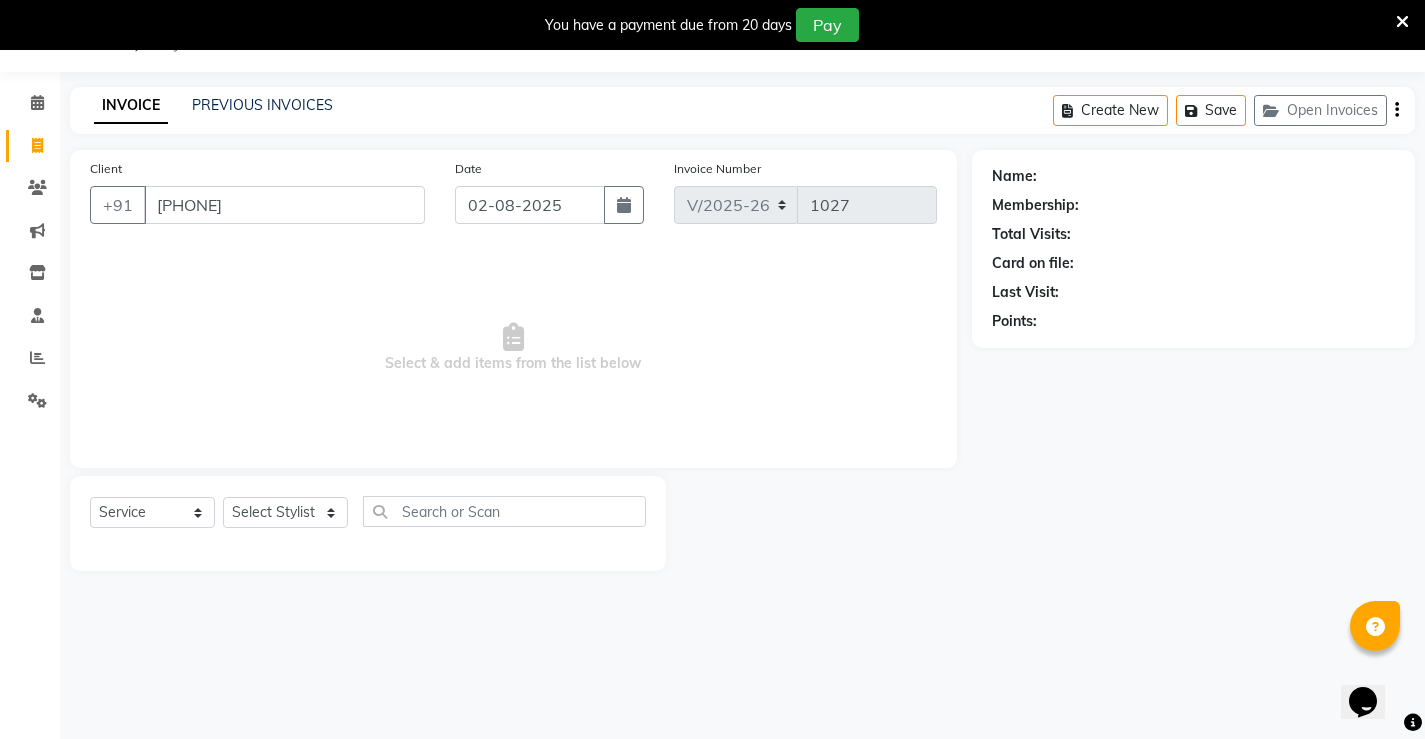 type on "[PHONE]" 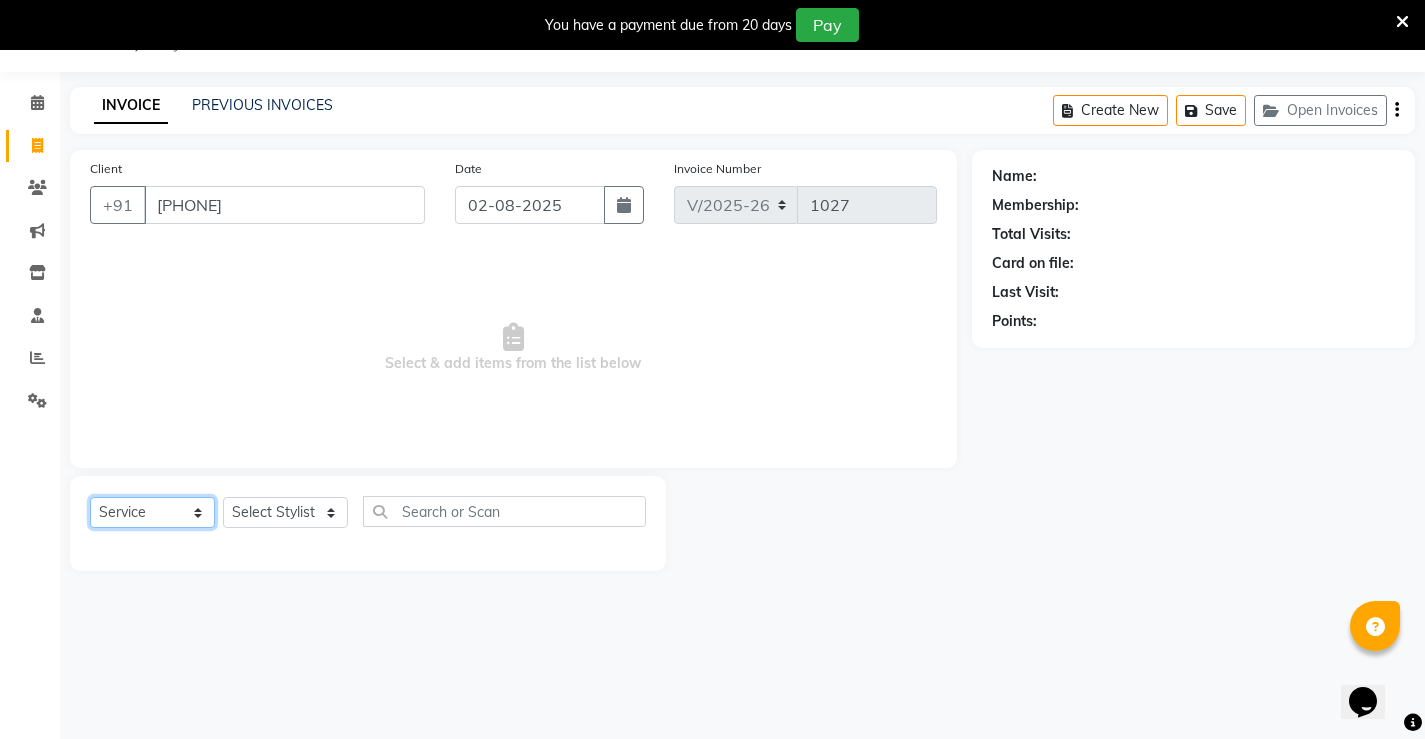click on "Select  Service  Product  Membership  Package Voucher Prepaid Gift Card" 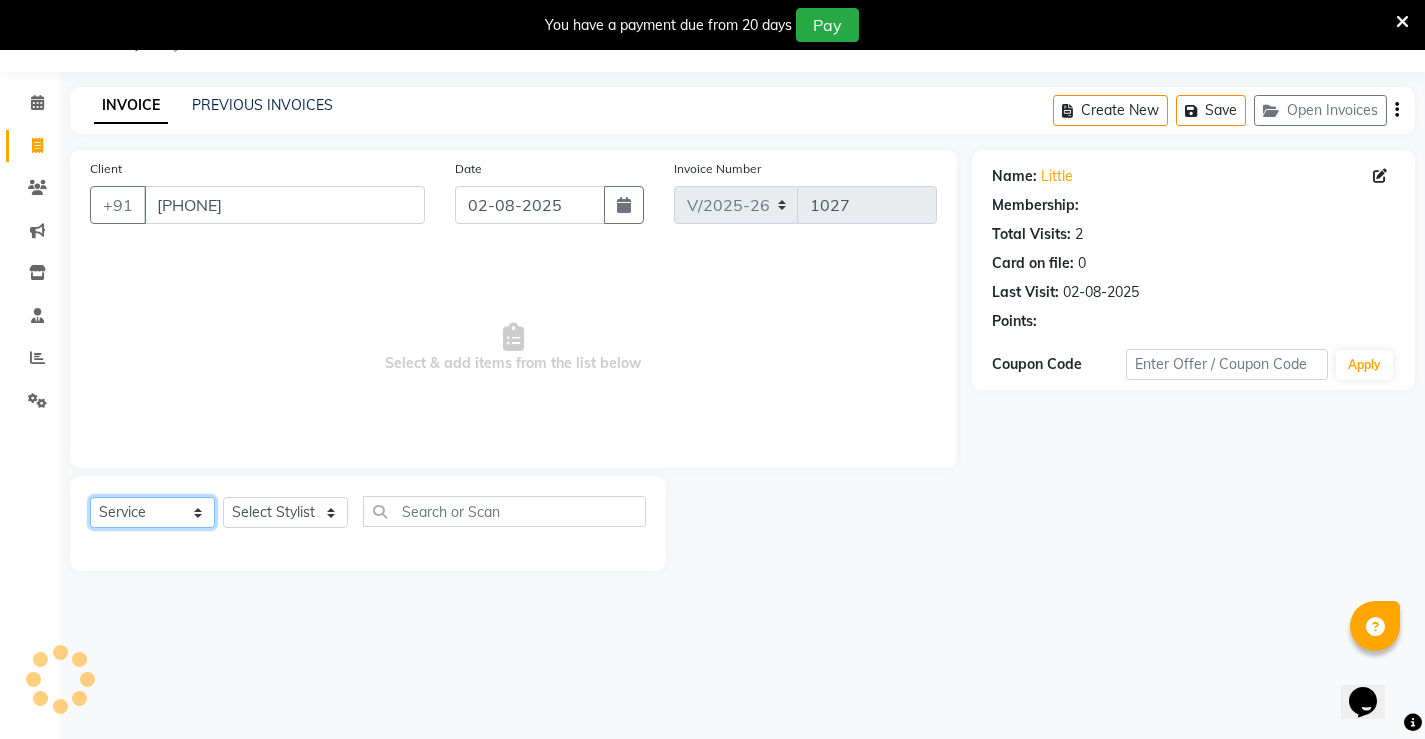 click on "Select  Service  Product  Membership  Package Voucher Prepaid Gift Card" 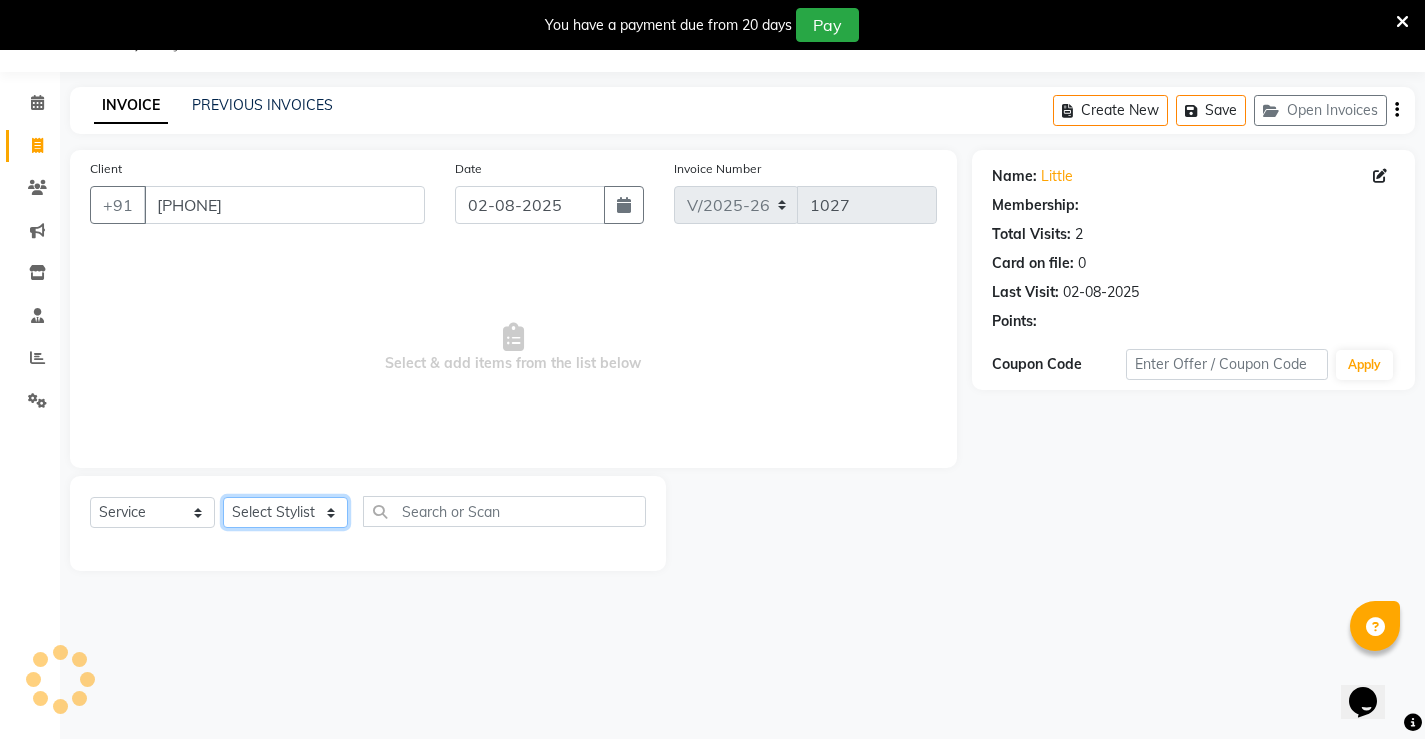 click on "Select Stylist [NAME] [NAME] [LAST] [NAME] [NAME] [NAME] [LAST]" 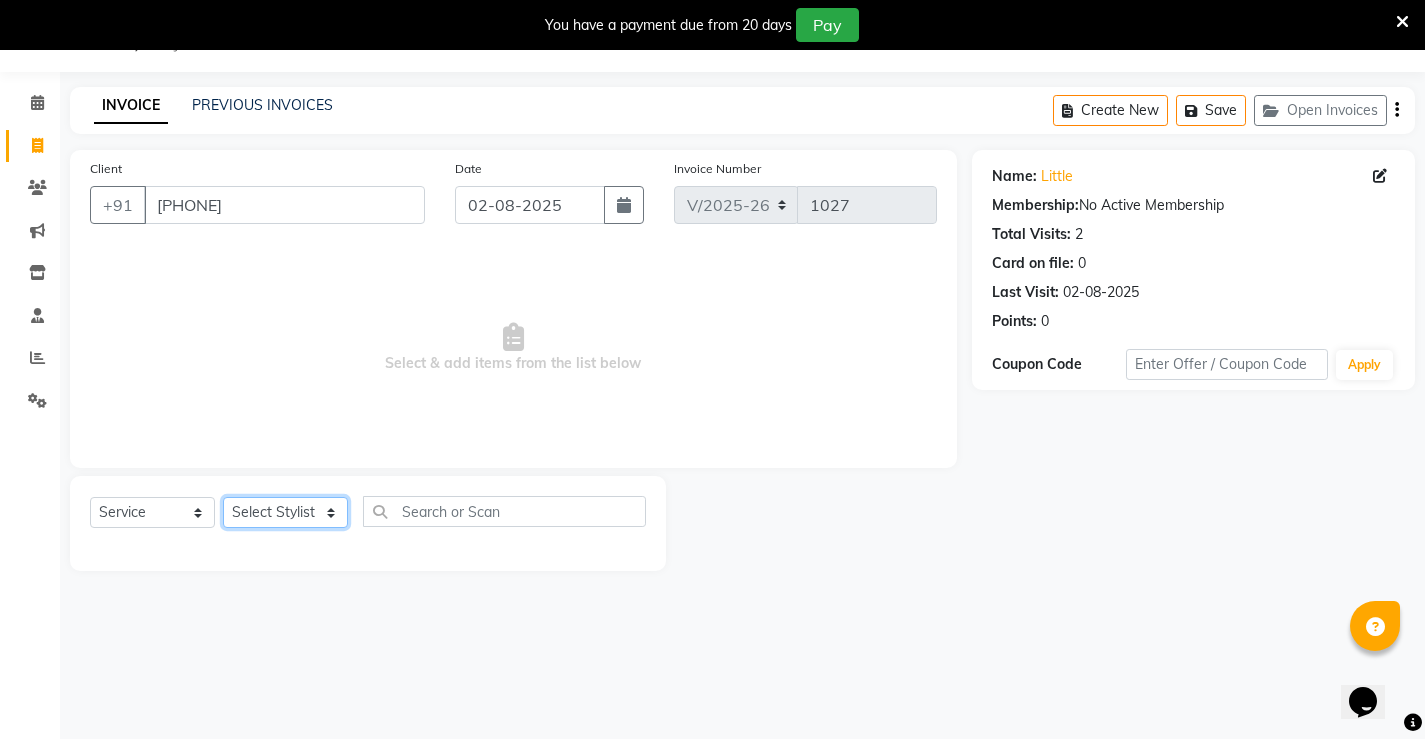 select on "86873" 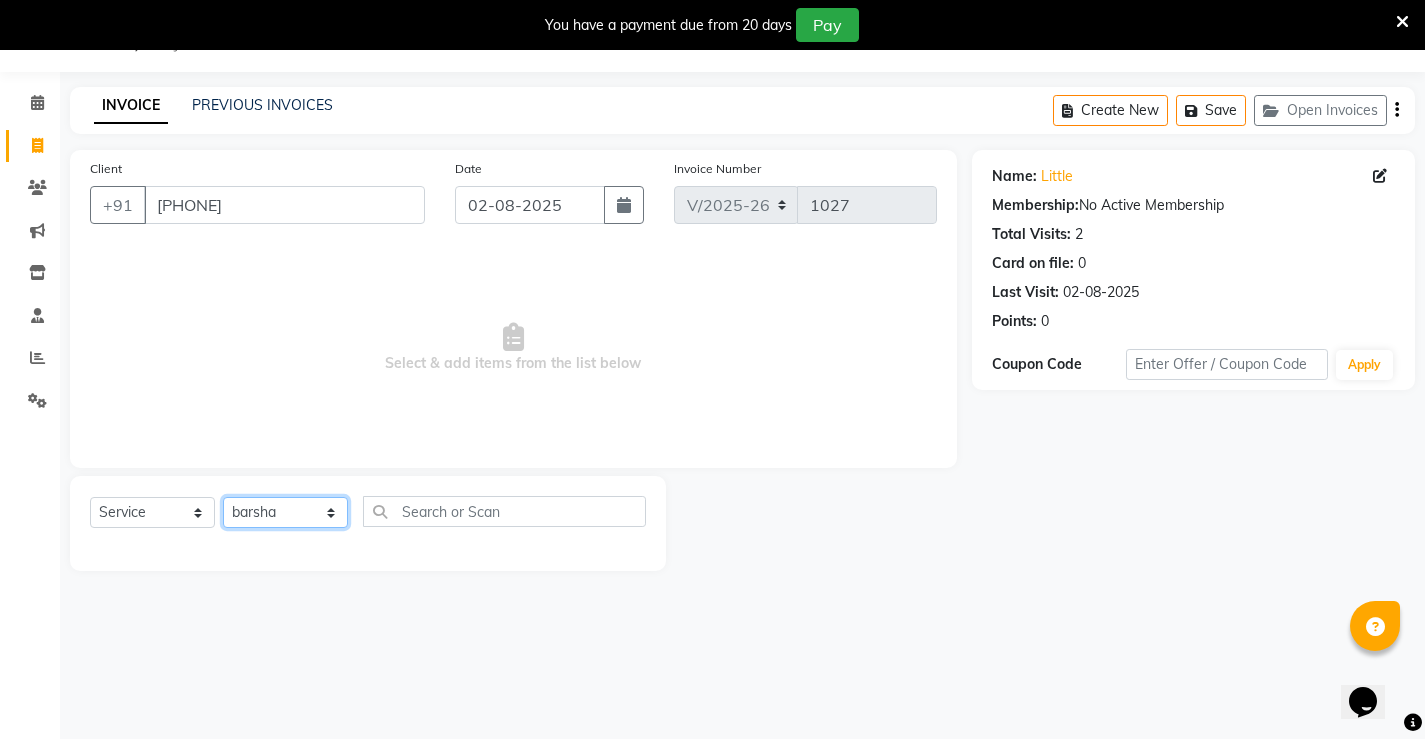 click on "Select Stylist [NAME] [NAME] [LAST] [NAME] [NAME] [NAME] [LAST]" 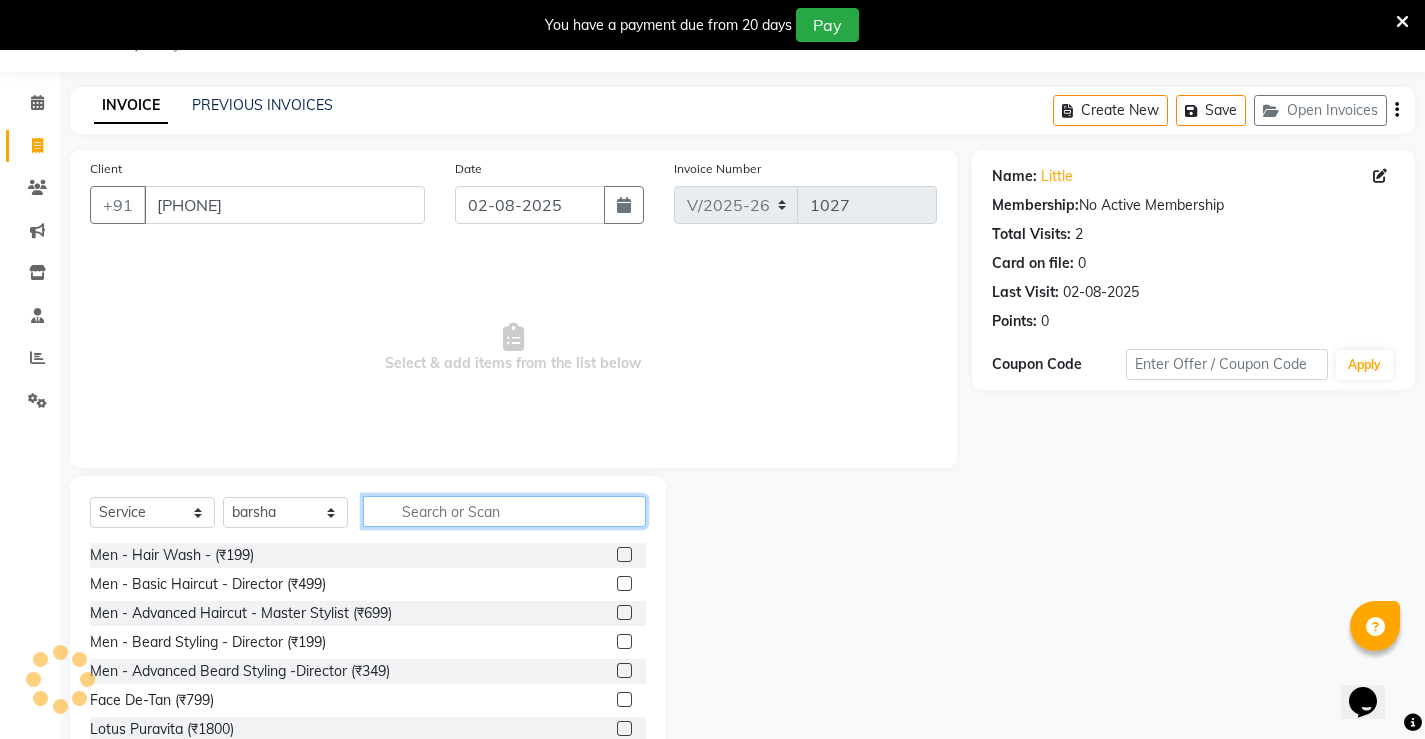click 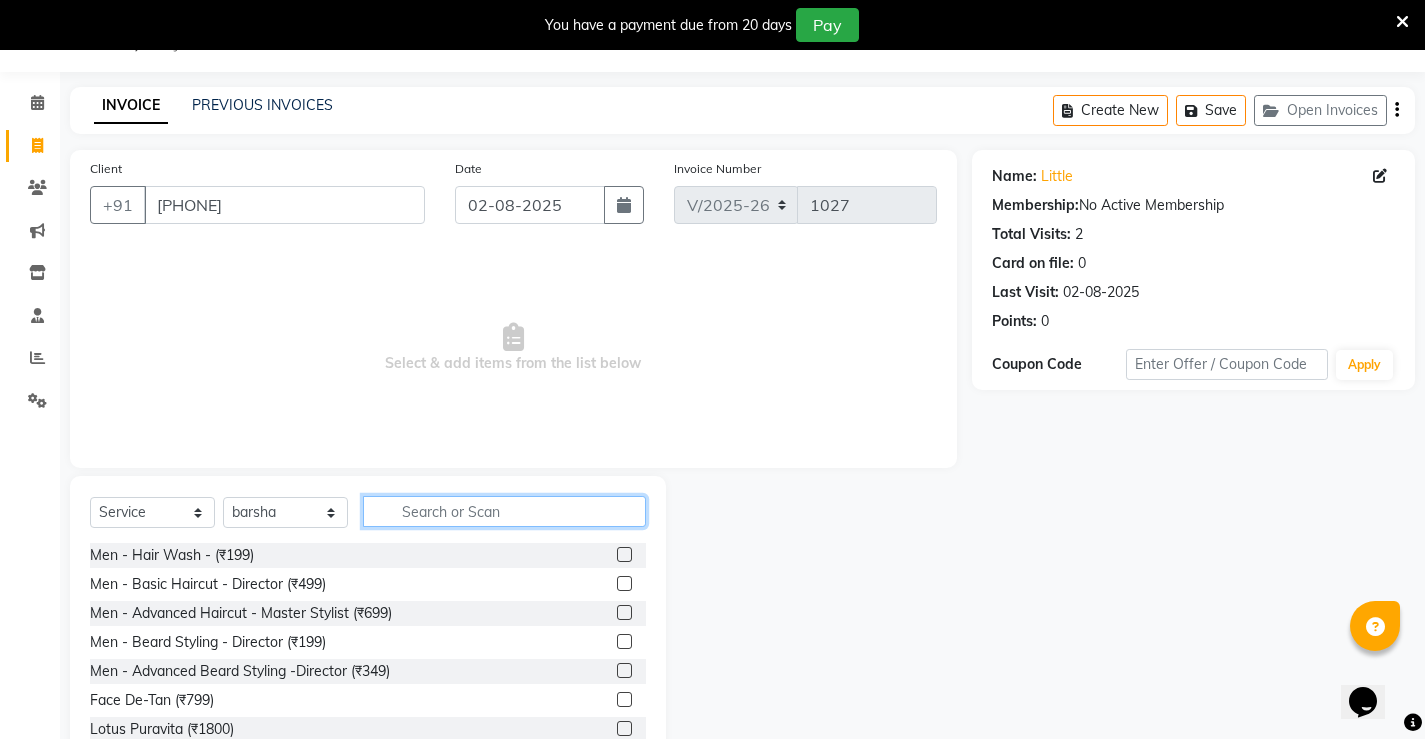 click 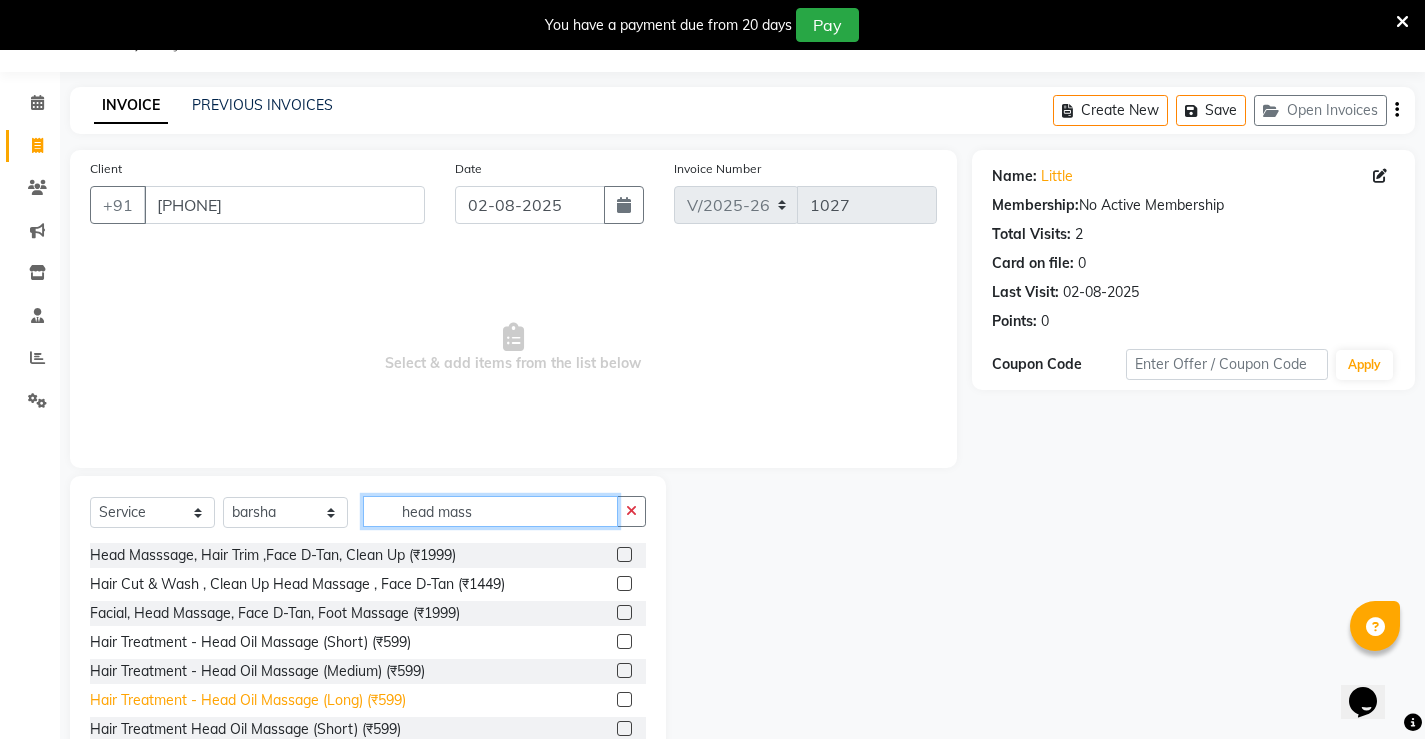 scroll, scrollTop: 100, scrollLeft: 0, axis: vertical 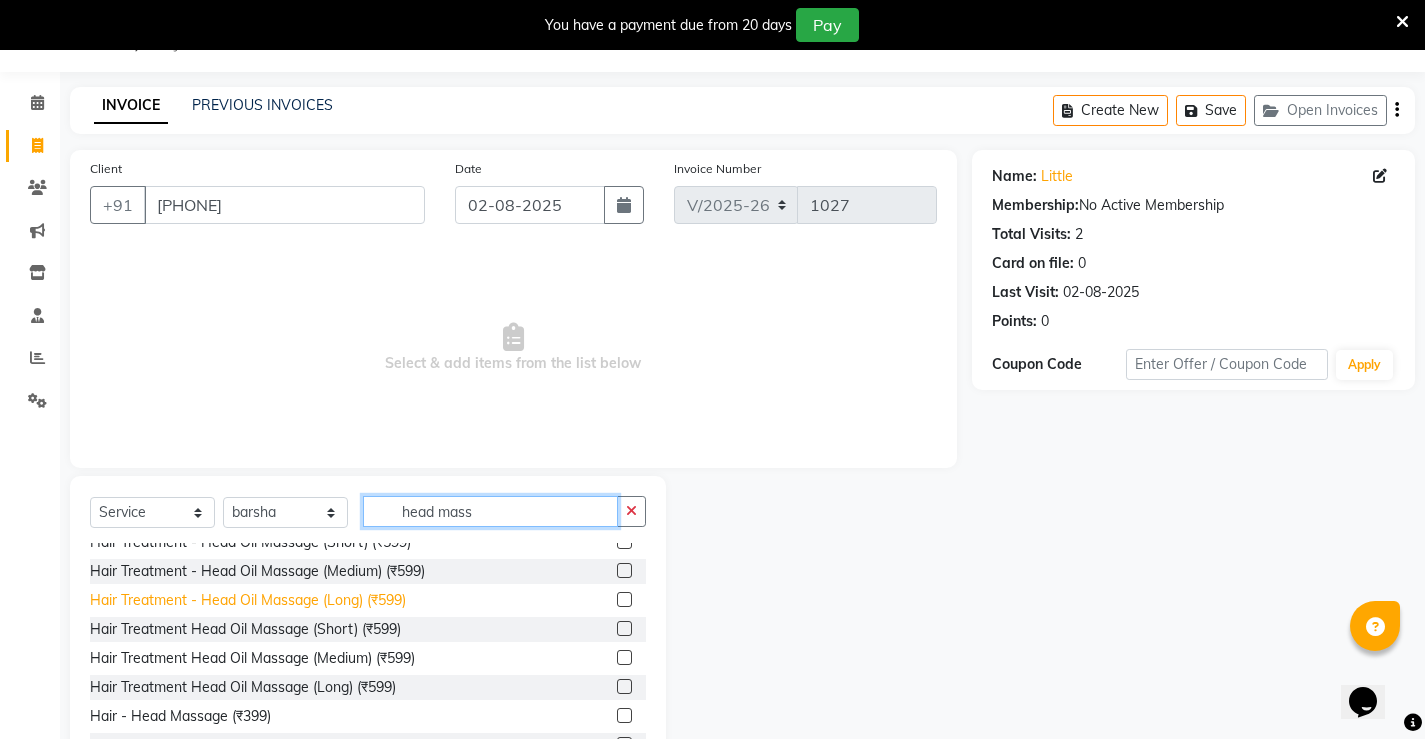 type on "head mass" 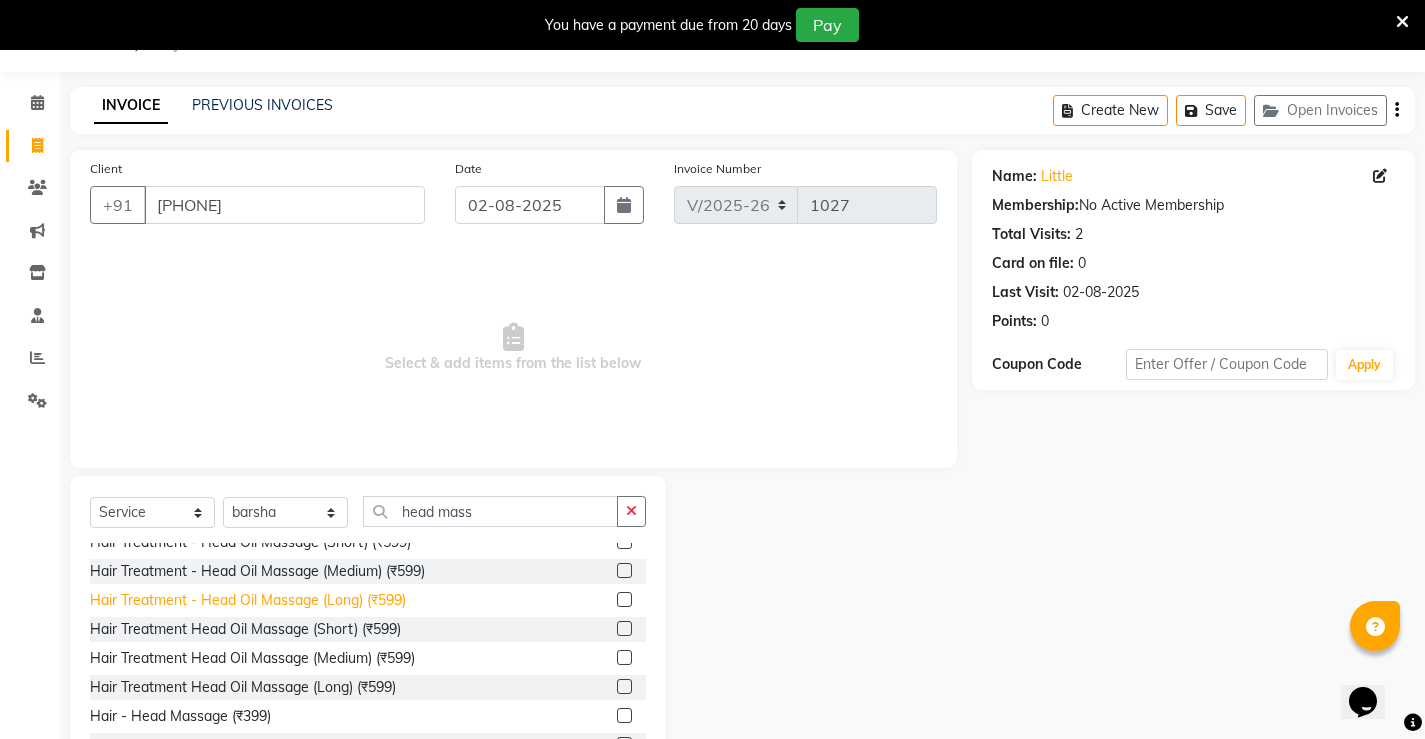 click on "Hair Treatment - Head Oil Massage (Long) (₹599)" 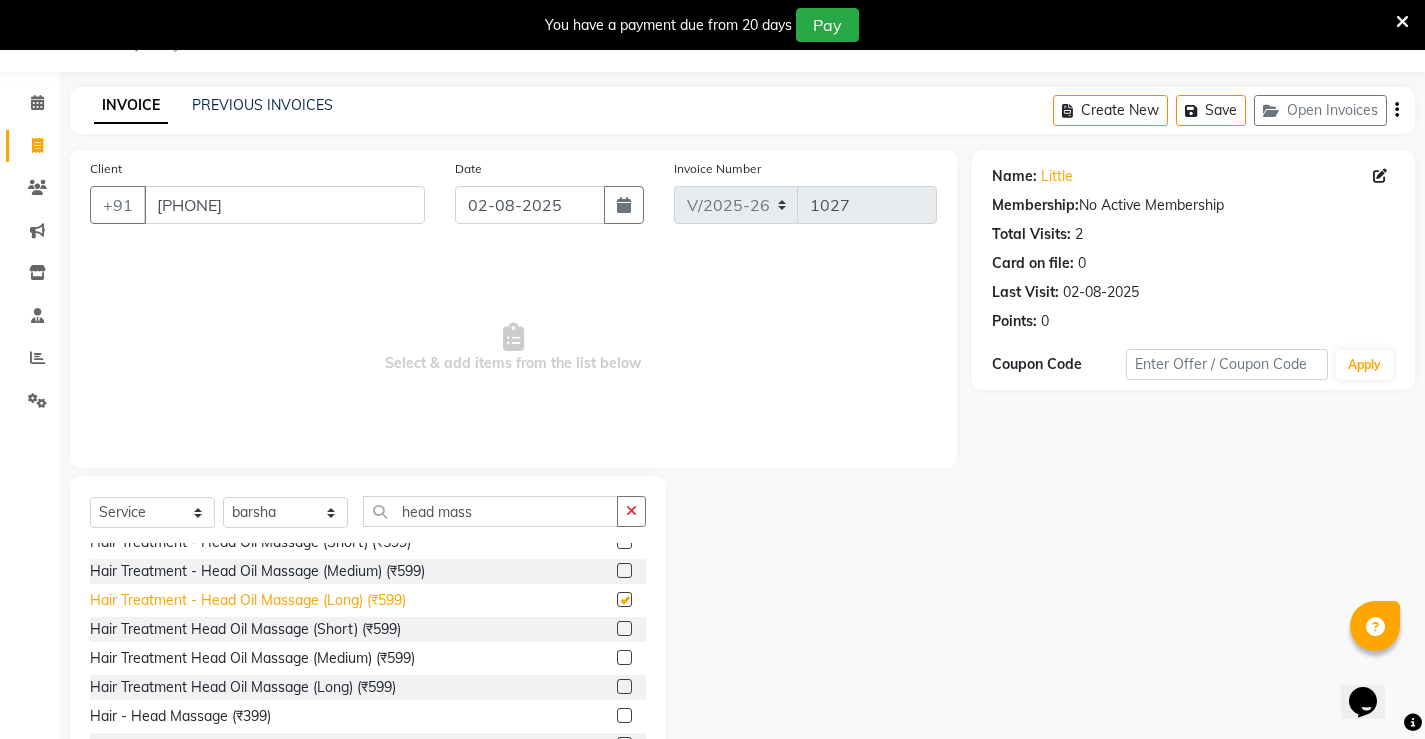 checkbox on "false" 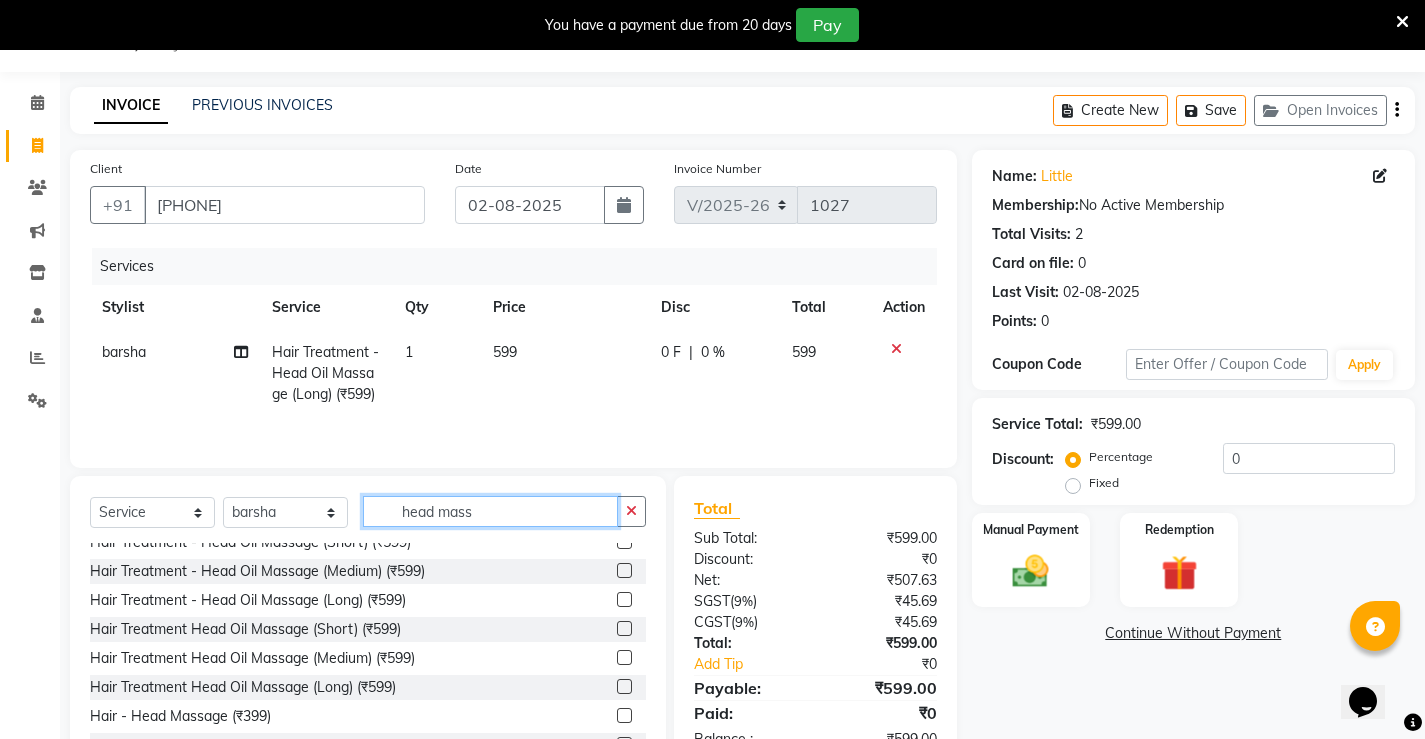 click on "head mass" 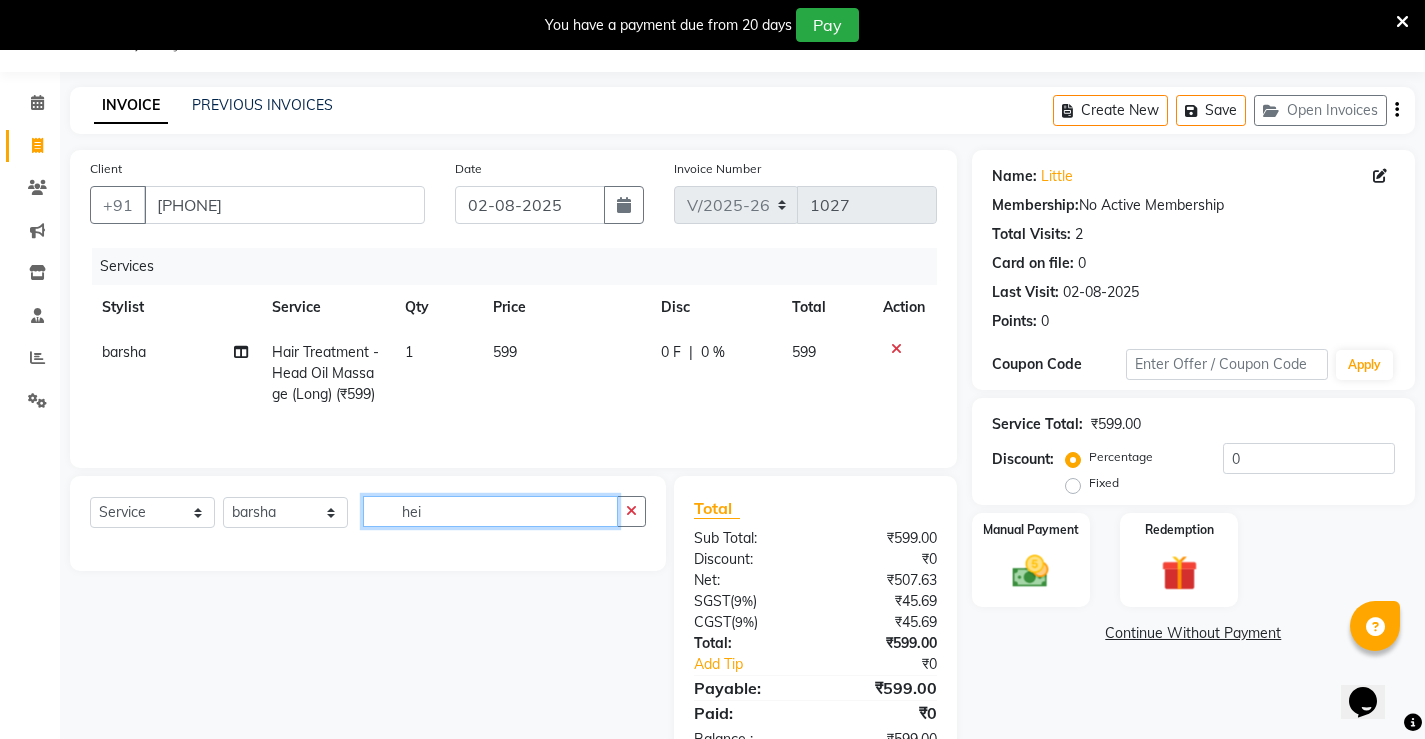 scroll, scrollTop: 0, scrollLeft: 0, axis: both 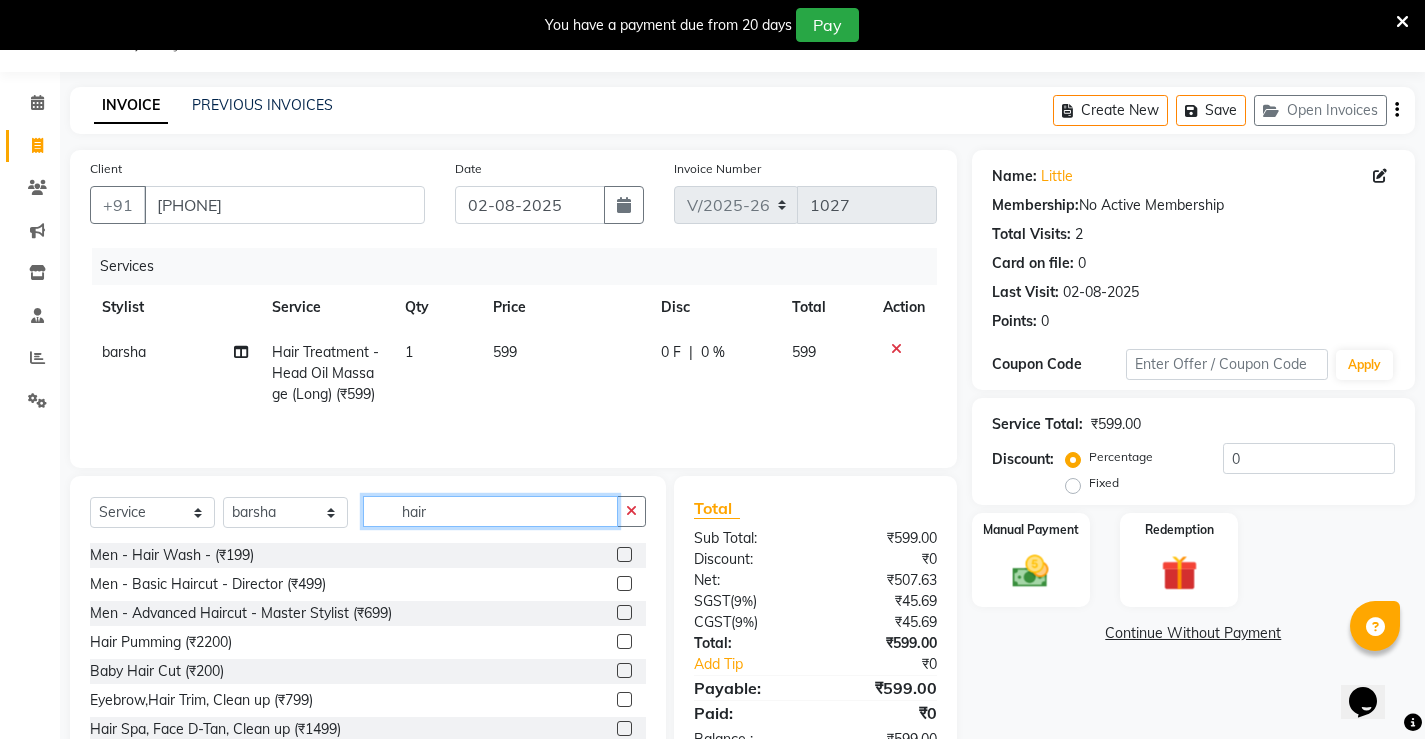 type on "hair" 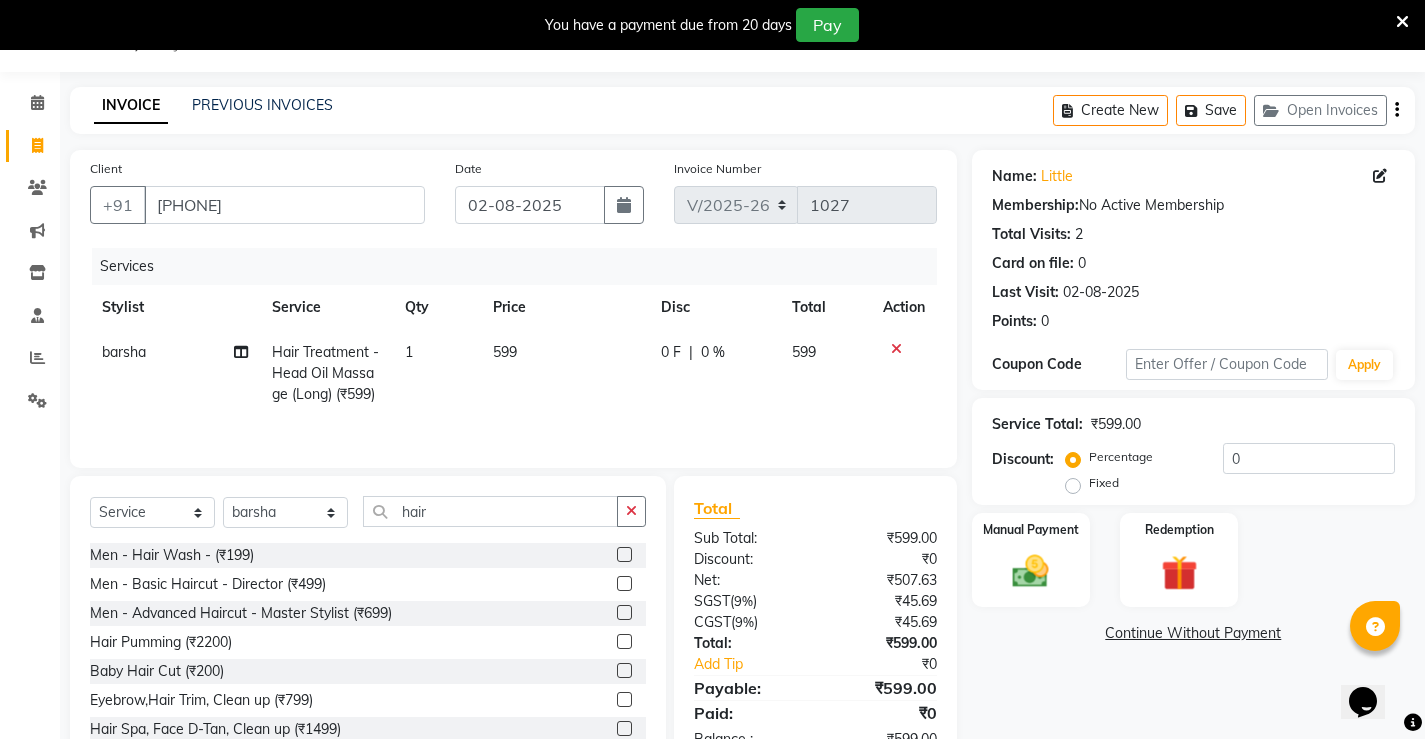click on "Men - Hair Wash -  (₹199)" 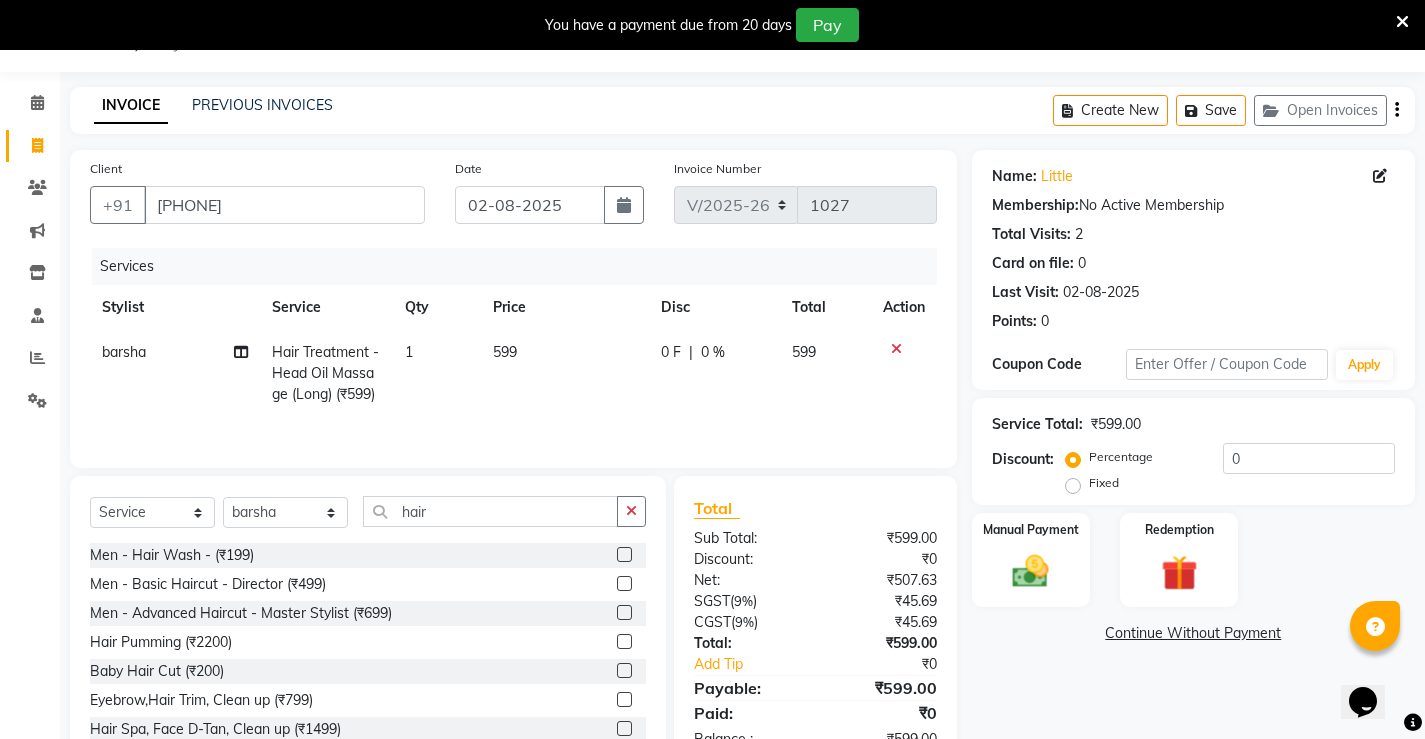 click 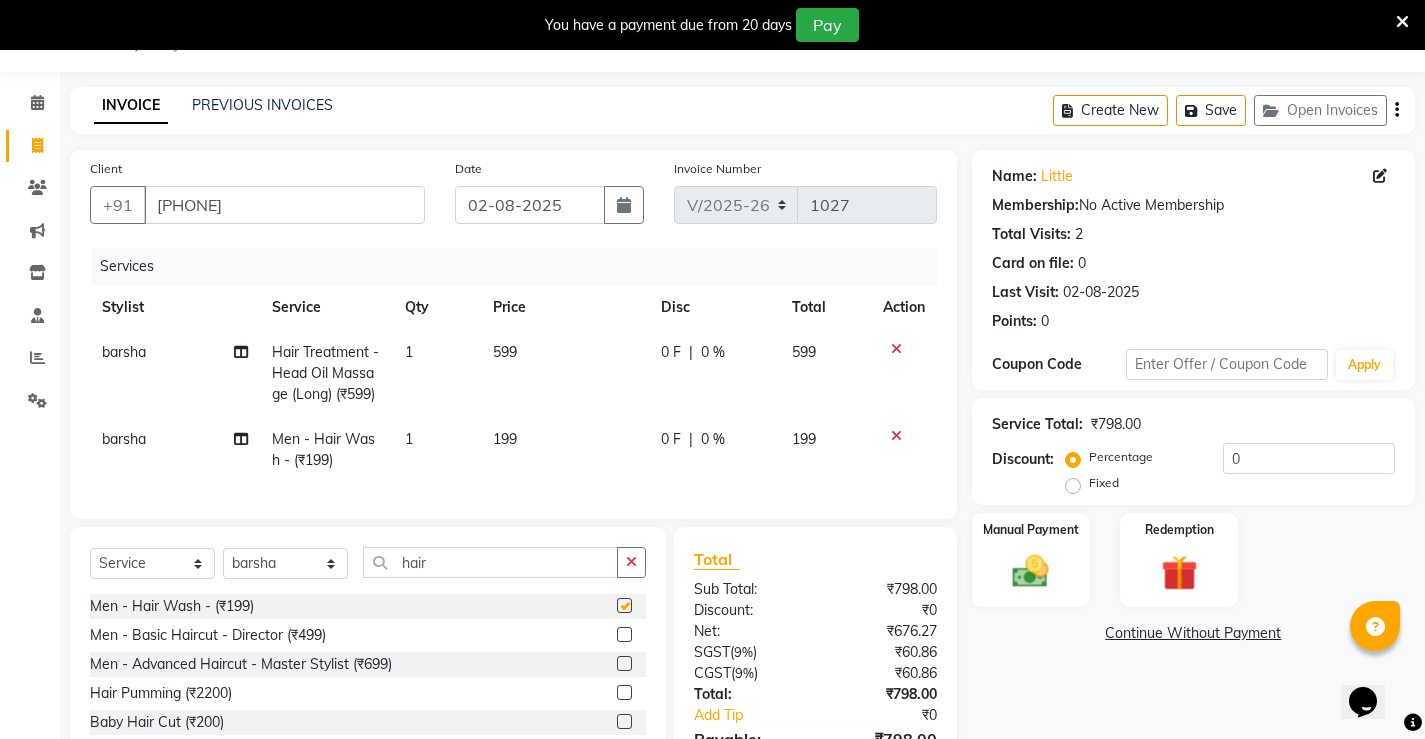 checkbox on "false" 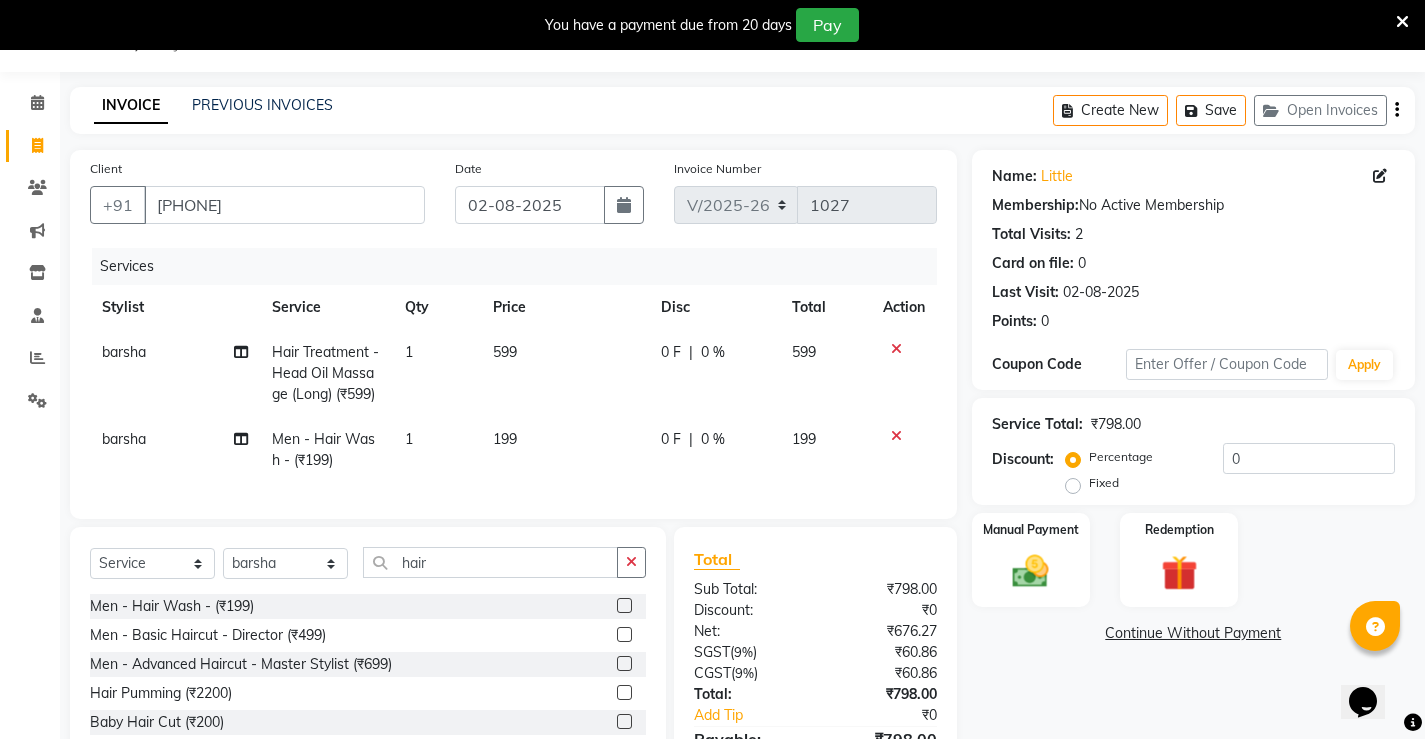 click on "199" 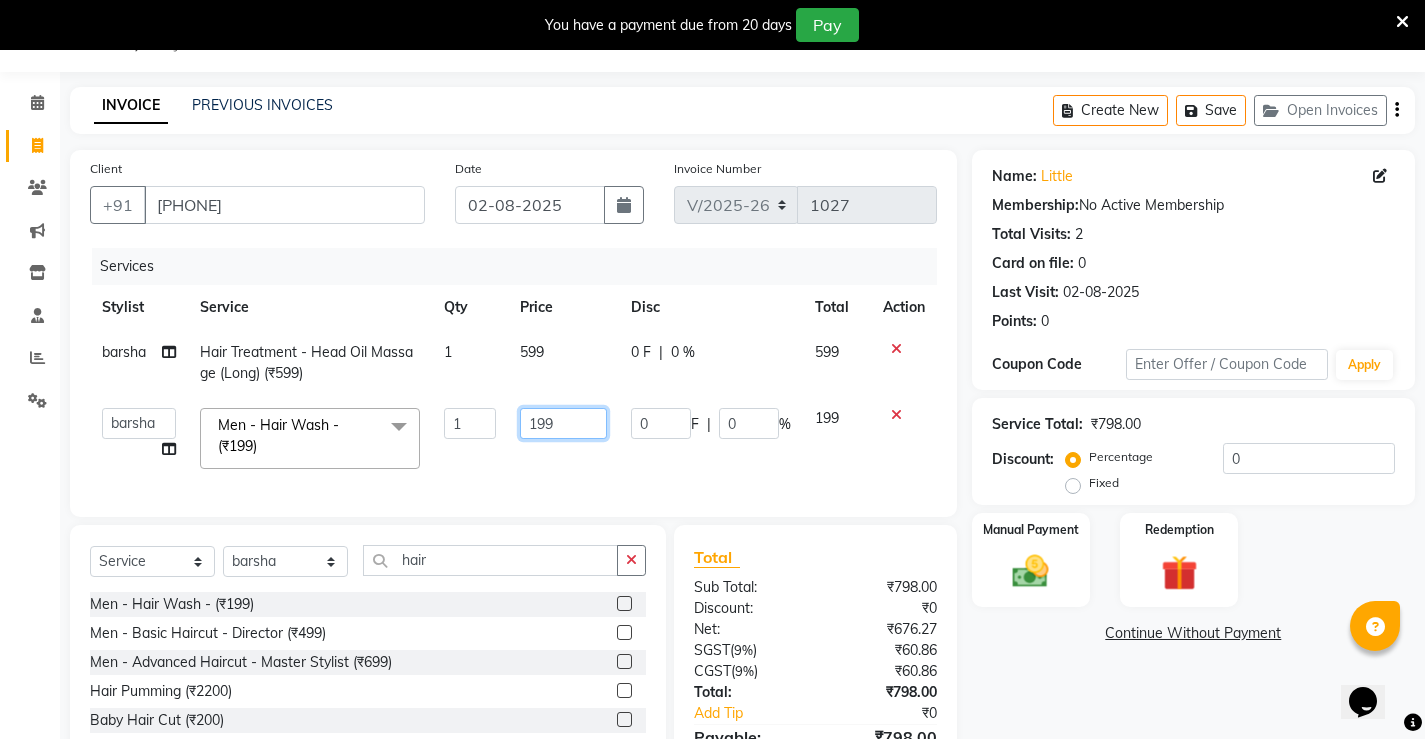 click on "199" 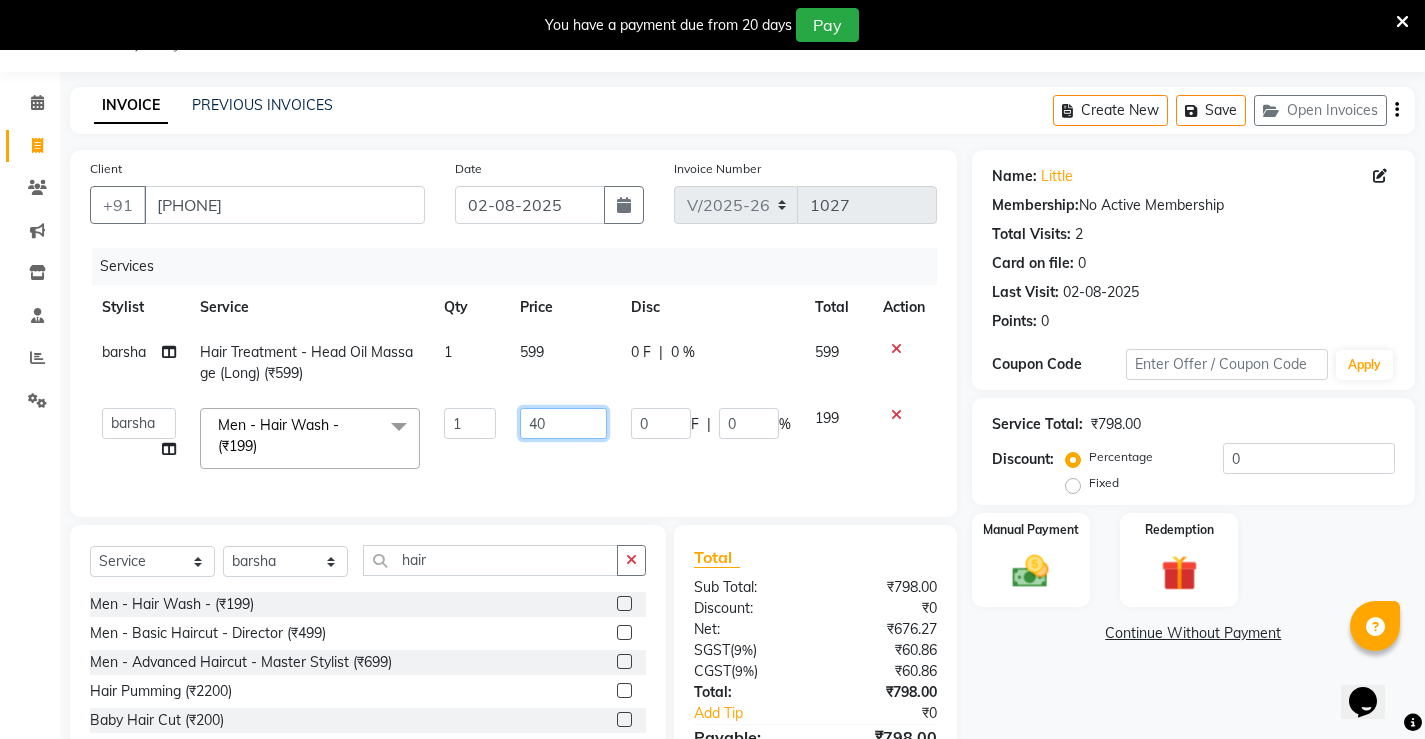 type on "400" 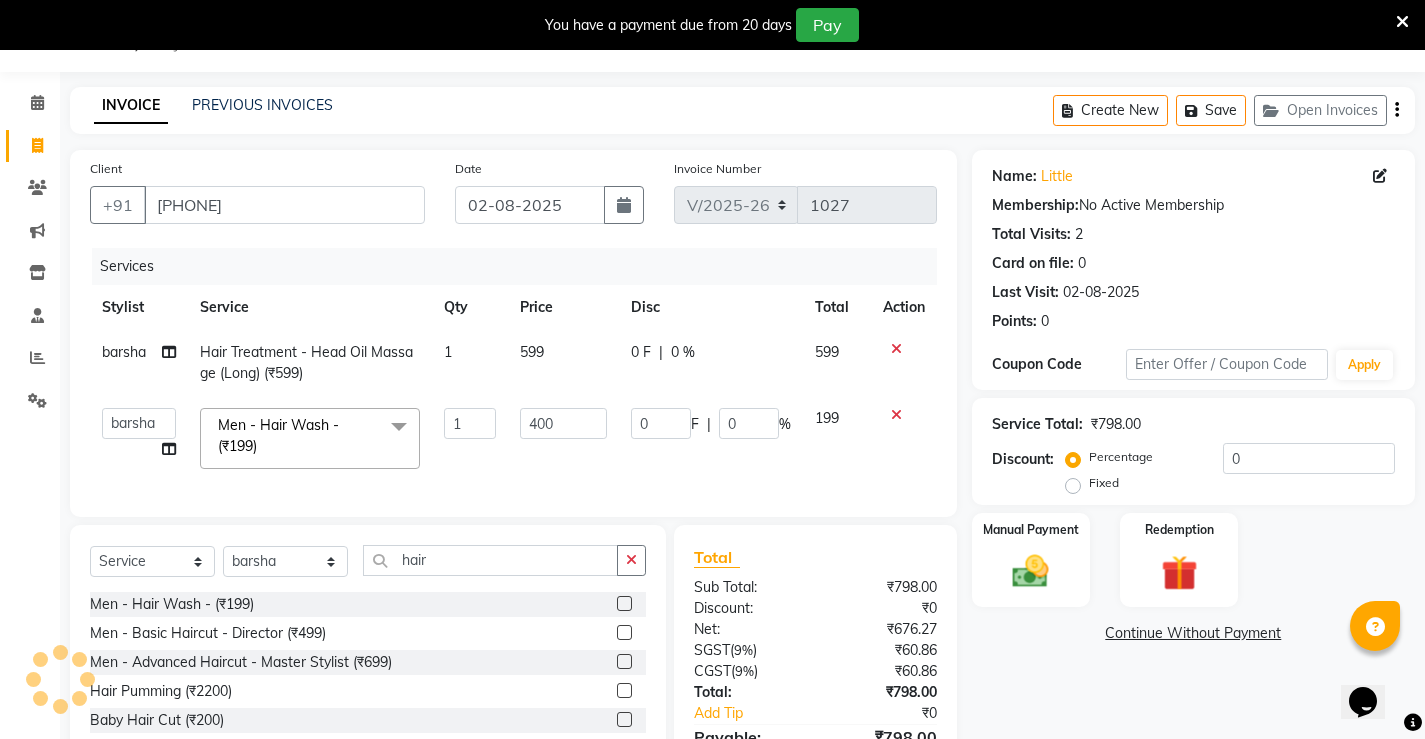 click on "[NAME] [NAME] [LAST] [NAME] [NAME] [NAME] [LAST] [NAME] - Hair Wash - (₹199) x Men - Hair Wash - (₹199) Men - Basic Haircut - Director (₹499) Men - Advanced Haircut - Master Stylist (₹699) Men - Beard Styling - Director (₹199) Men - Advanced Beard Styling -Director (₹349) Face De-Tan (₹799) Lotus Puravita (₹1800) Lotus hydravital (₹1800) Hair Pumming (₹2200) Baby Hair Cut (₹200) Kanpeki Pro Hydra (₹3499) Scrubbing (₹350) organic facial (₹4000) Anti Dandruff Treatment (₹2500) Eyebrow,Hair Trim, Clean up (₹799) Eyebrow, Face D-Tan,Clean up (₹999) Hair Spa, Face D-Tan, Clean up (₹1499) Head Masssage, Hair Trim ,Face D-Tan, Clean Up (₹1999) Facial, Face D-Tan, Hair Basic Colour, Foot Massage (₹2999) Hair Spa With Treatment, Face D-Tan , Facial, Pedicure (₹3222) Hair Cut & Wash Beard Trim, Foot Massasge (₹549) Hair Cut & Wash , Clean Up Head Massage , Face D-Tan (₹1449) Facial, Head Massage, Face D-Tan, Foot Massage (₹1999) Cleansing (₹200) 1 0" 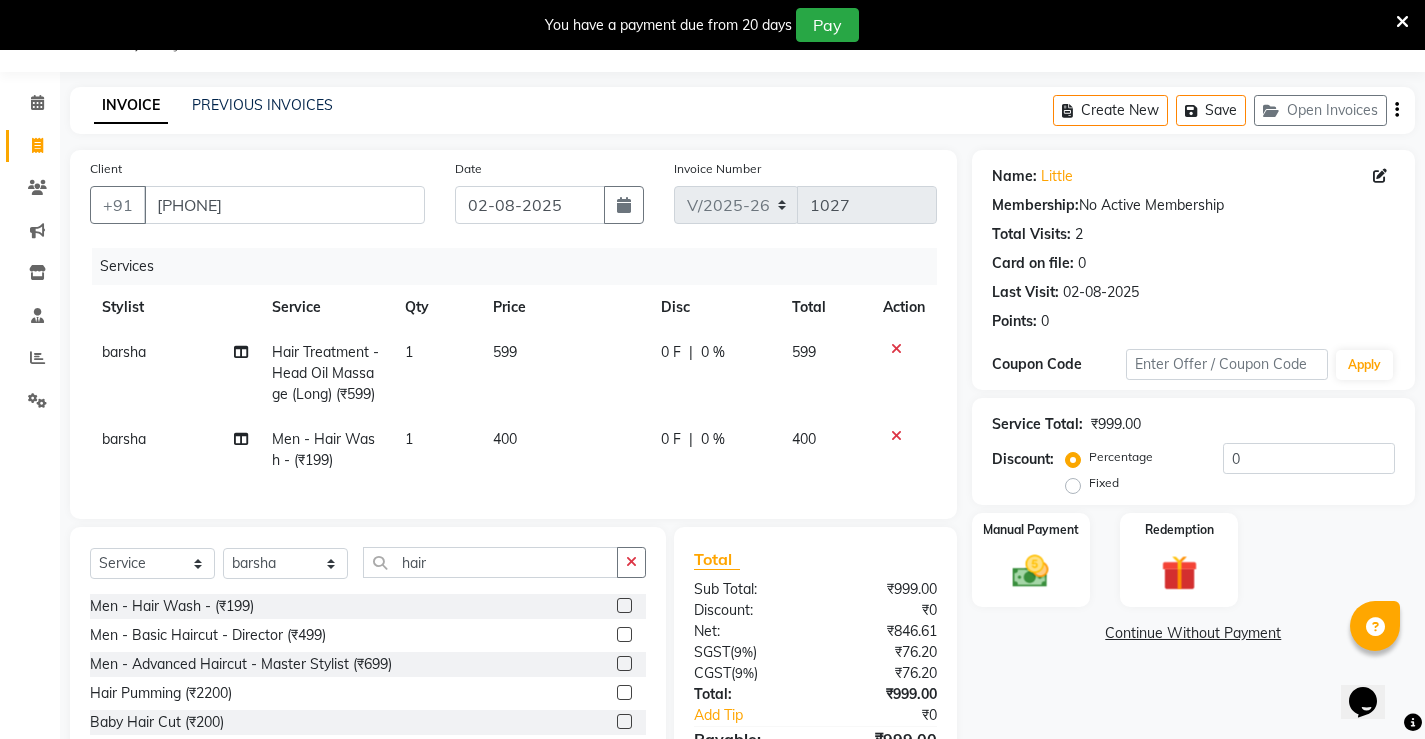 click on "0 %" 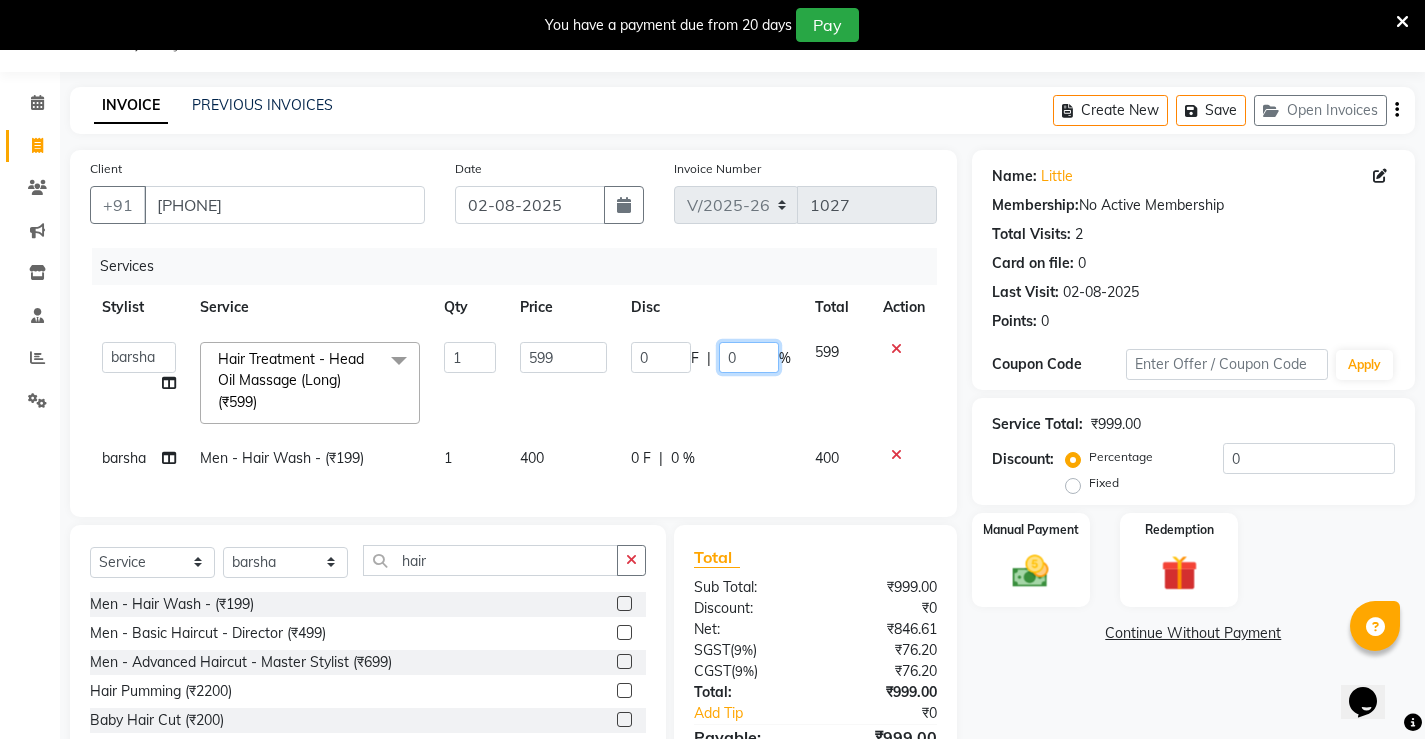 click on "0" 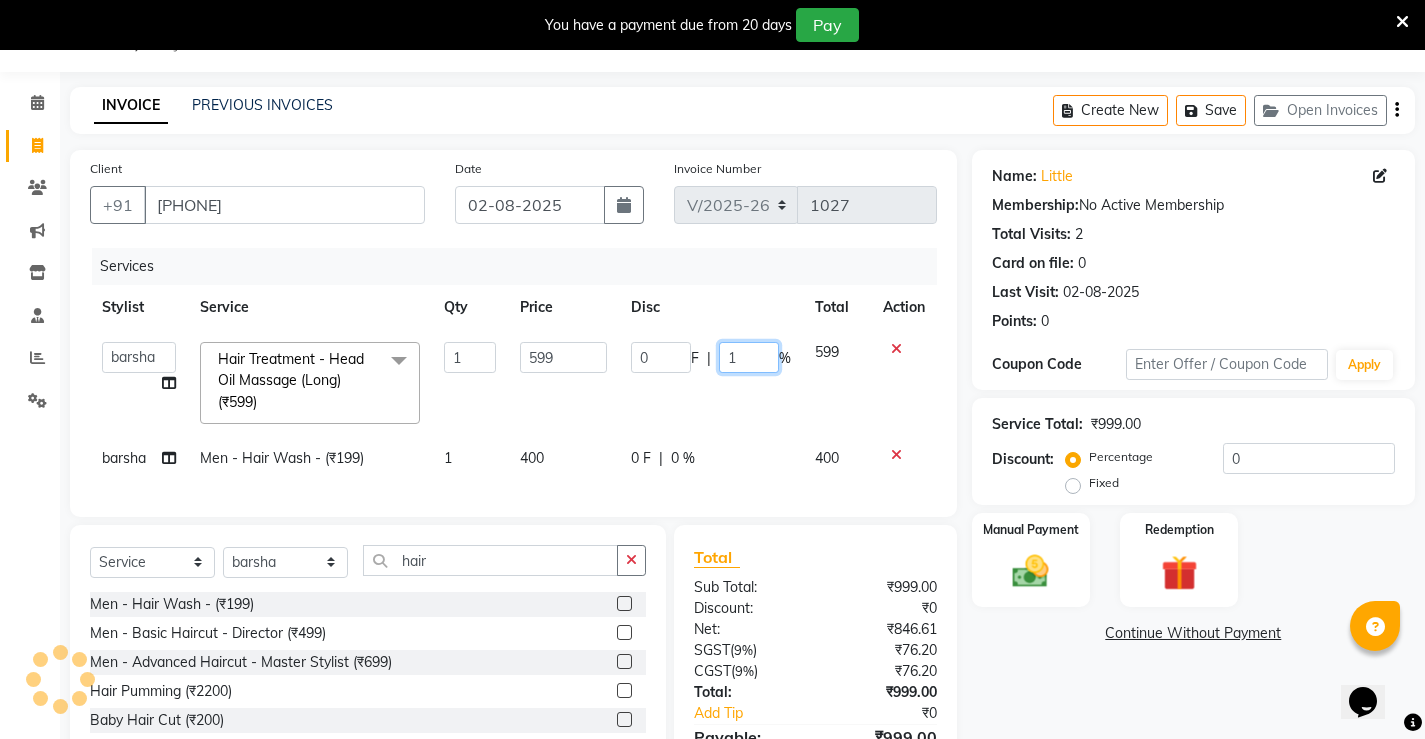 type on "16" 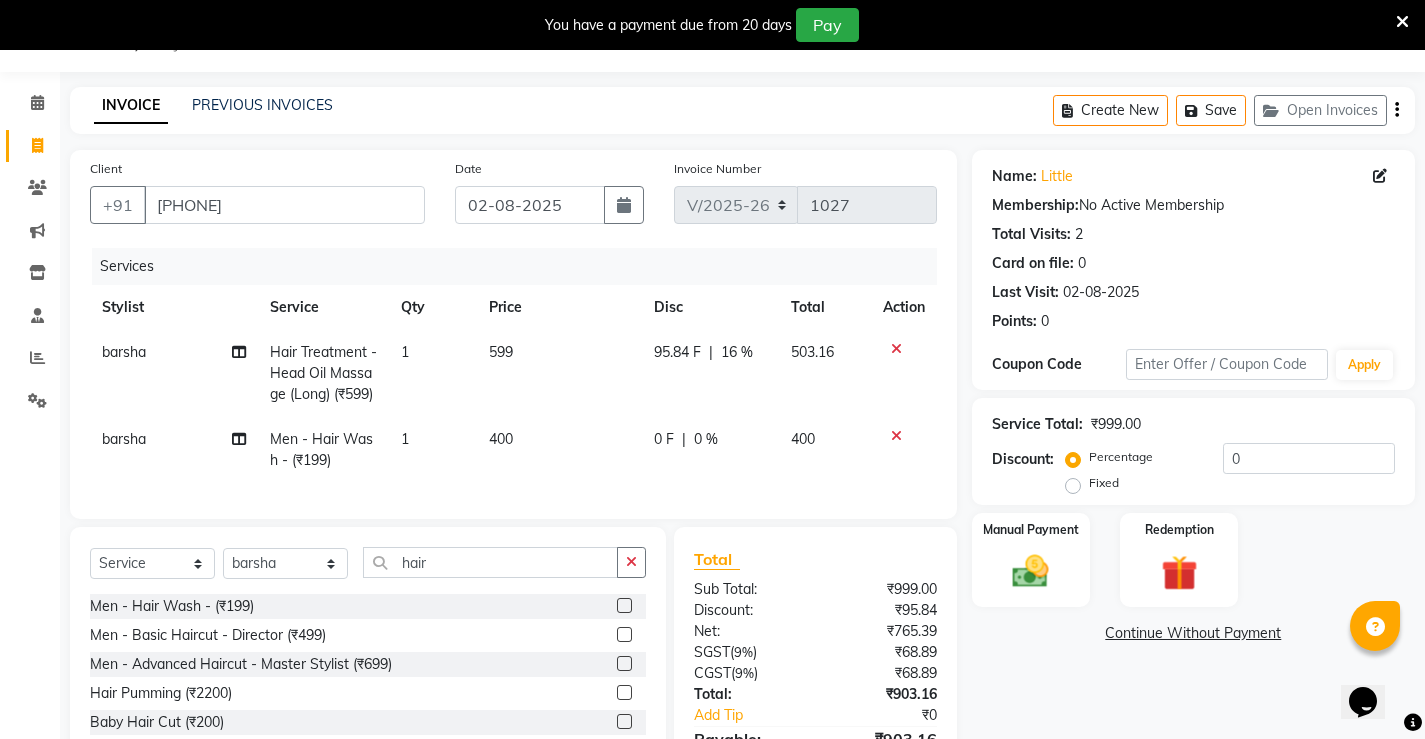 click on "barsha  Hair Treatment - Head Oil Massage (Long) (₹599) 1 599 95.84 F | 16 % 503.16" 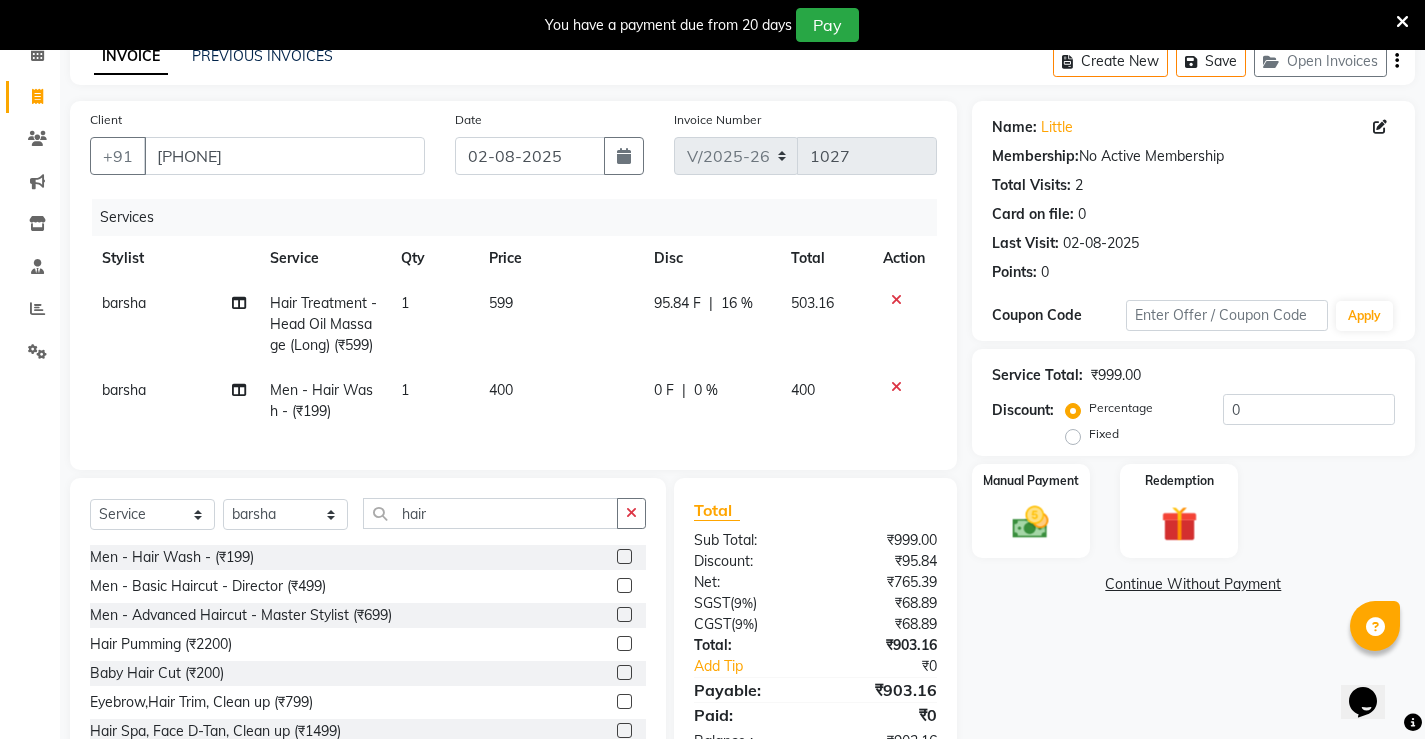 scroll, scrollTop: 199, scrollLeft: 0, axis: vertical 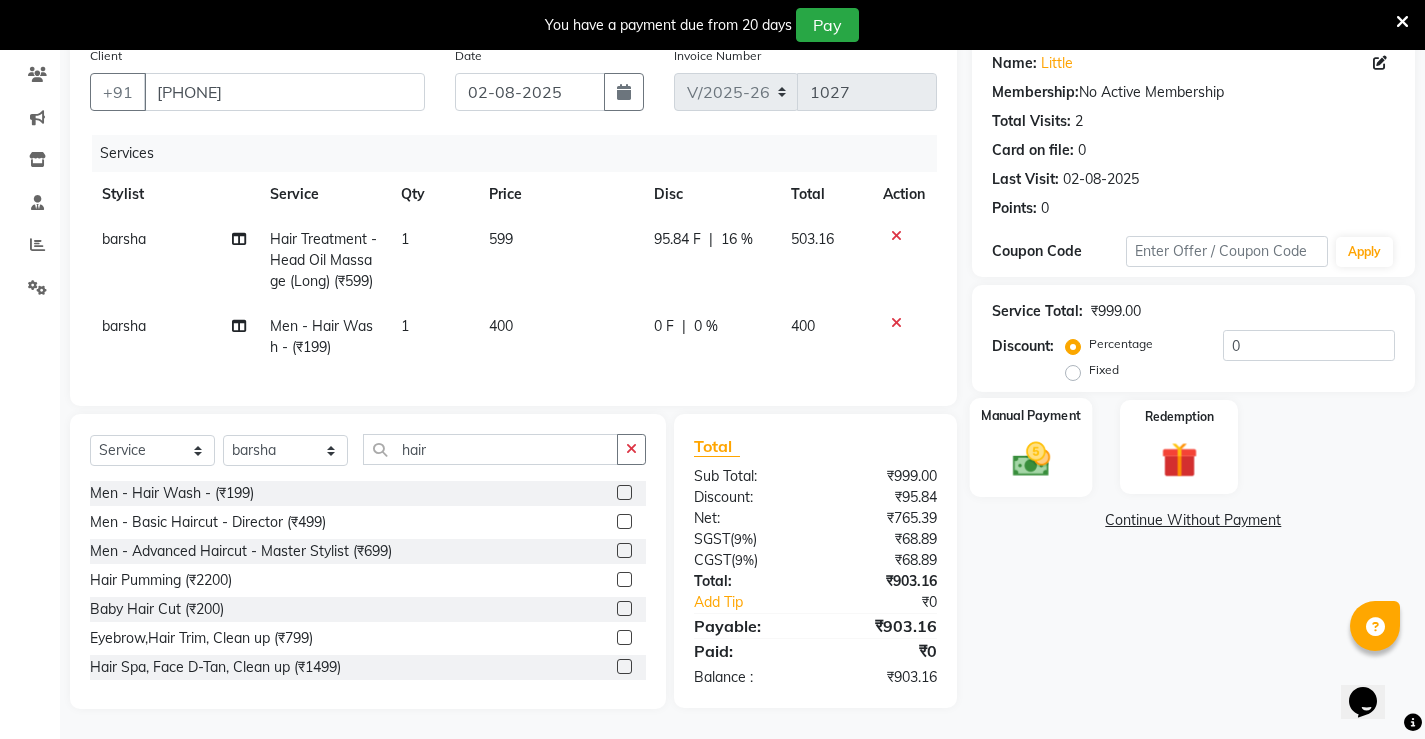 click 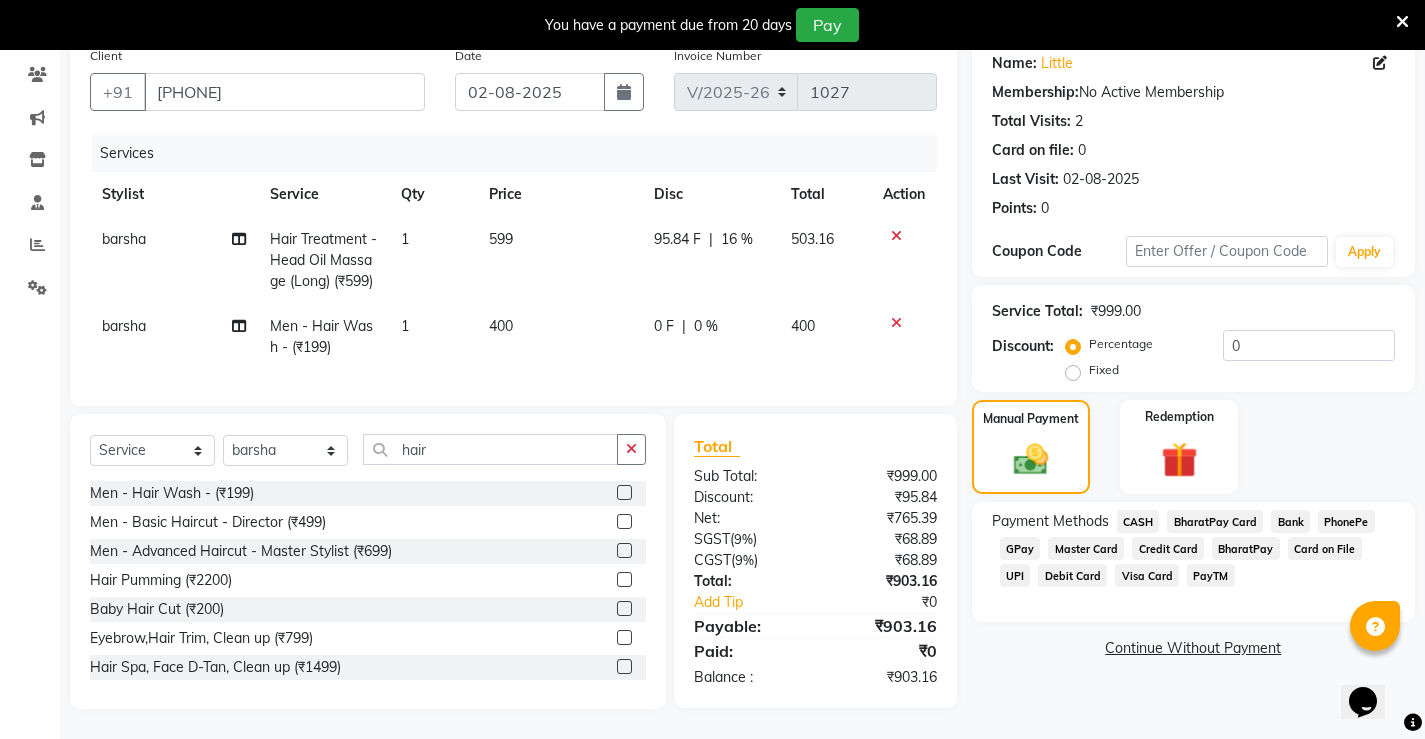 click on "PhonePe" 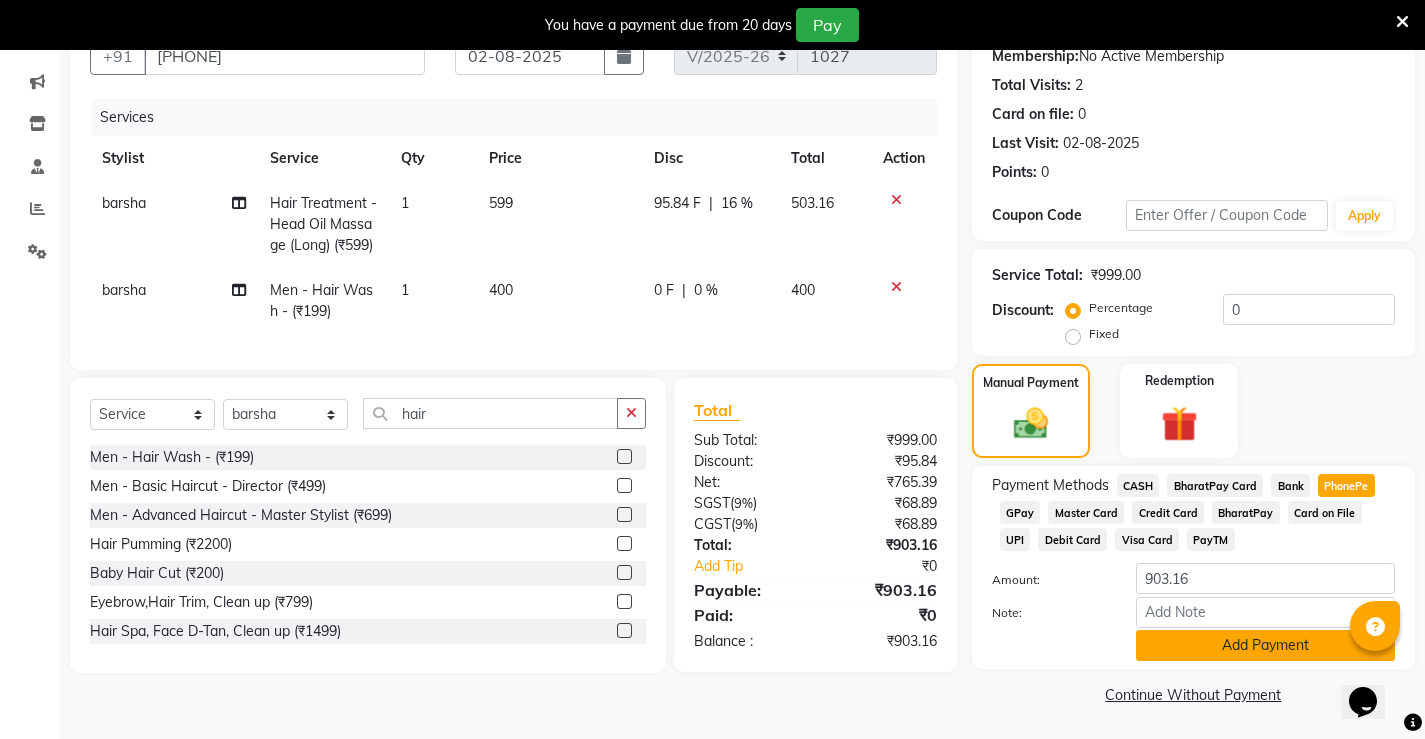 click on "Add Payment" 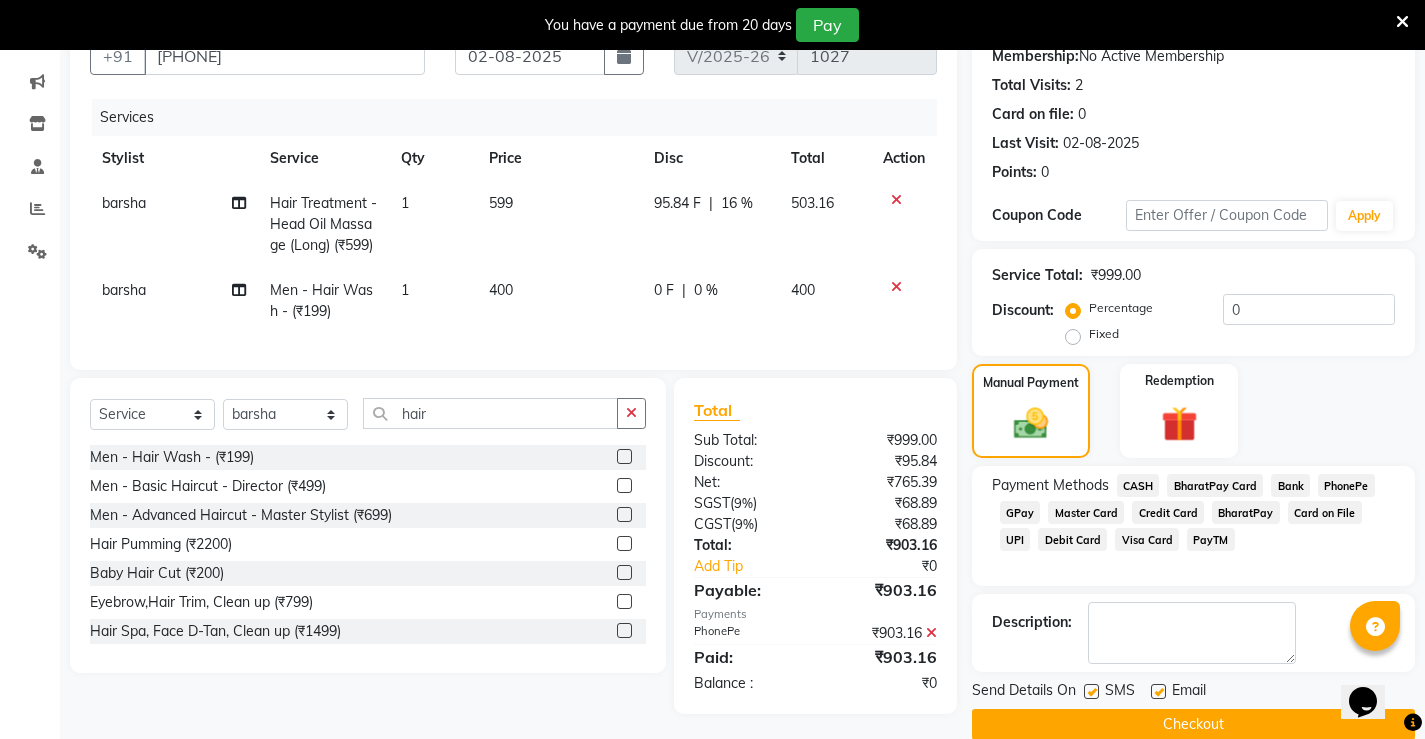 scroll, scrollTop: 240, scrollLeft: 0, axis: vertical 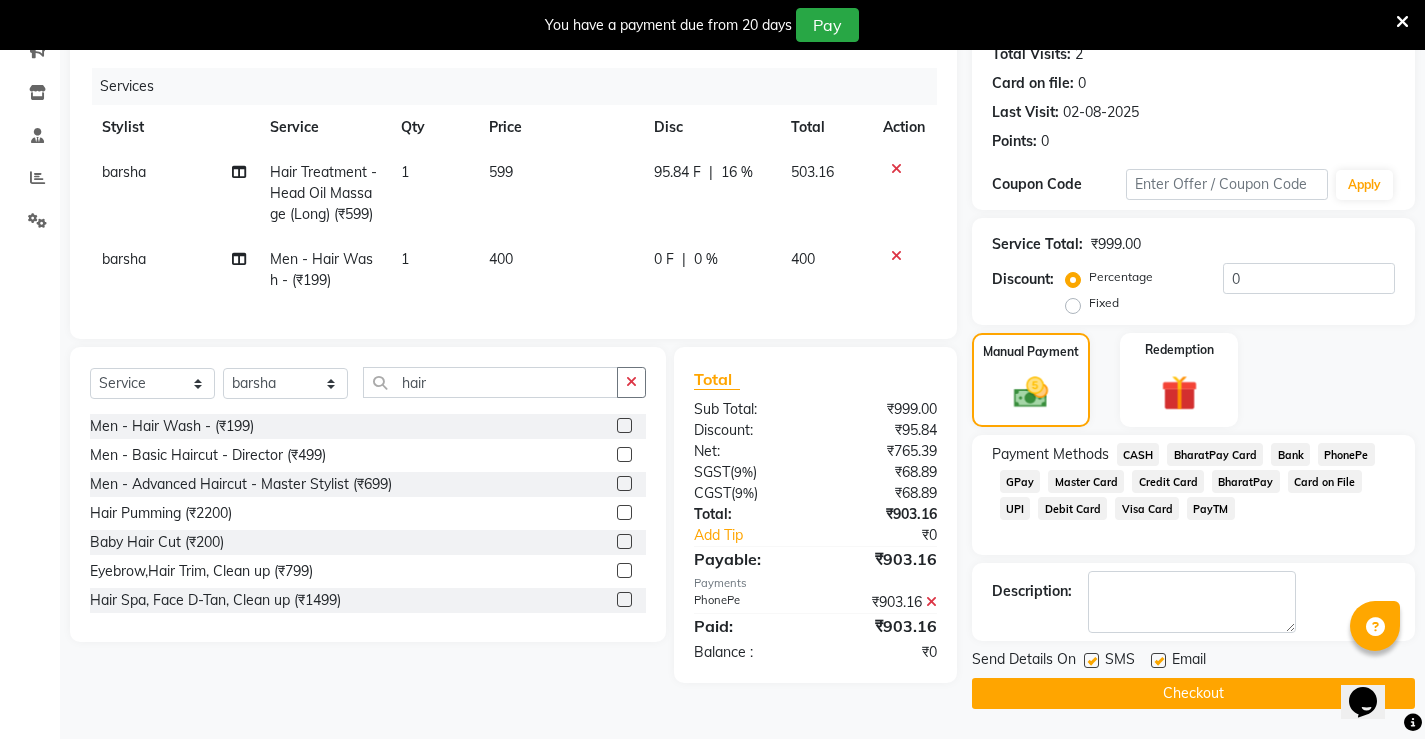 click on "Checkout" 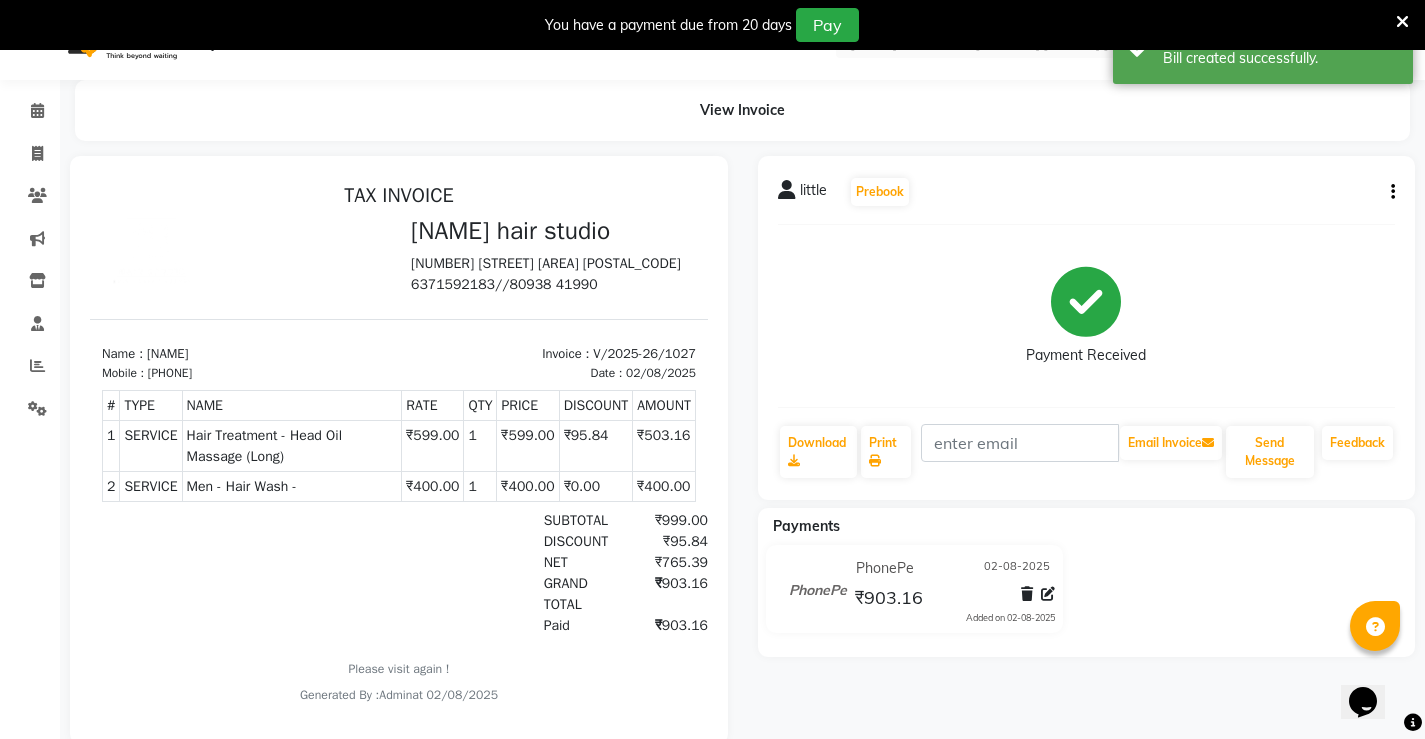 scroll, scrollTop: 0, scrollLeft: 0, axis: both 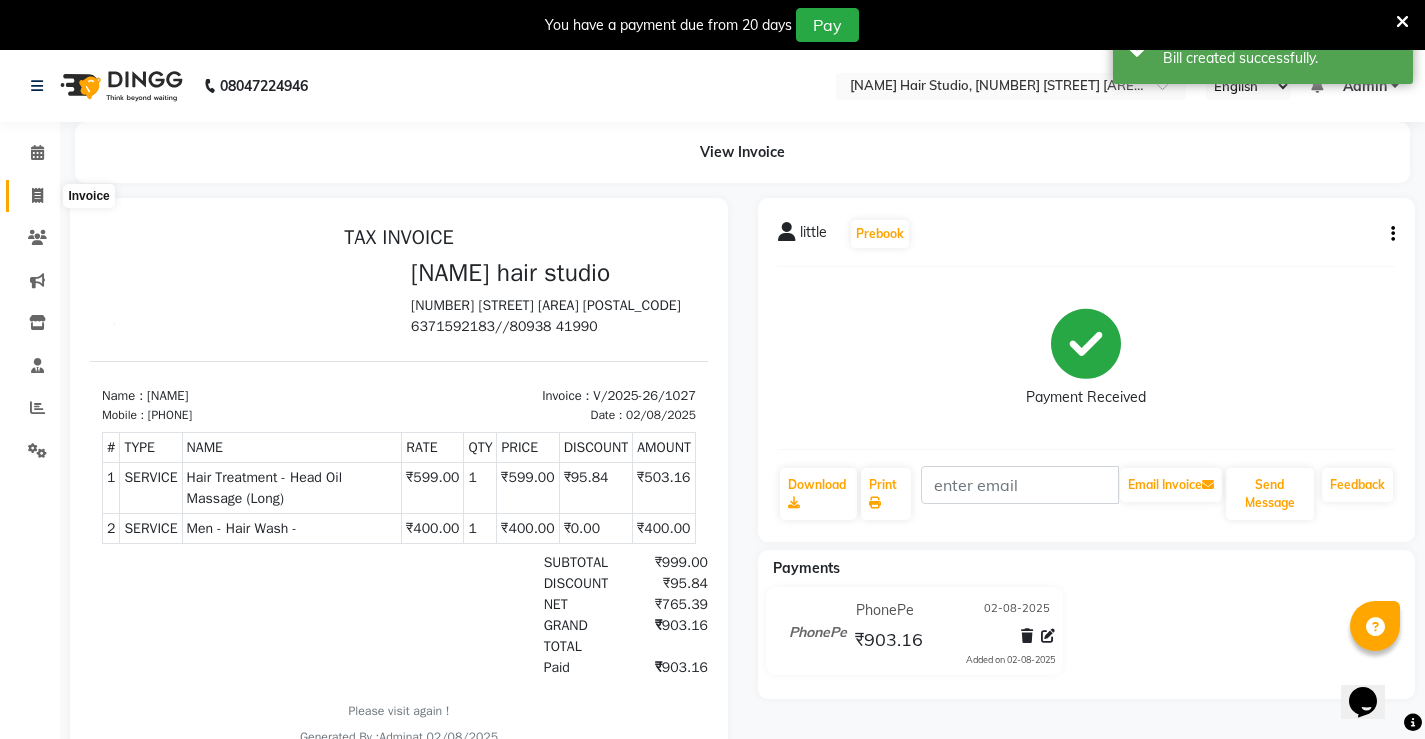 click 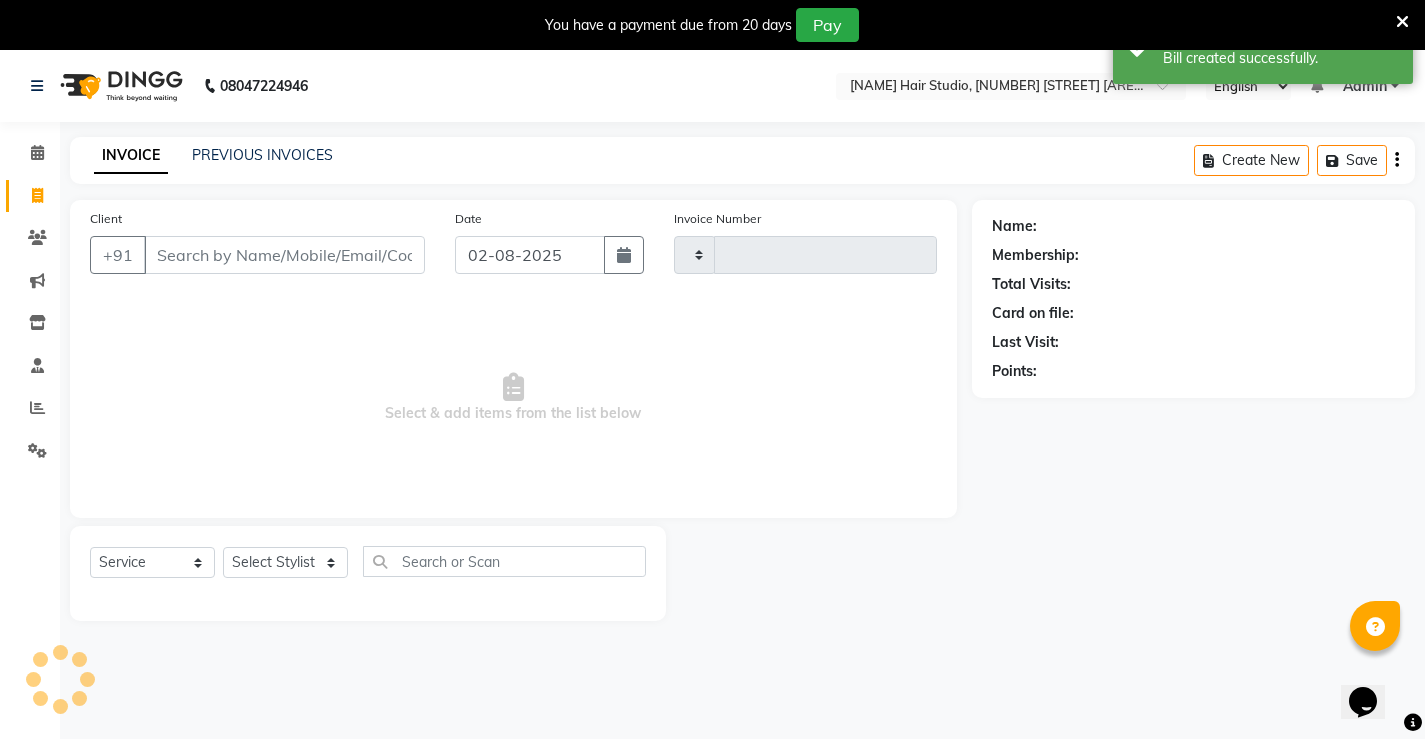 scroll, scrollTop: 50, scrollLeft: 0, axis: vertical 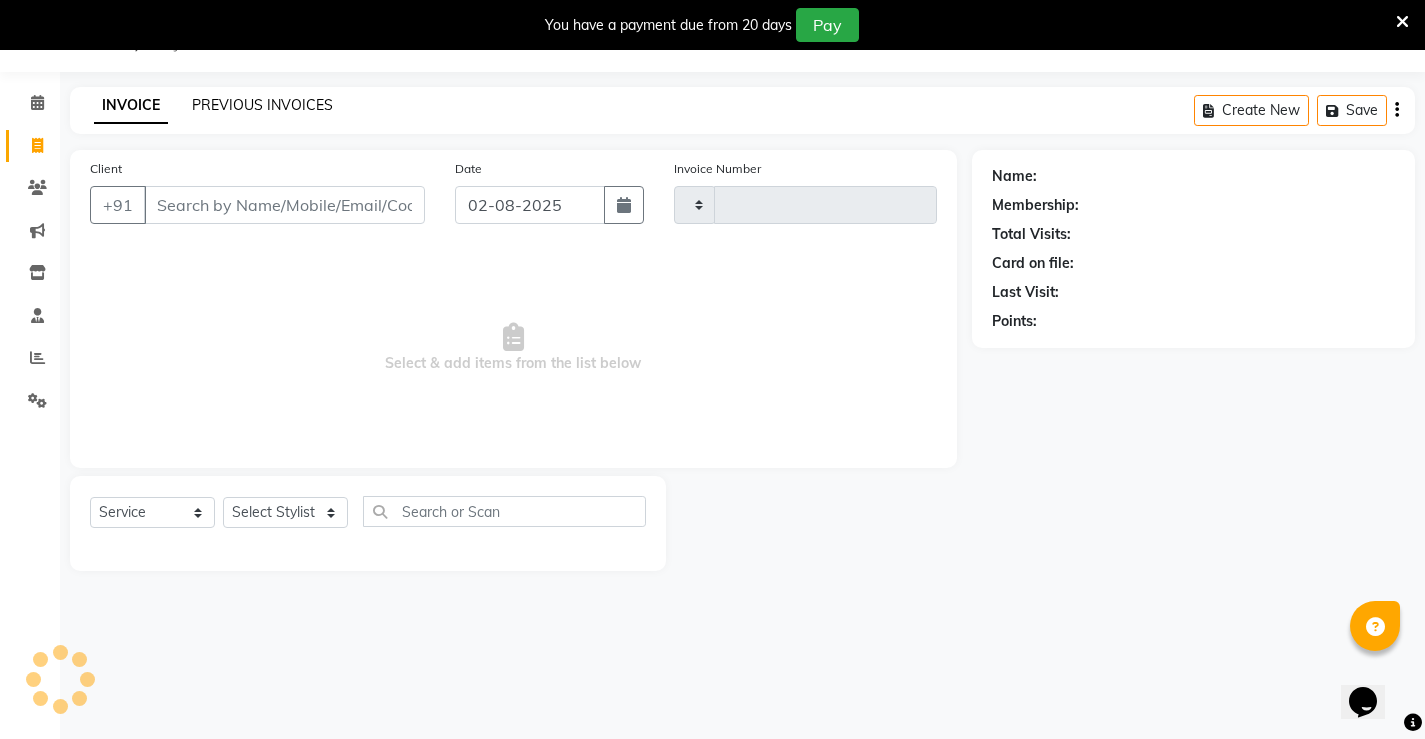 click on "PREVIOUS INVOICES" 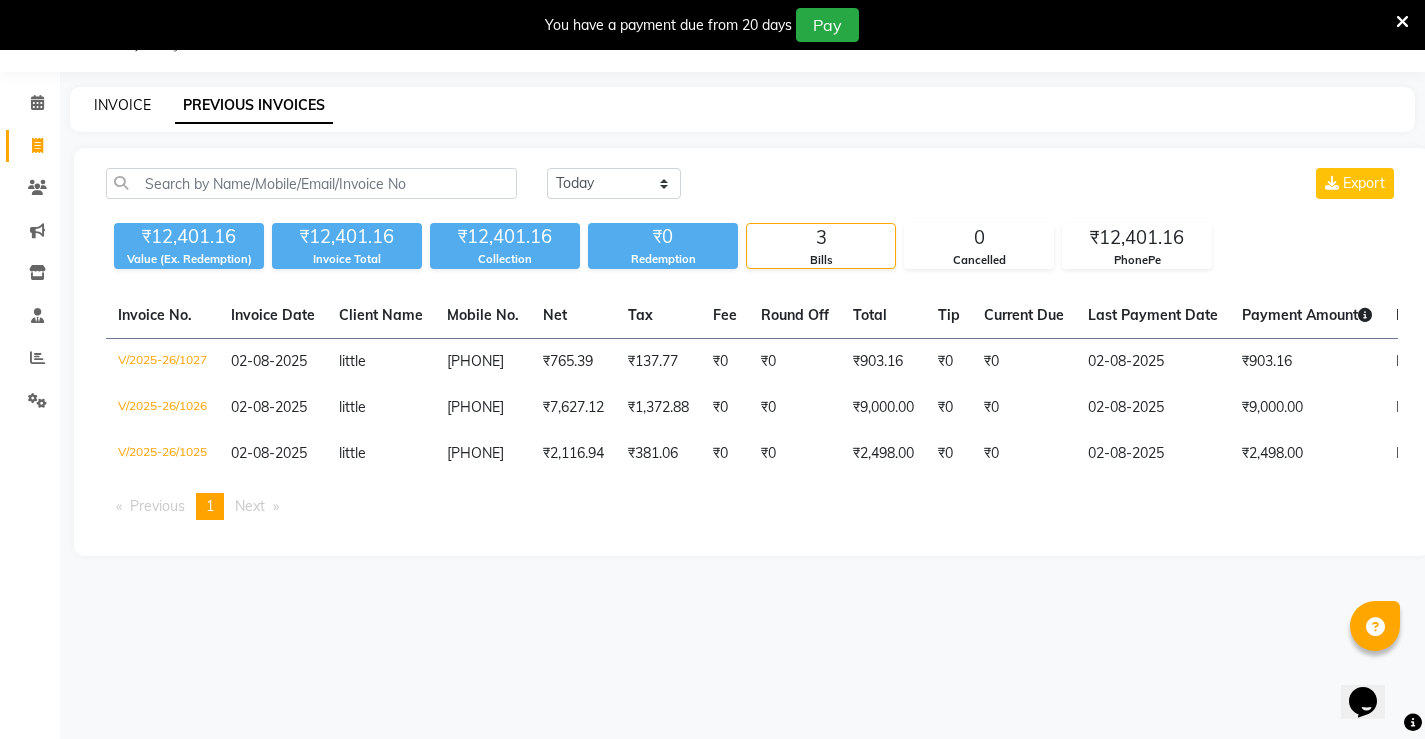 click on "INVOICE" 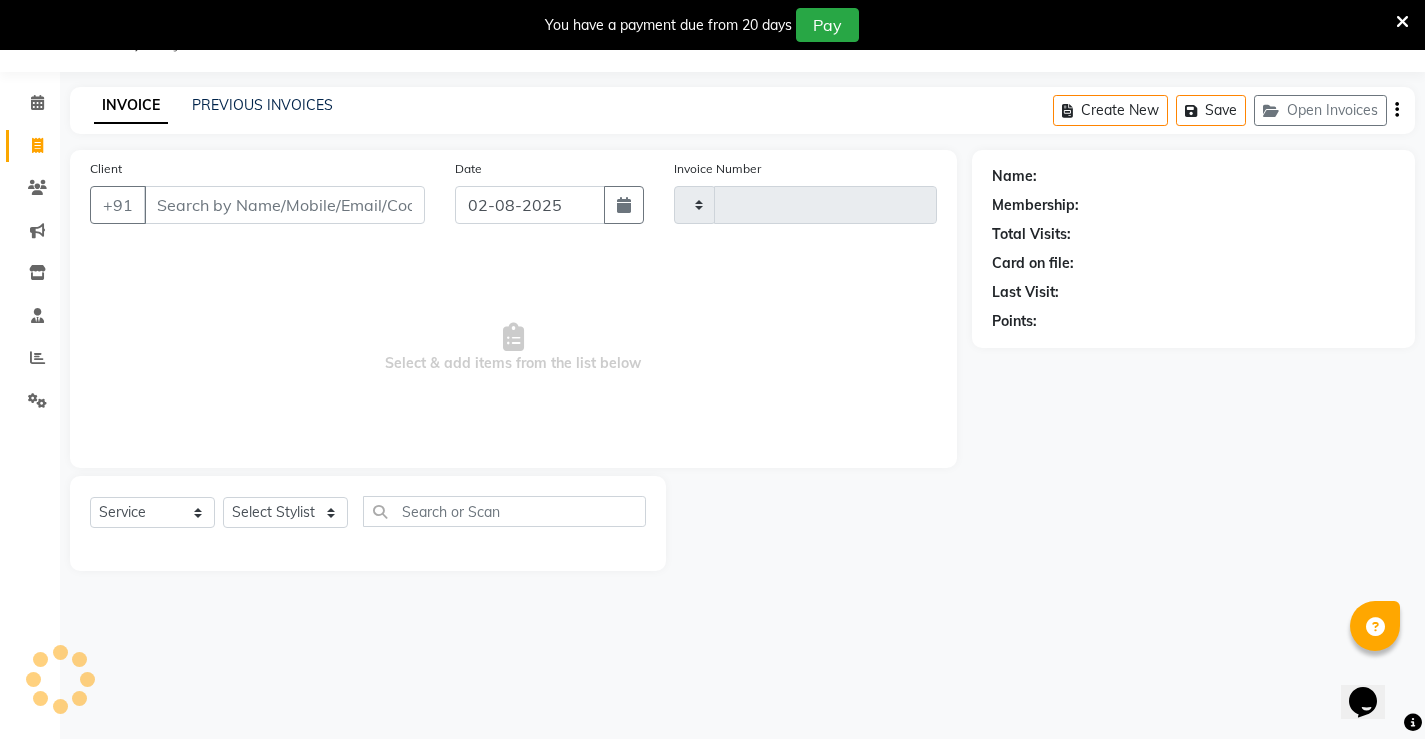 click on "Client" at bounding box center [284, 205] 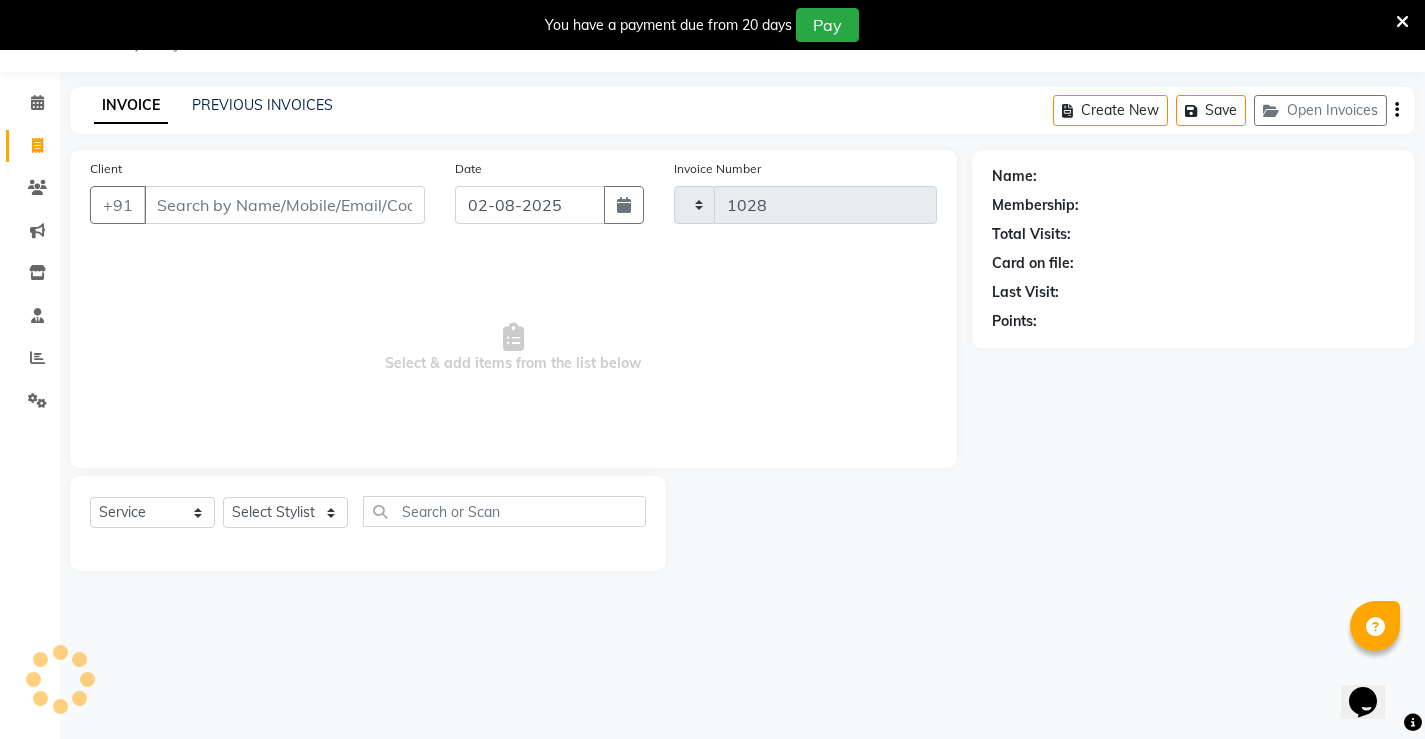select on "7705" 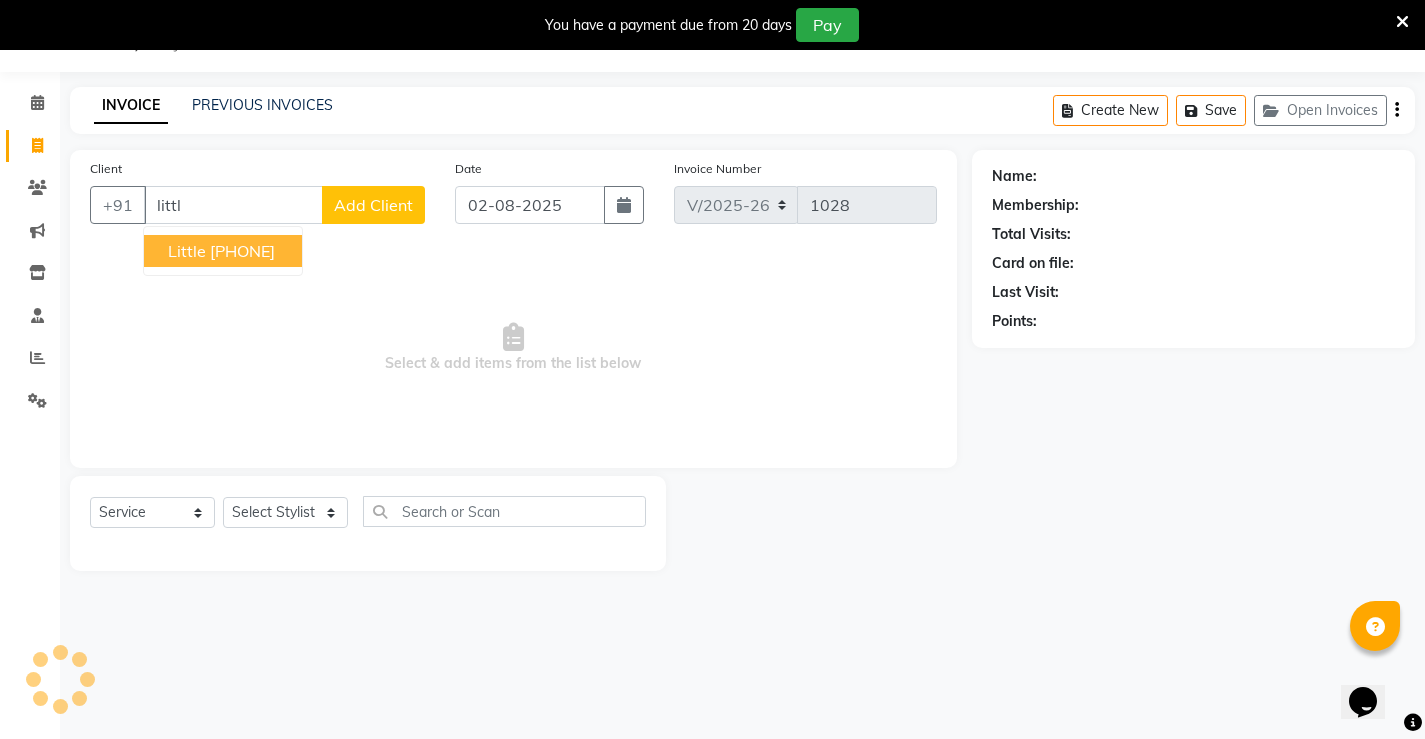 click on "[NAME] [PHONE]" at bounding box center [223, 251] 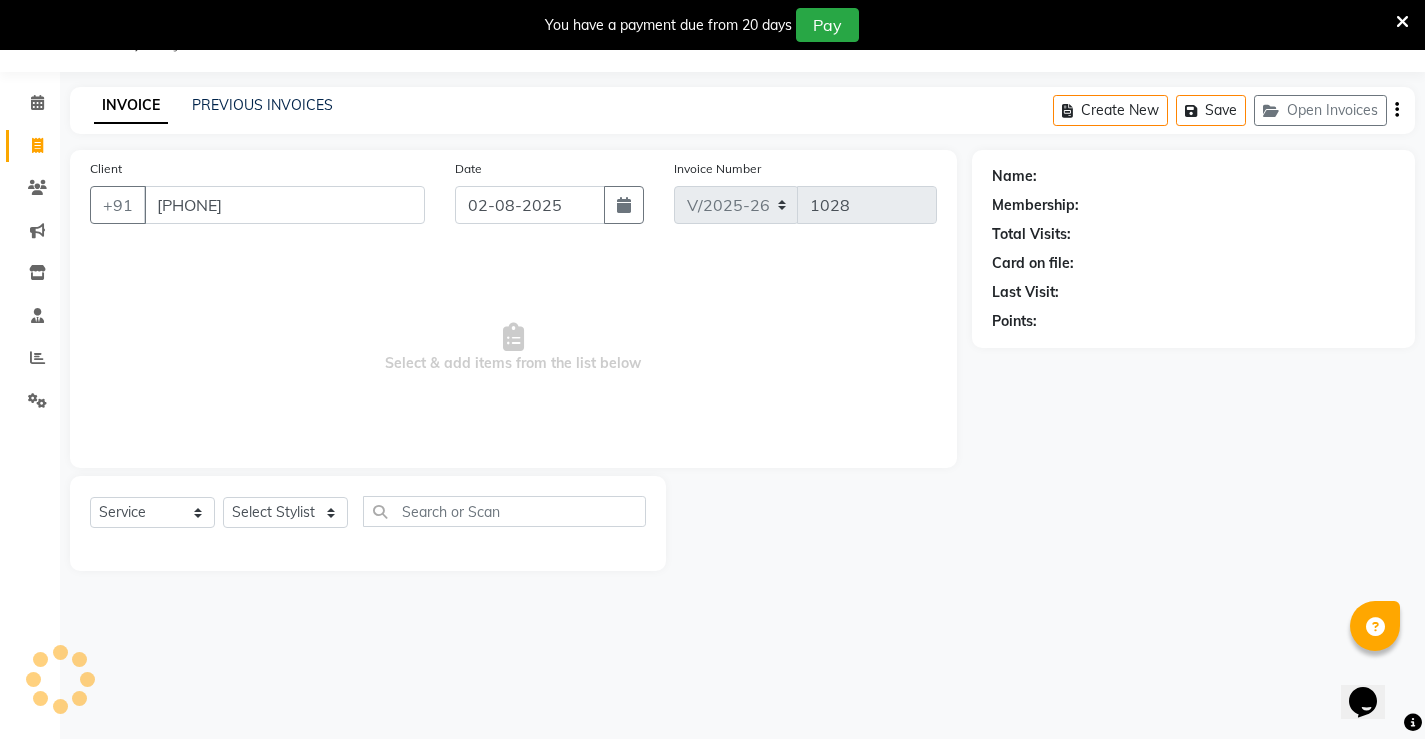 type on "[PHONE]" 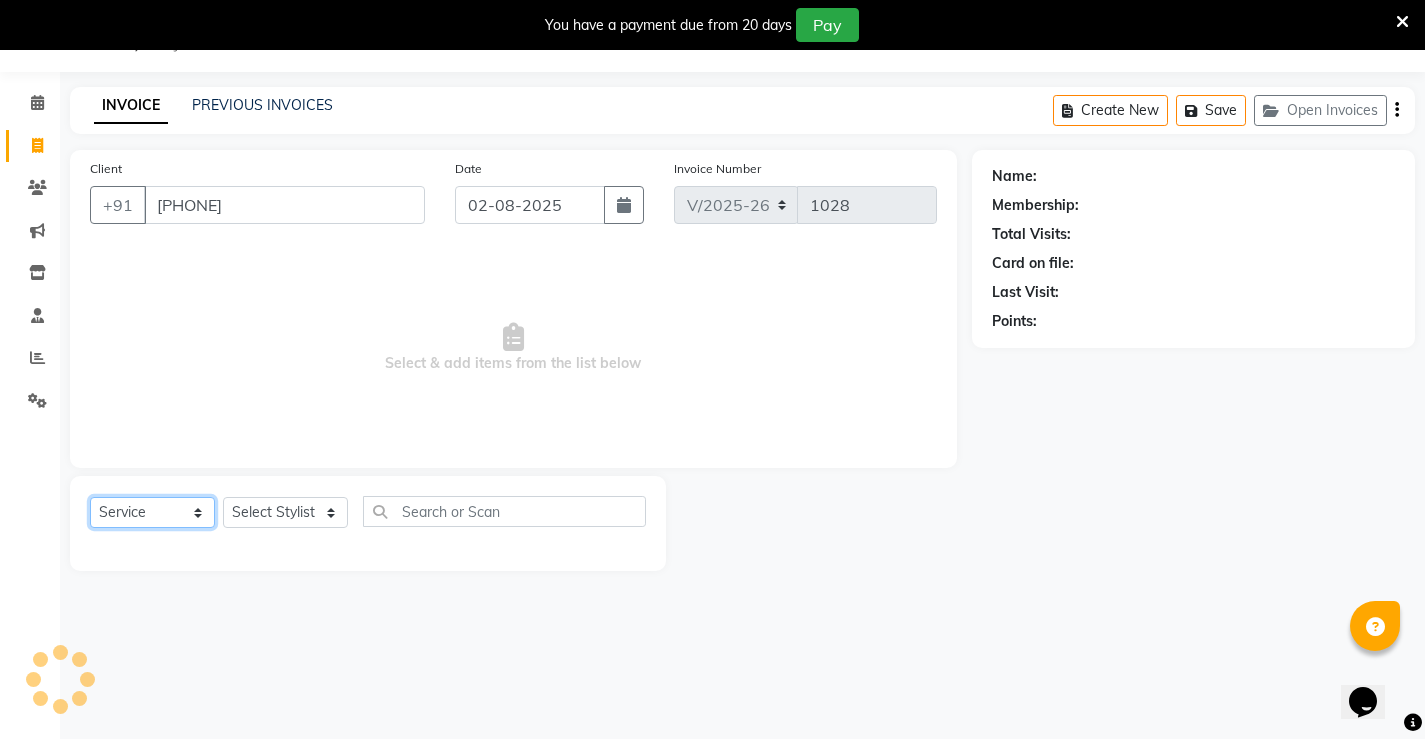 click on "Select  Service  Product  Membership  Package Voucher Prepaid Gift Card" 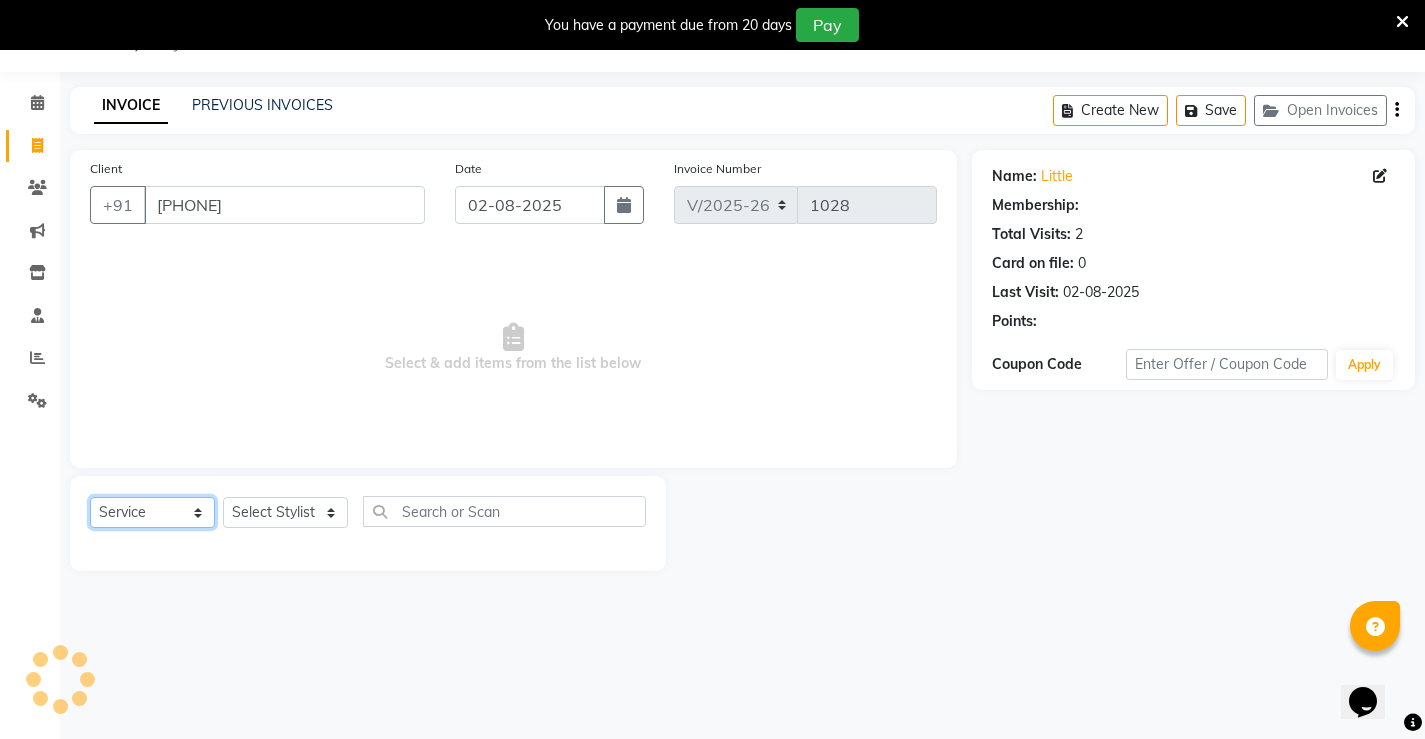 select on "product" 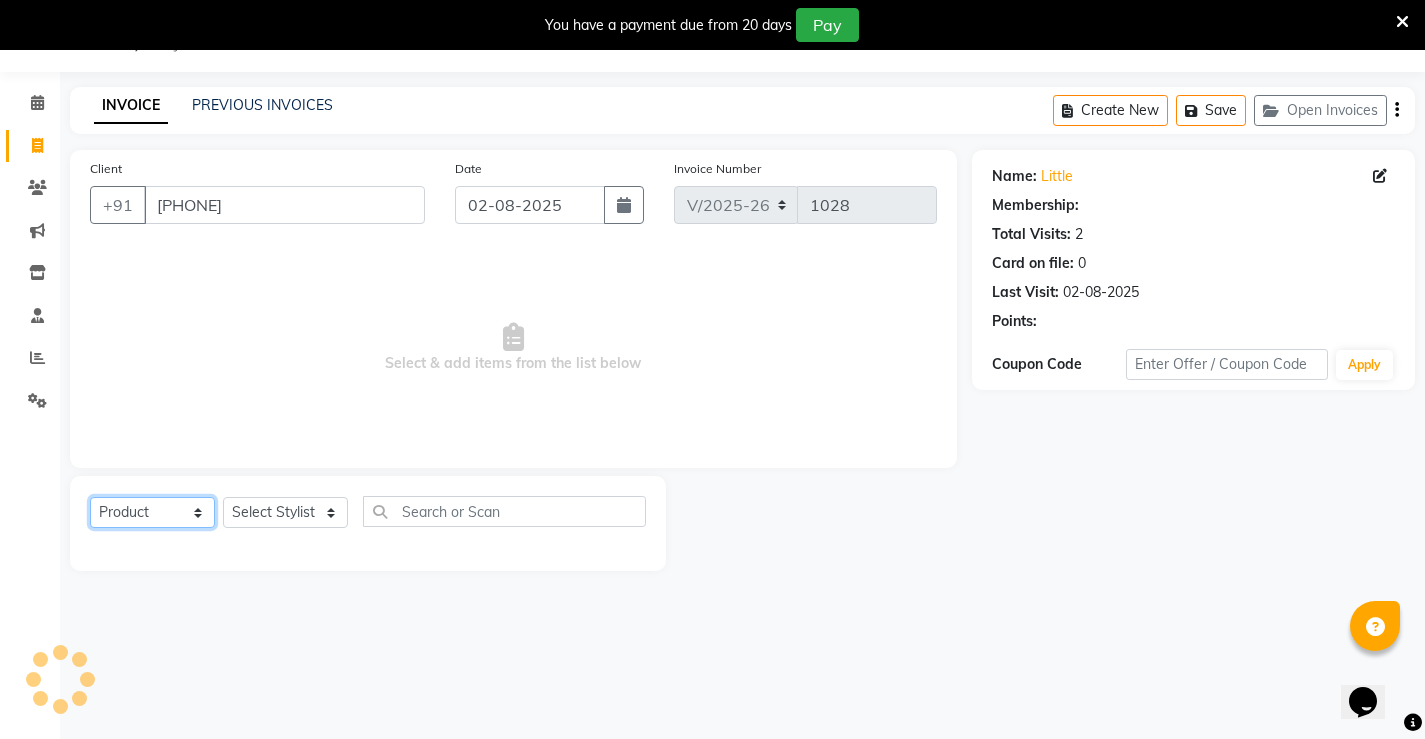 click on "Select  Service  Product  Membership  Package Voucher Prepaid Gift Card" 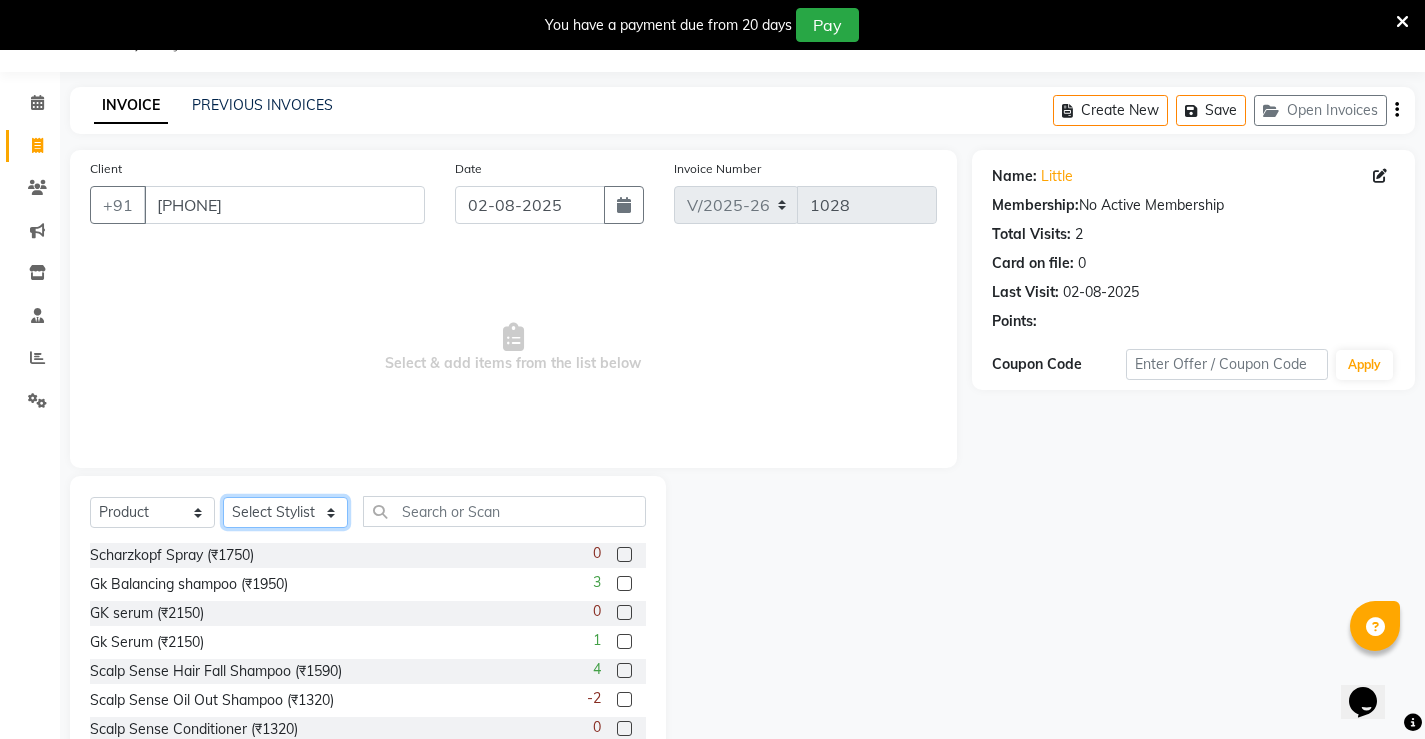 click on "Select Stylist [NAME] [NAME] [LAST] [NAME] [NAME] [NAME] [LAST]" 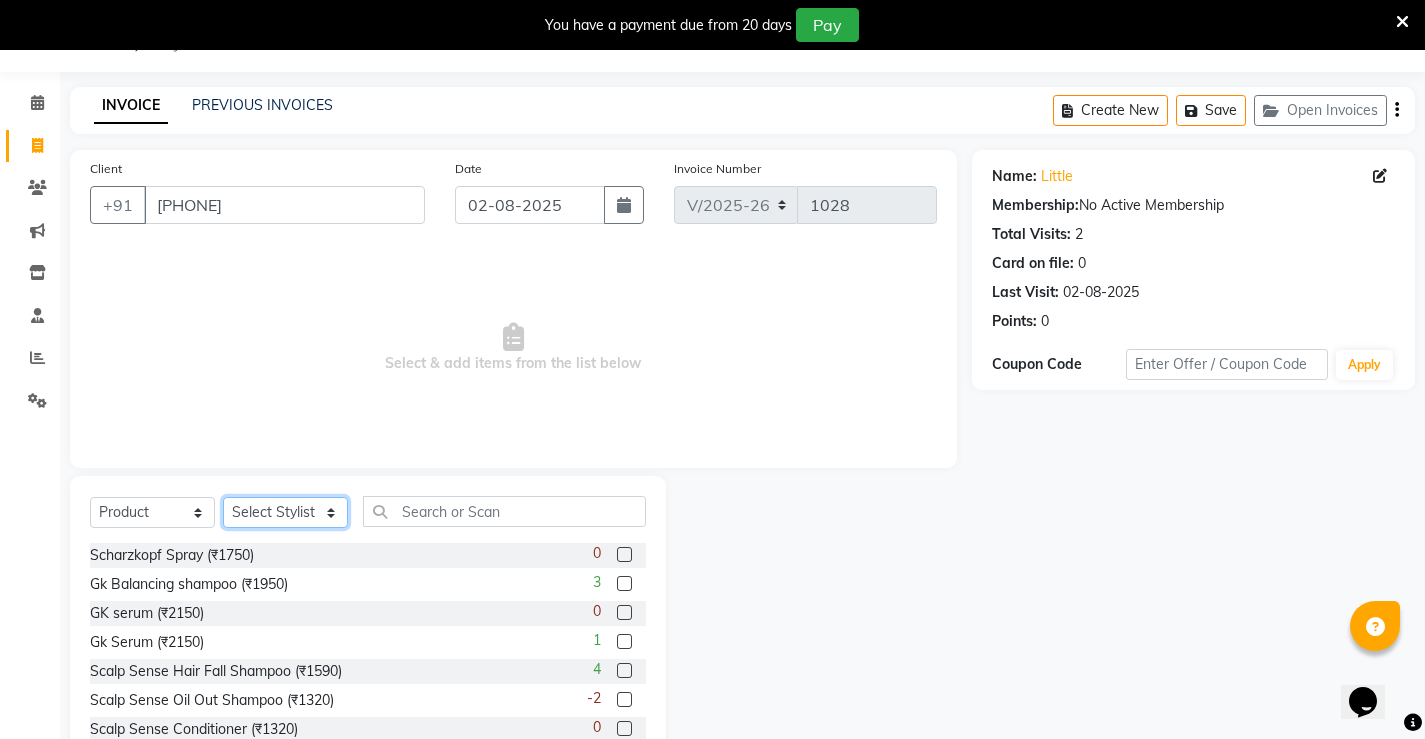 select on "68606" 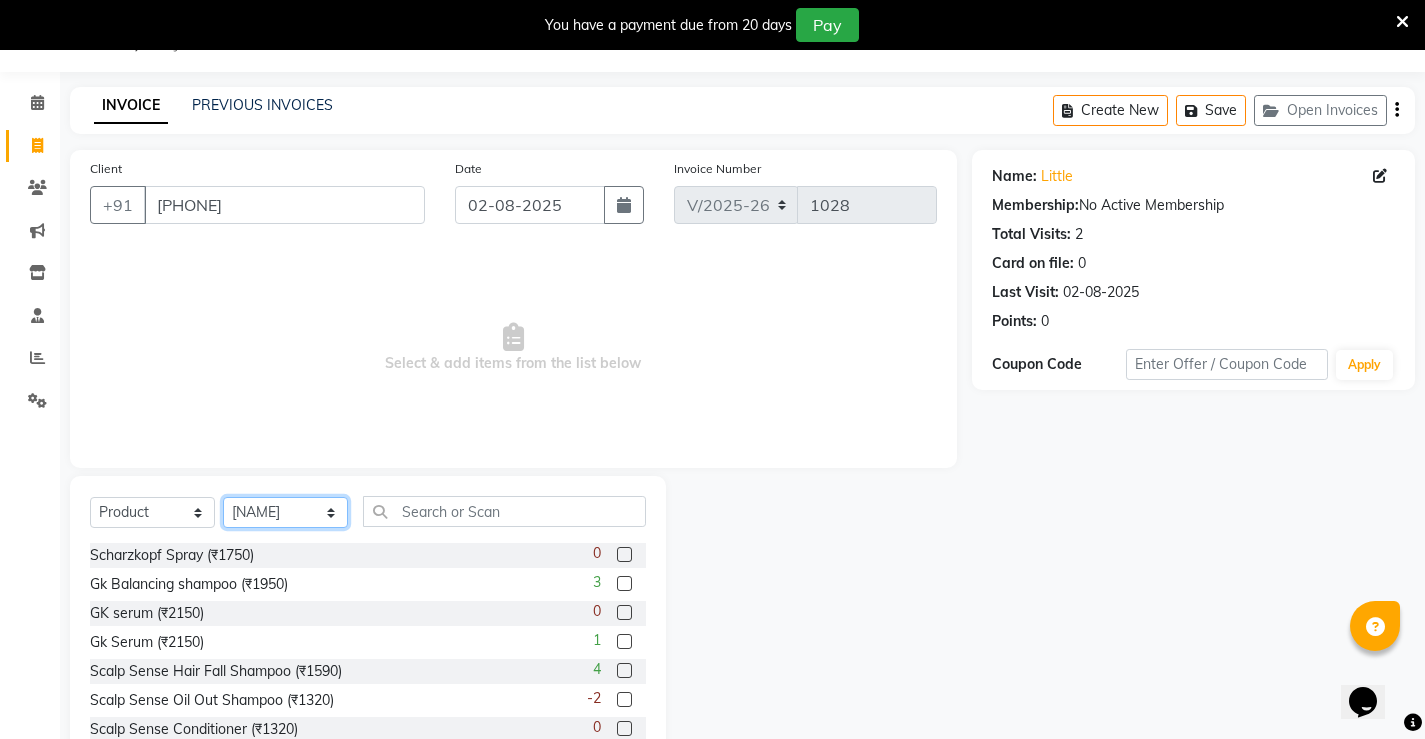 click on "Select Stylist [NAME] [NAME] [LAST] [NAME] [NAME] [NAME] [LAST]" 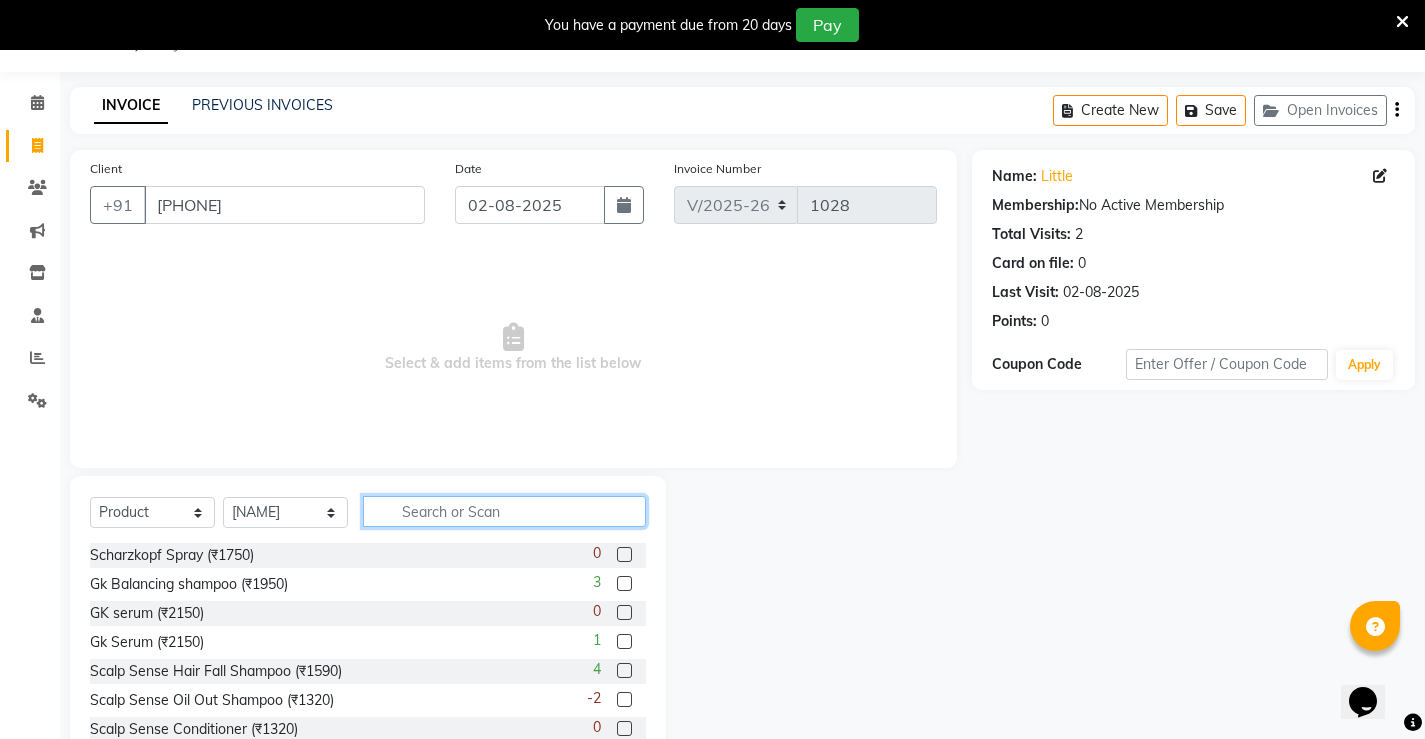click 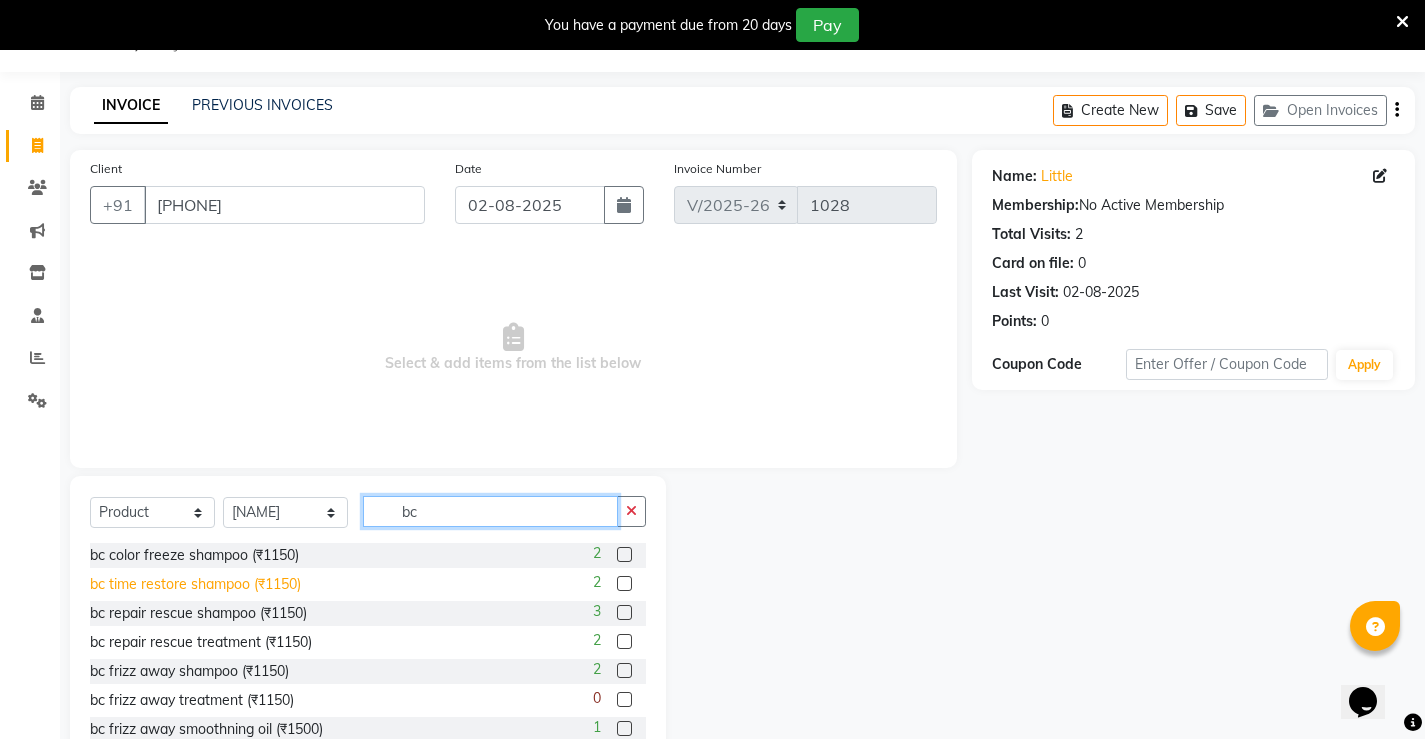 scroll, scrollTop: 112, scrollLeft: 0, axis: vertical 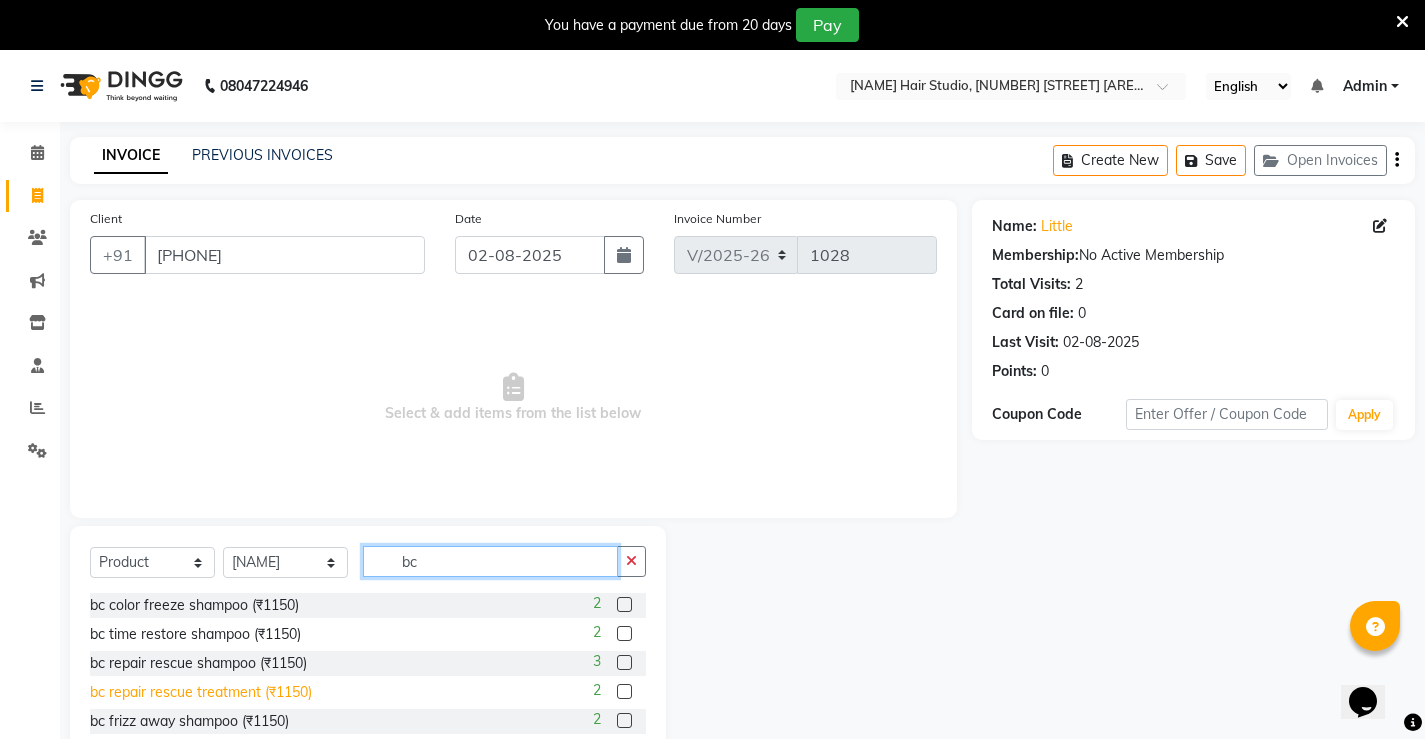 type on "bc" 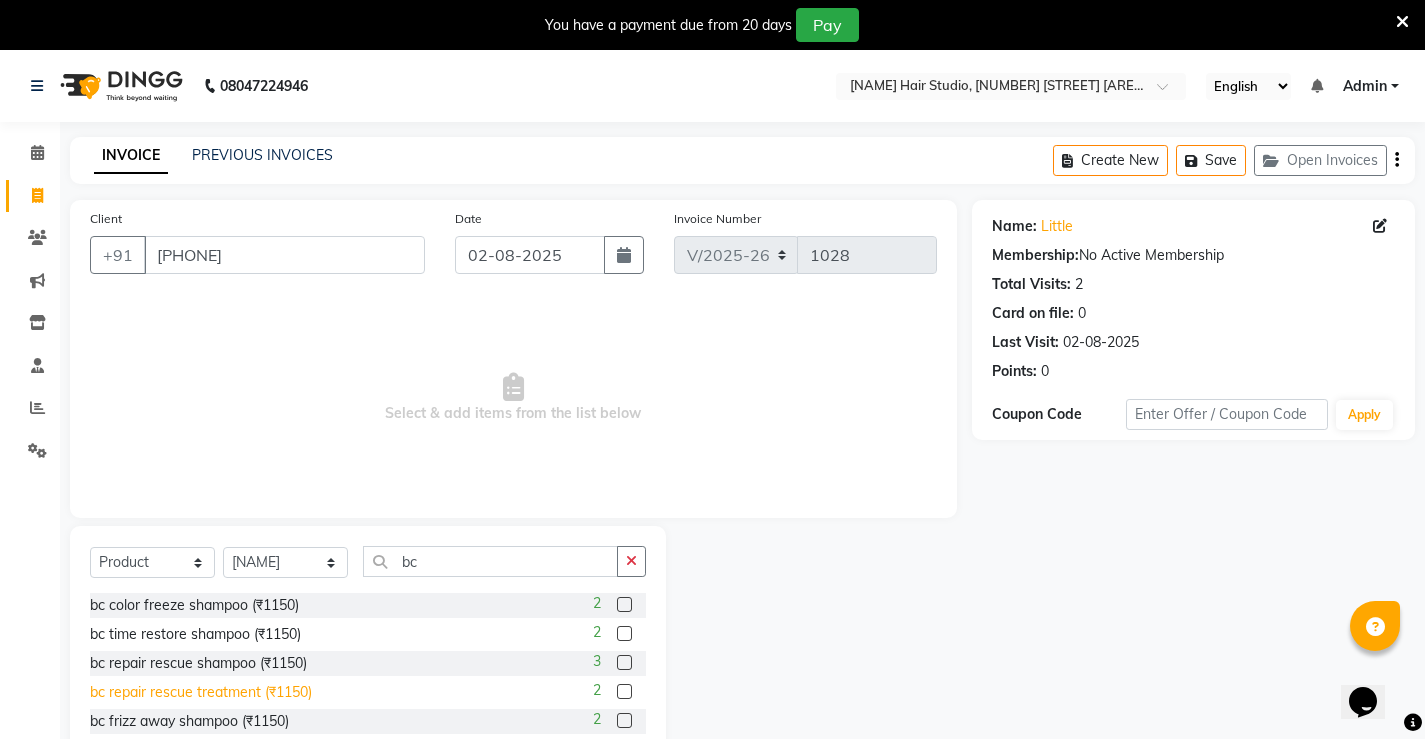 click on "bc repair rescue treatment (₹1150)" 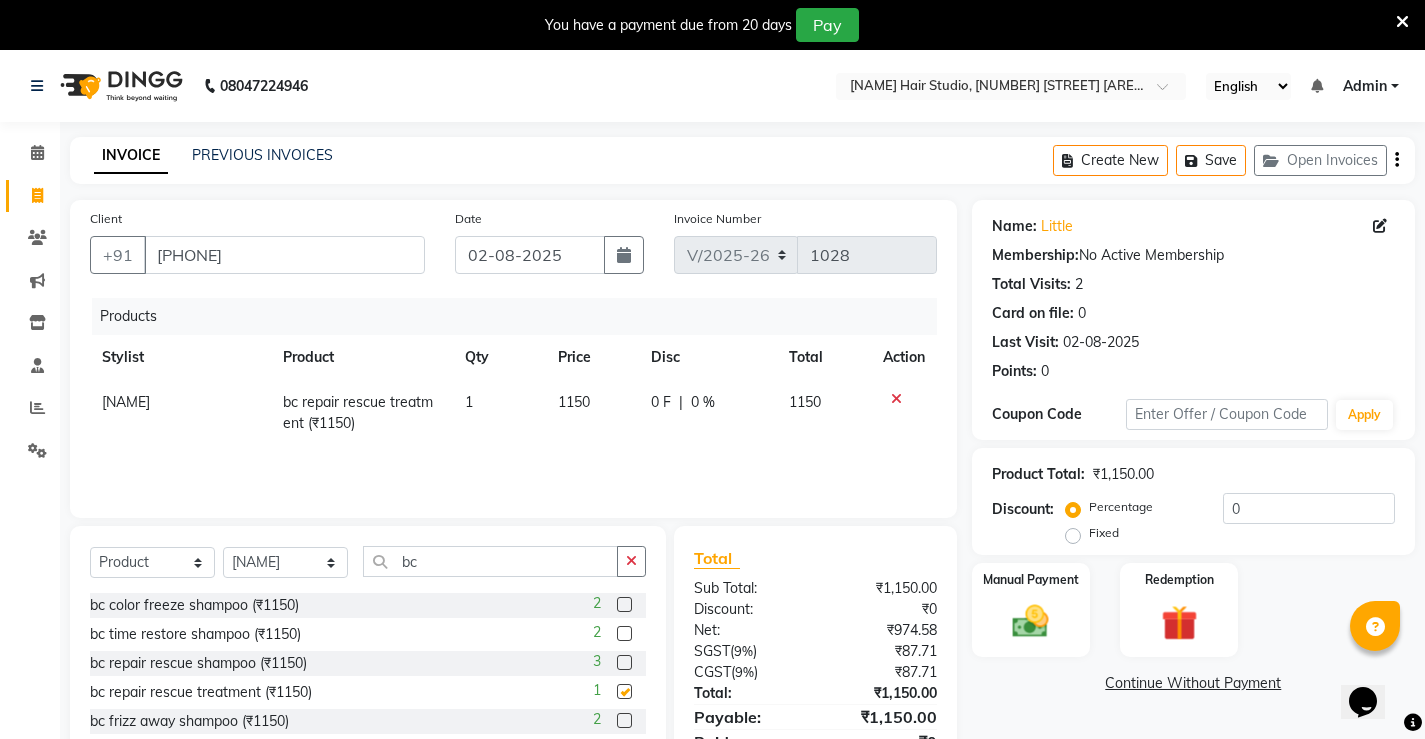 checkbox on "false" 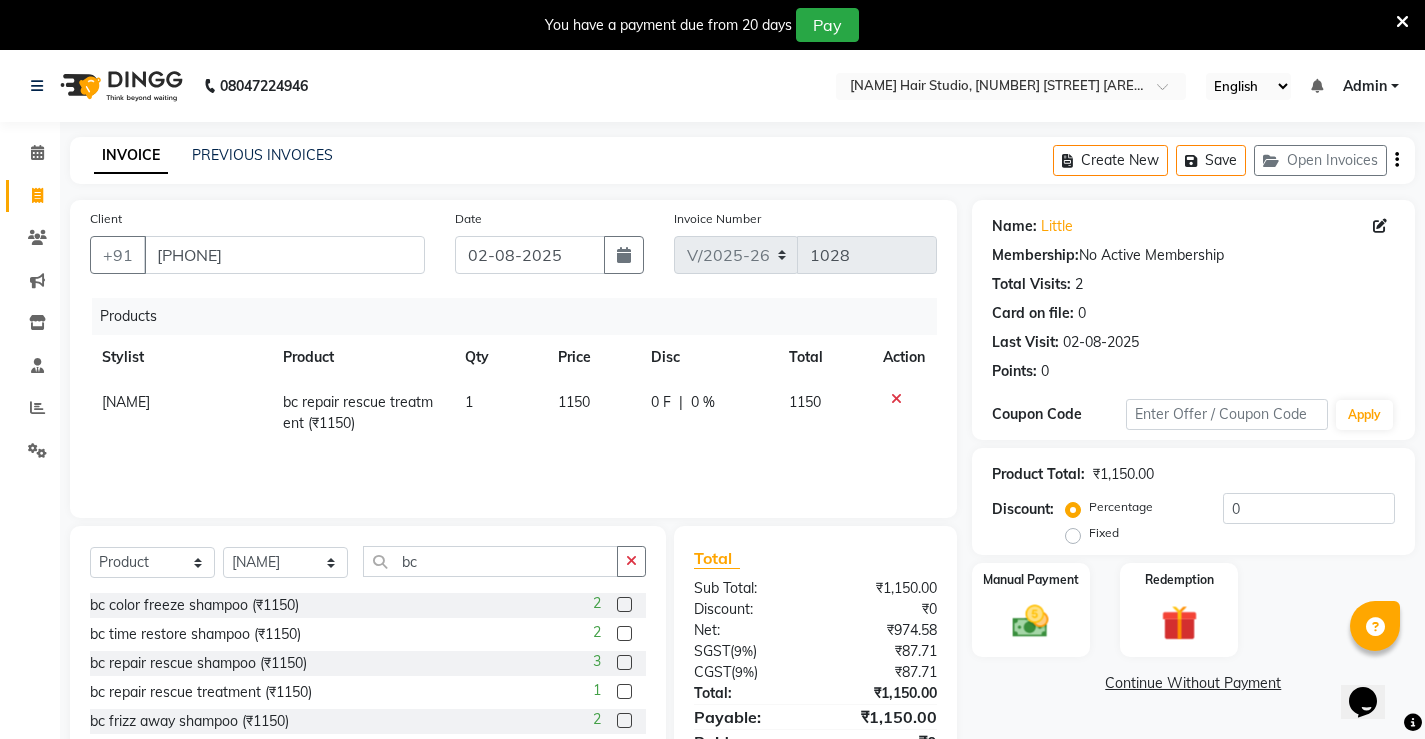 click on "1150" 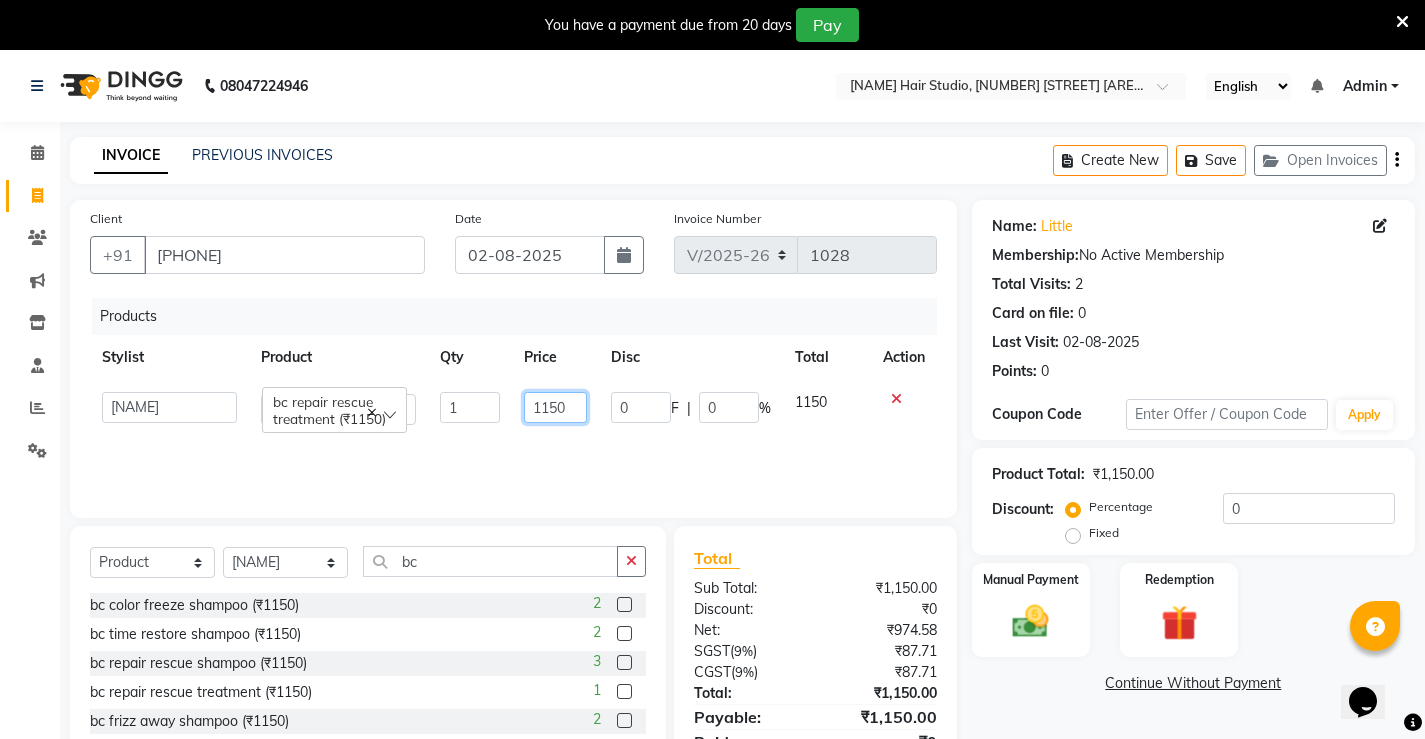 click on "1150" 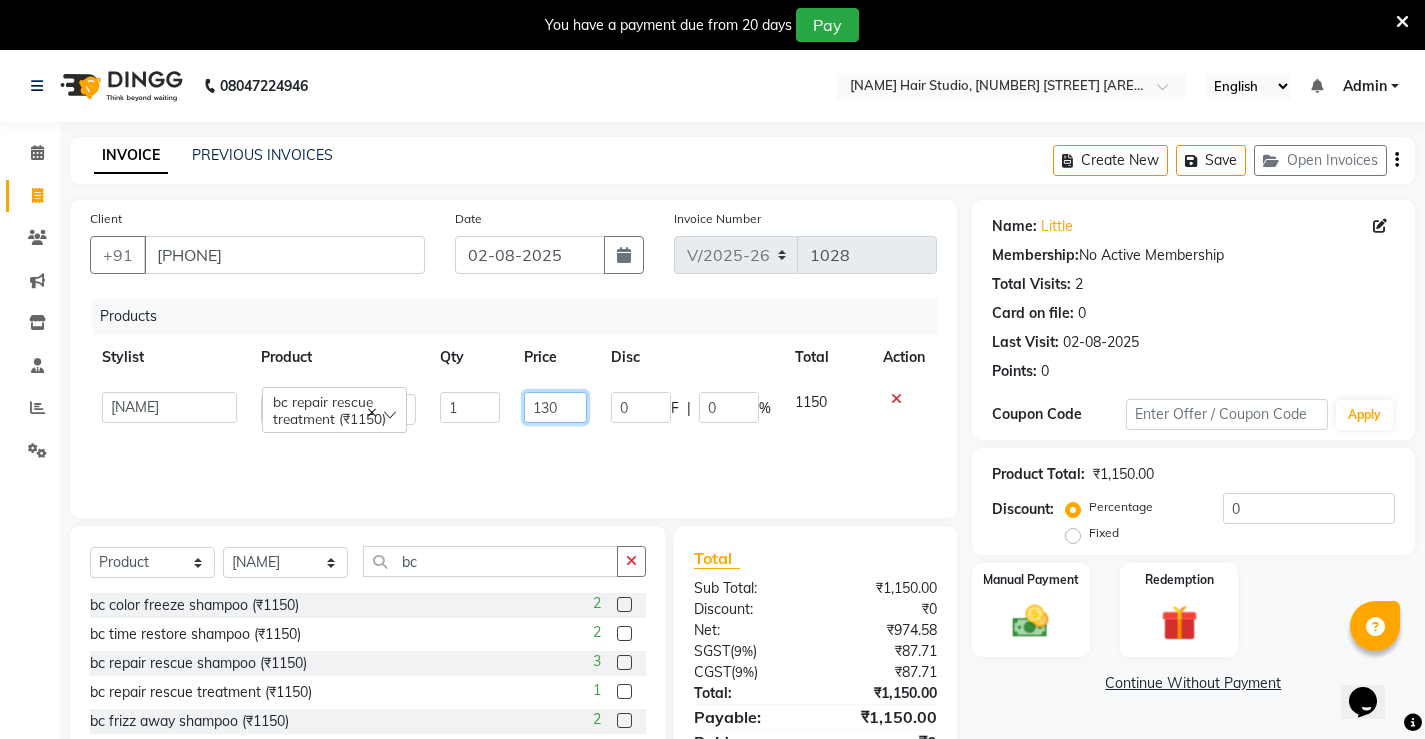 type on "1300" 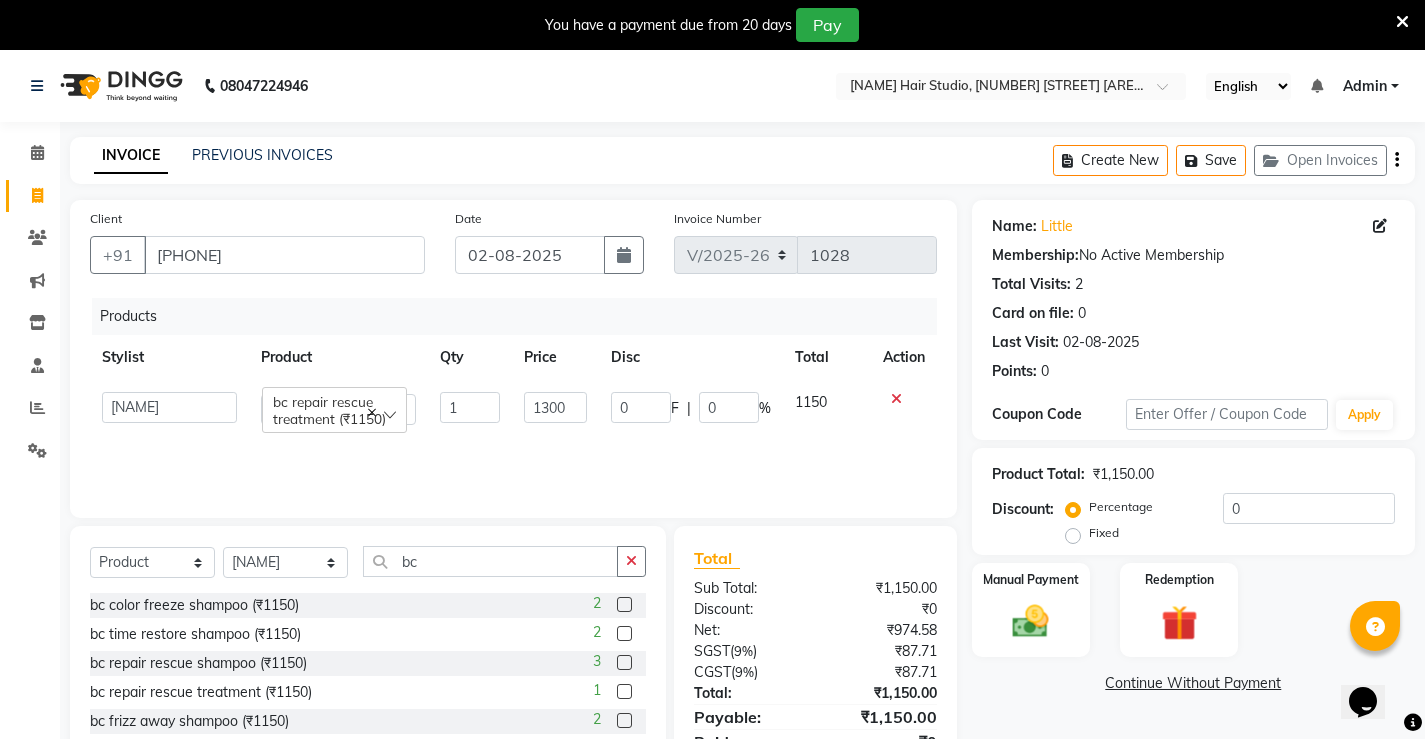 click on "Products Stylist Product Qty Price Disc Total Action  Ajay   archita   barsha    Lili   Naren   sukhmay   Varti   bc repair rescue treatment (₹1150)  1 1300 0 F | 0 % 1150" 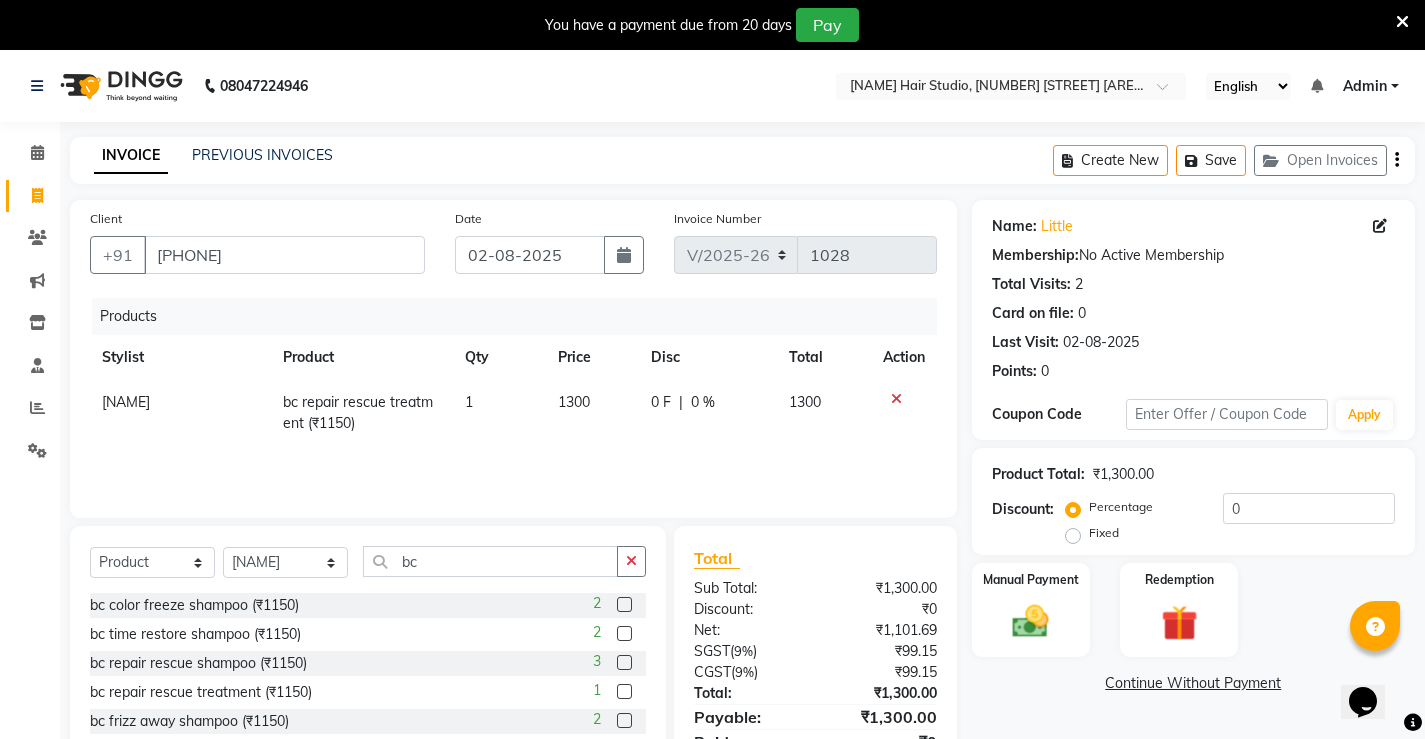 scroll, scrollTop: 100, scrollLeft: 0, axis: vertical 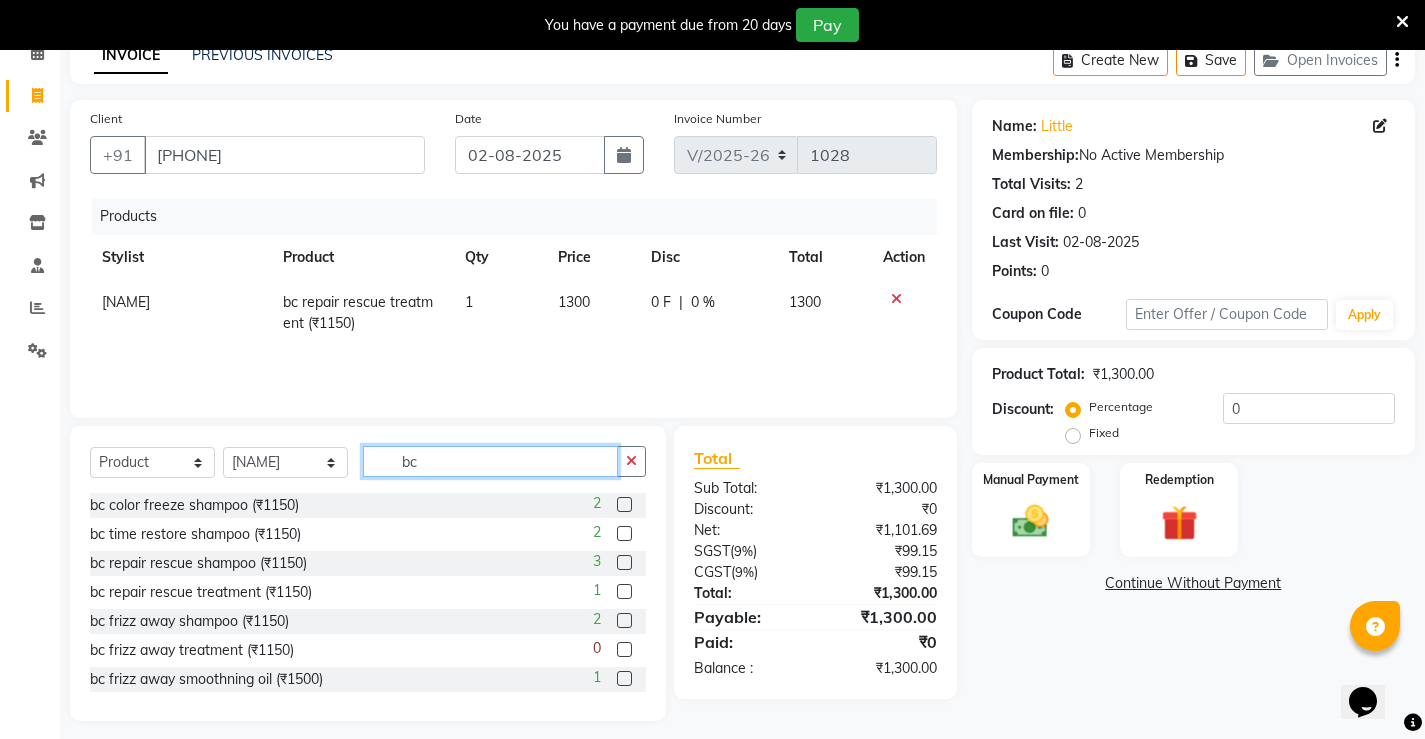 click on "bc" 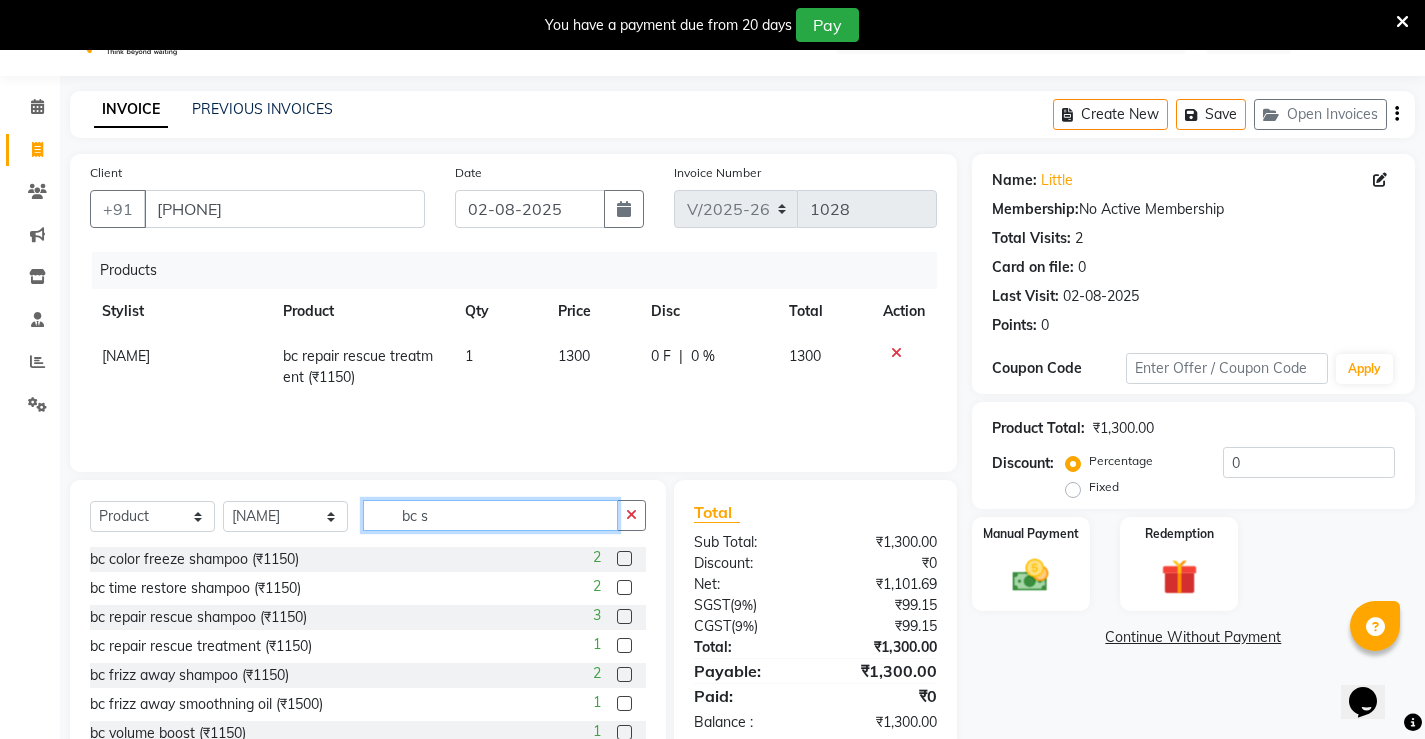 scroll, scrollTop: 0, scrollLeft: 0, axis: both 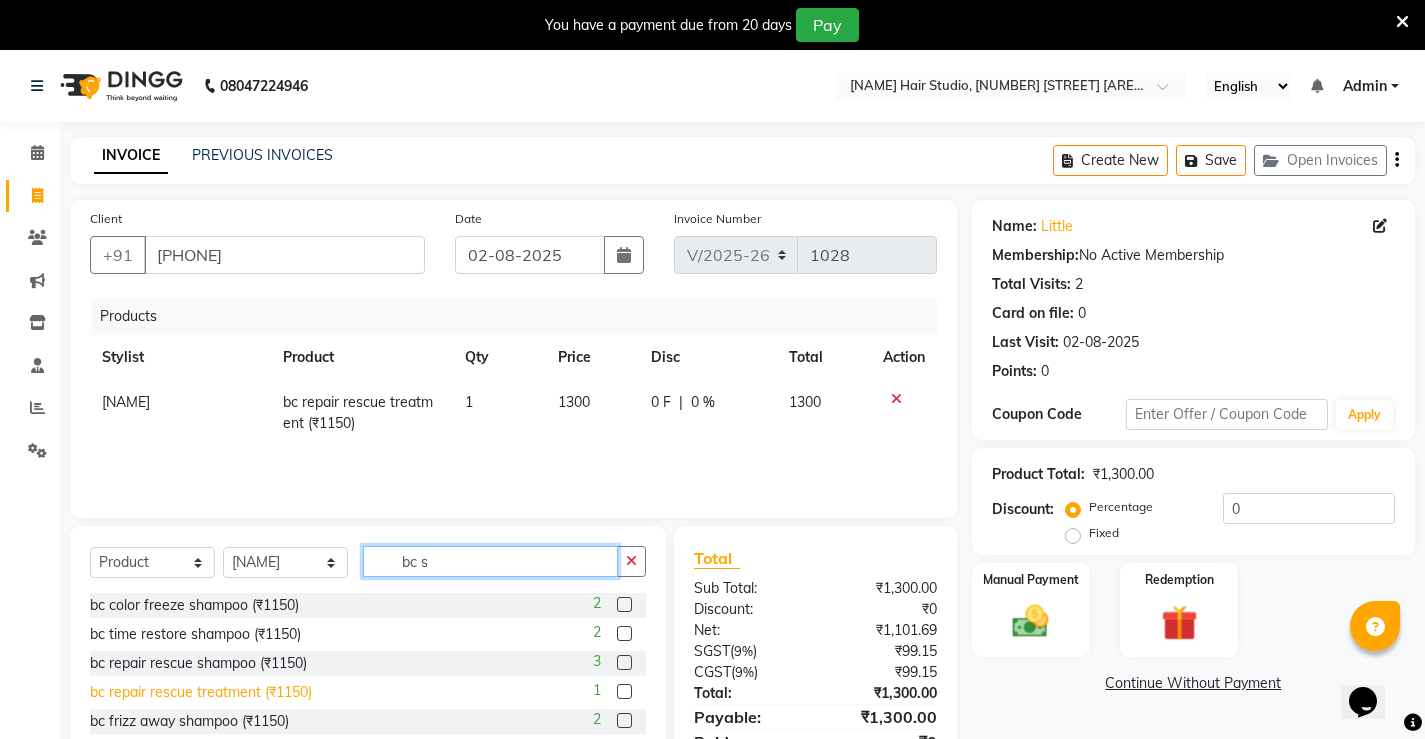 type on "bc s" 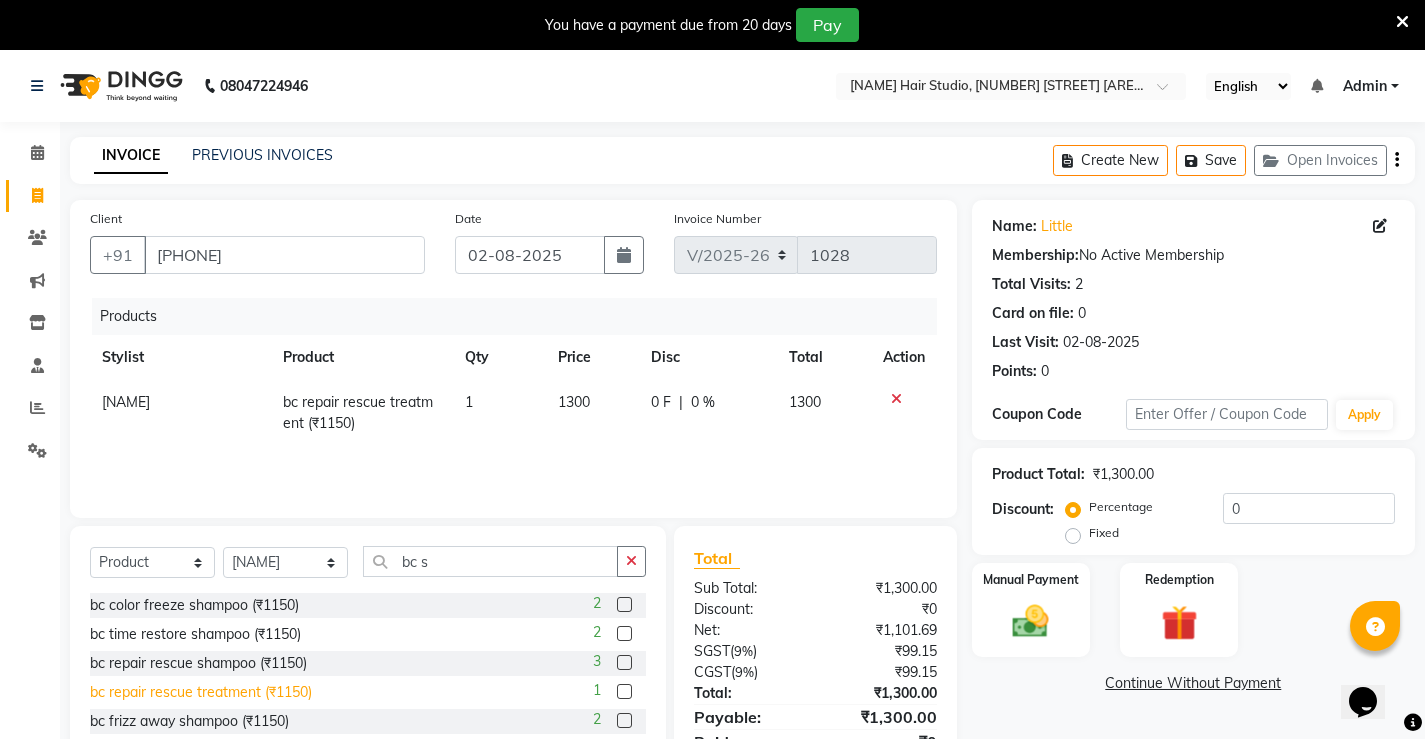 click on "bc repair rescue treatment (₹1150)" 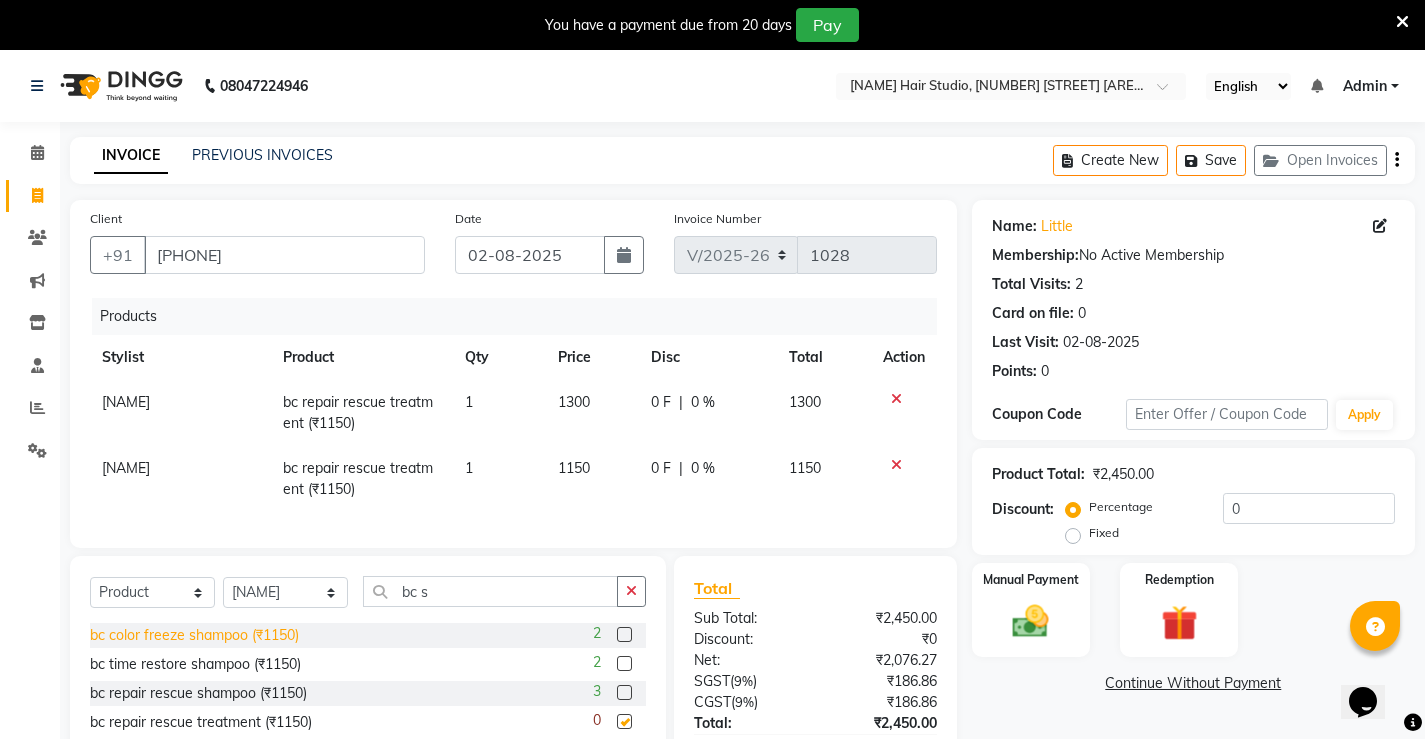 checkbox on "false" 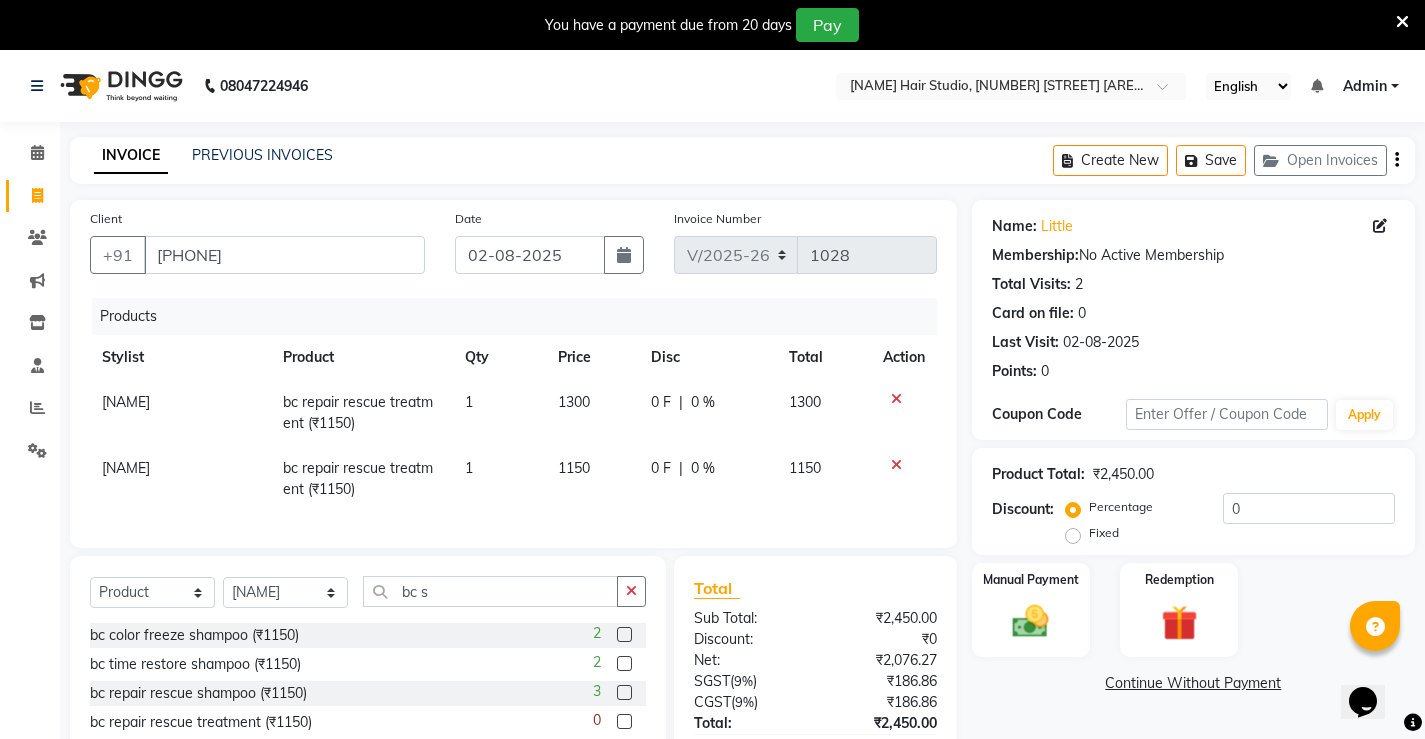 click on "1150" 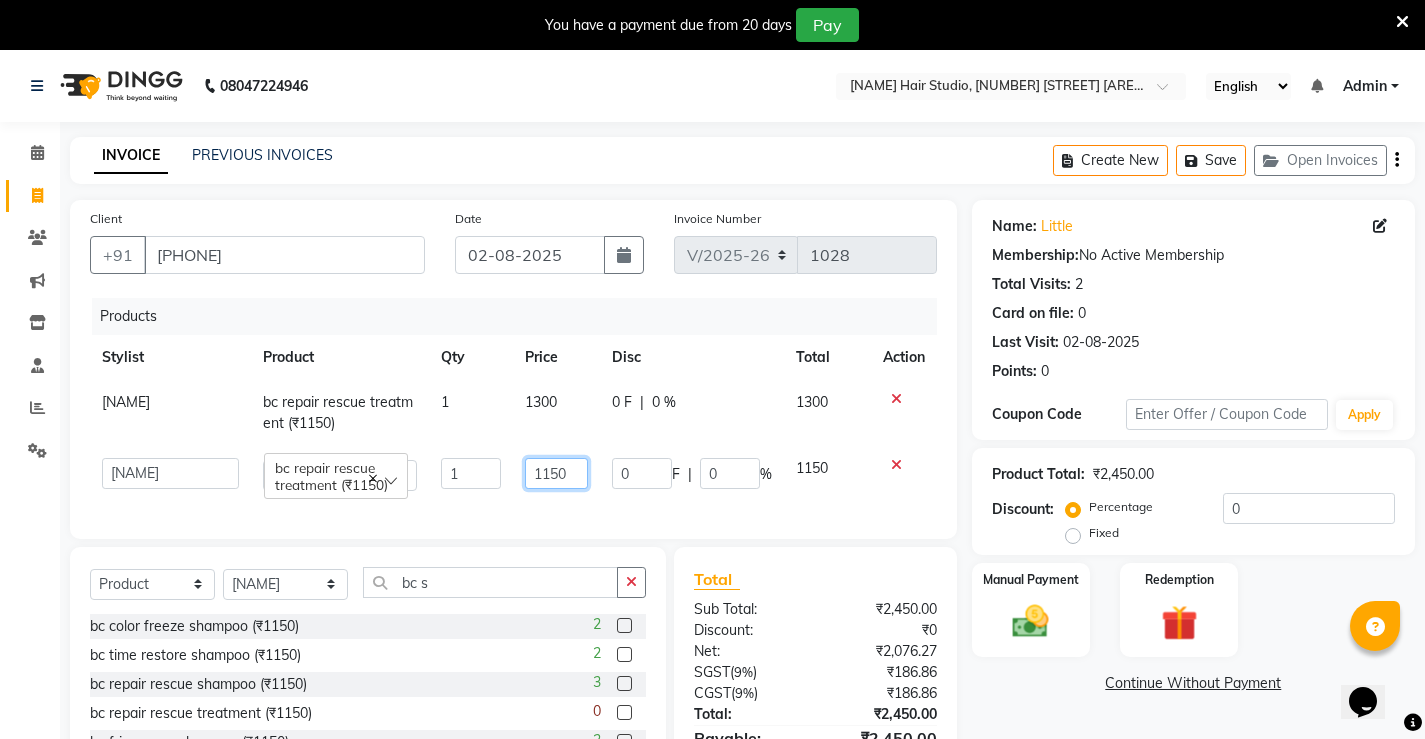click on "1150" 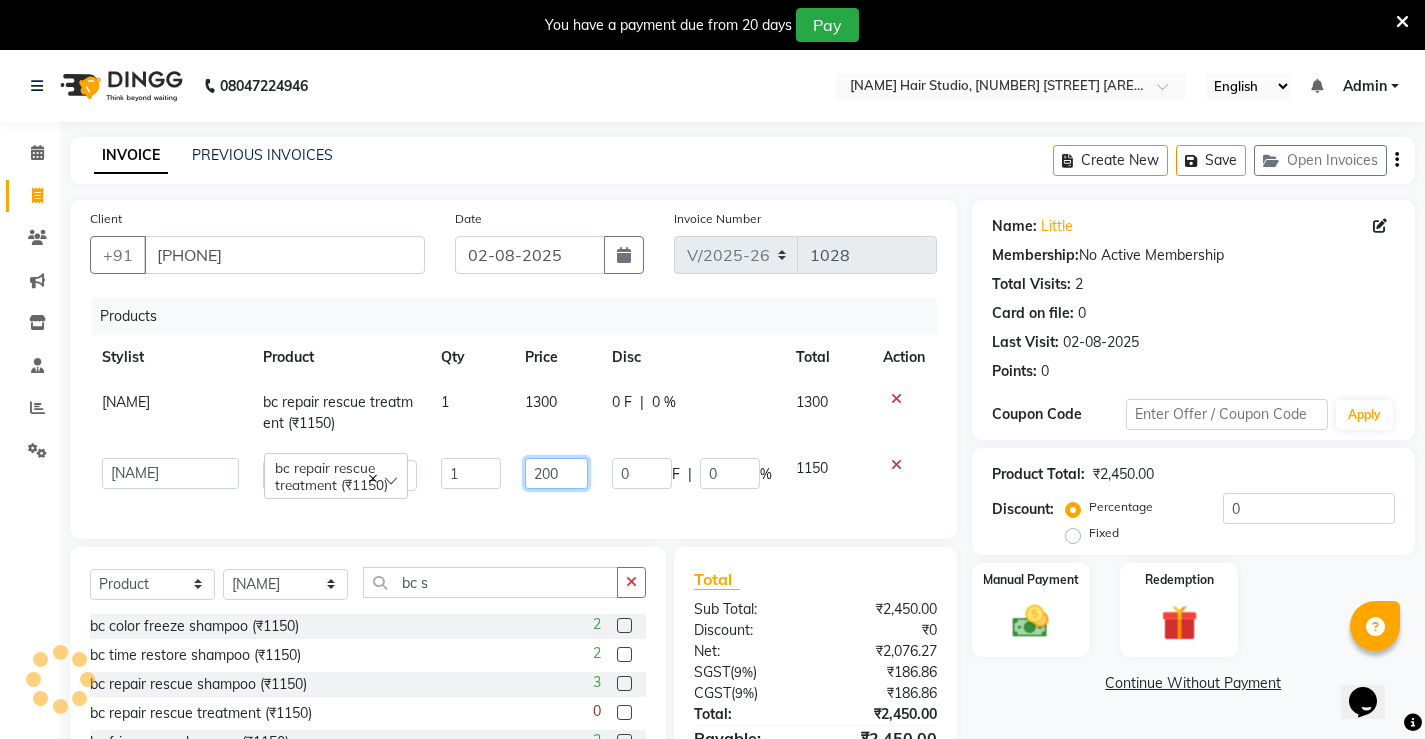 type on "2000" 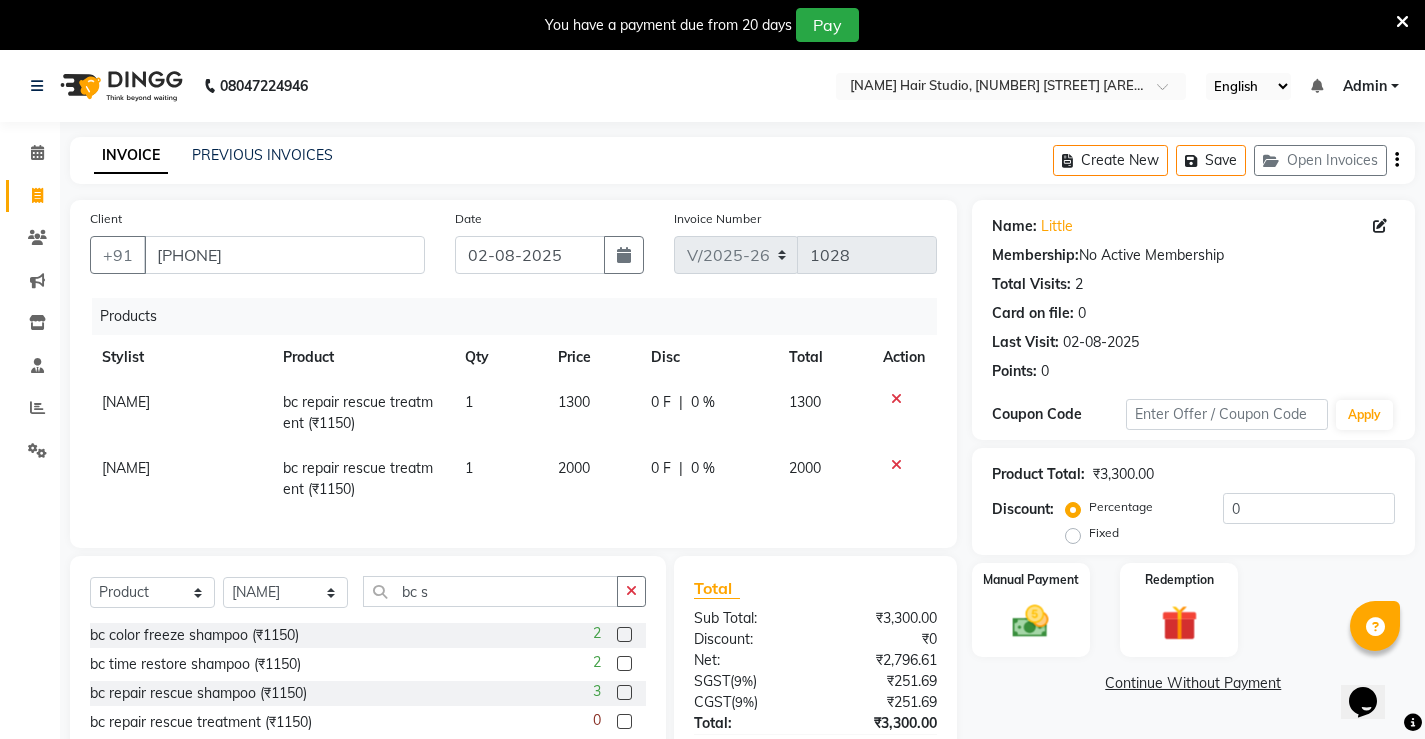 click on "bc repair rescue treatment (₹1150)" 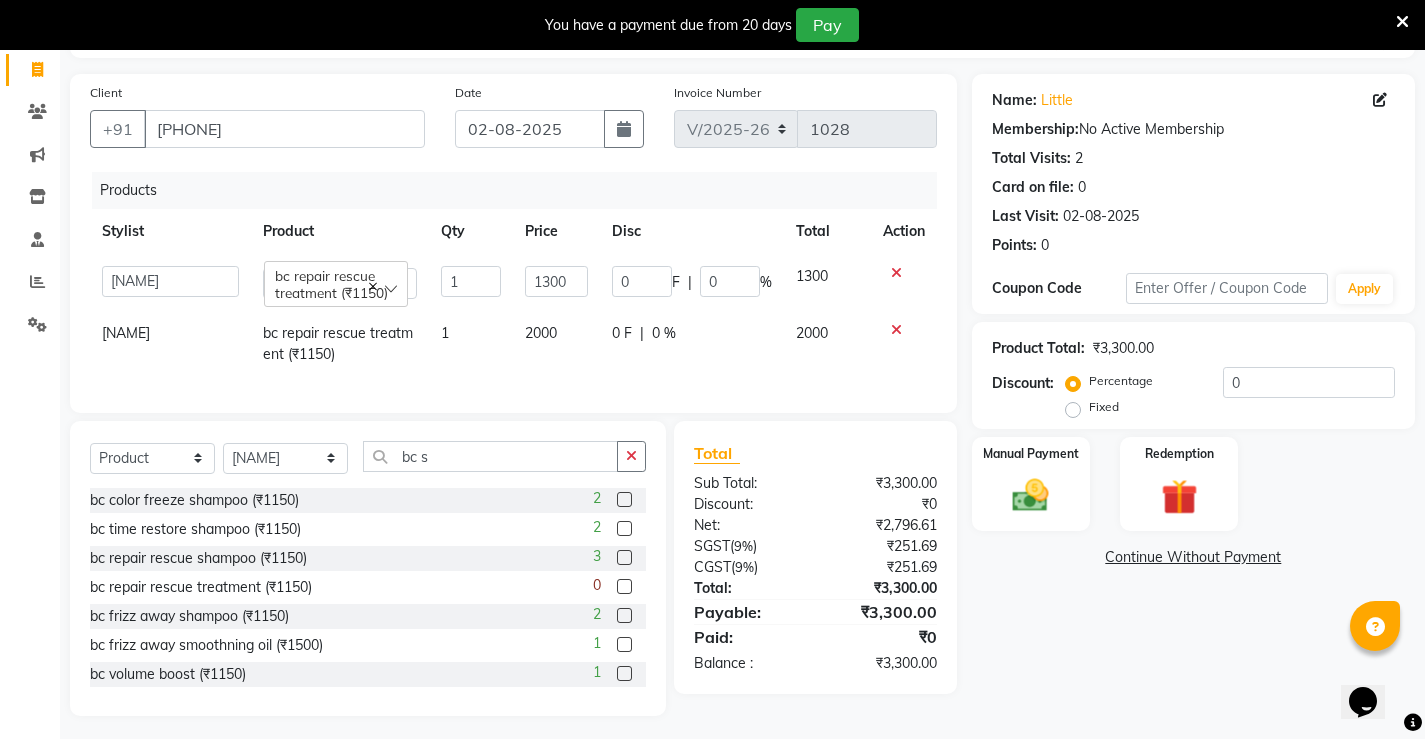 scroll, scrollTop: 148, scrollLeft: 0, axis: vertical 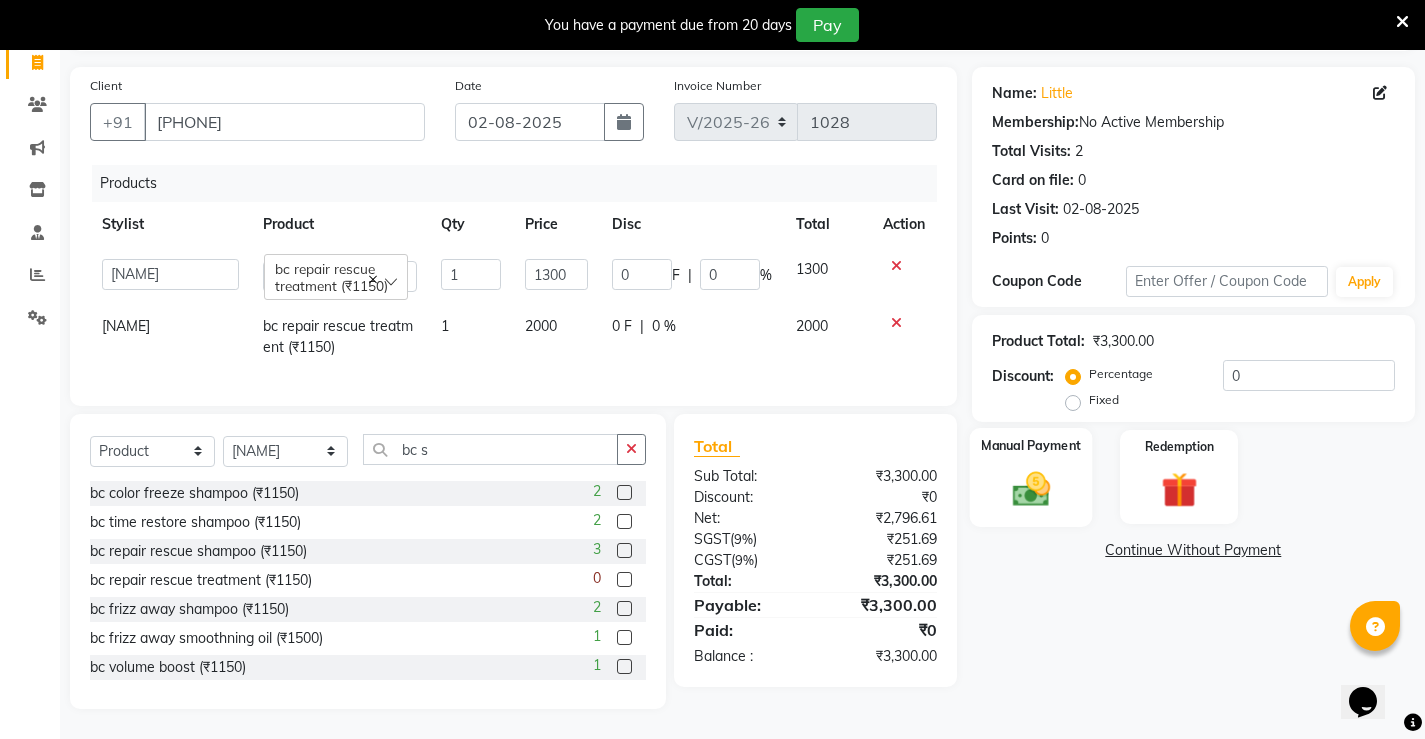 click on "Manual Payment" 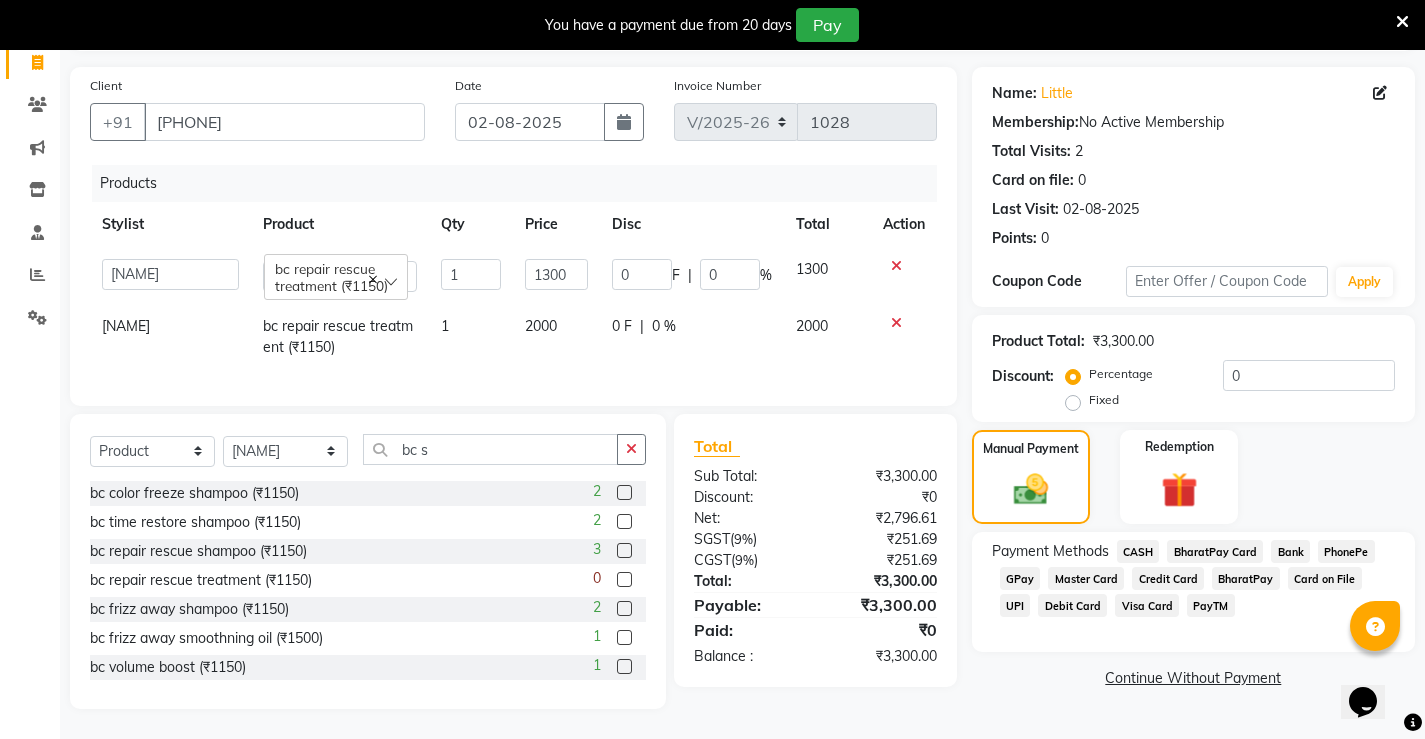 click on "PhonePe" 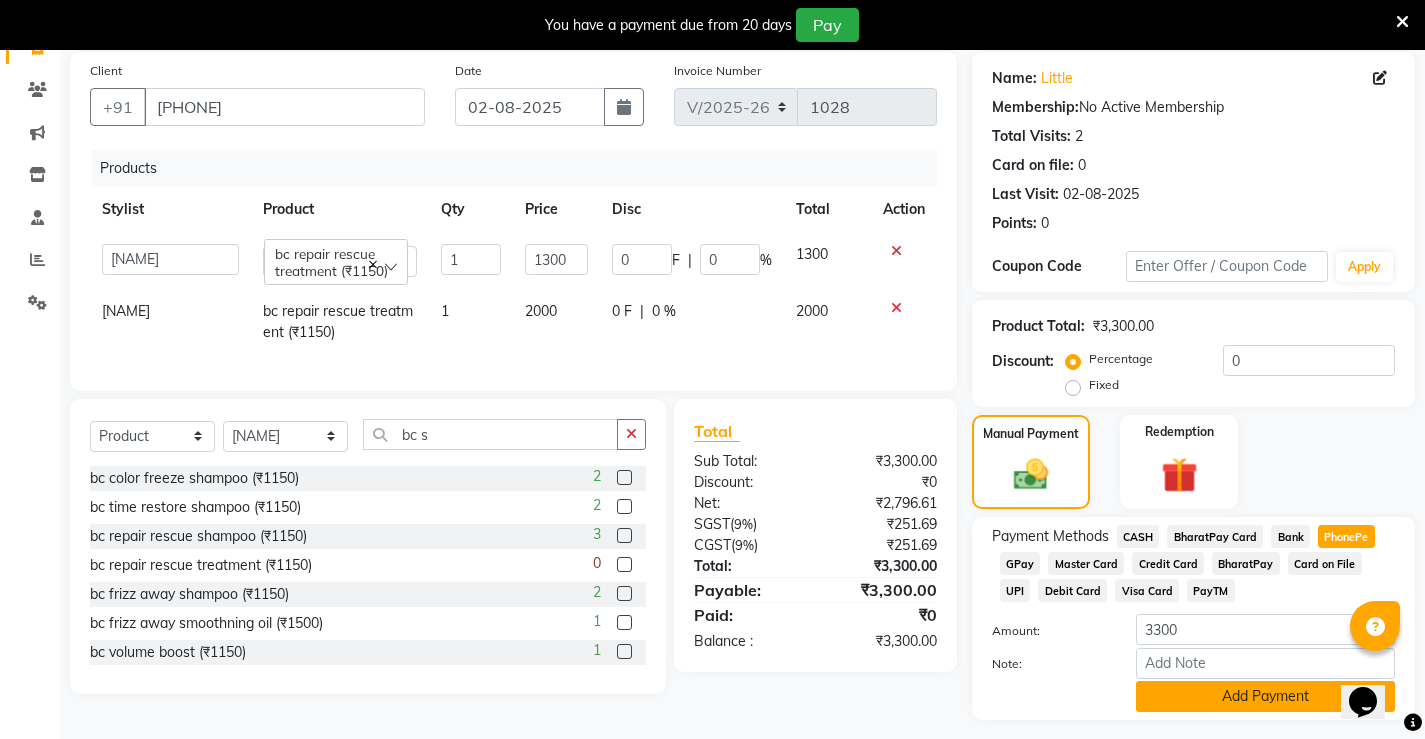 click on "Add Payment" 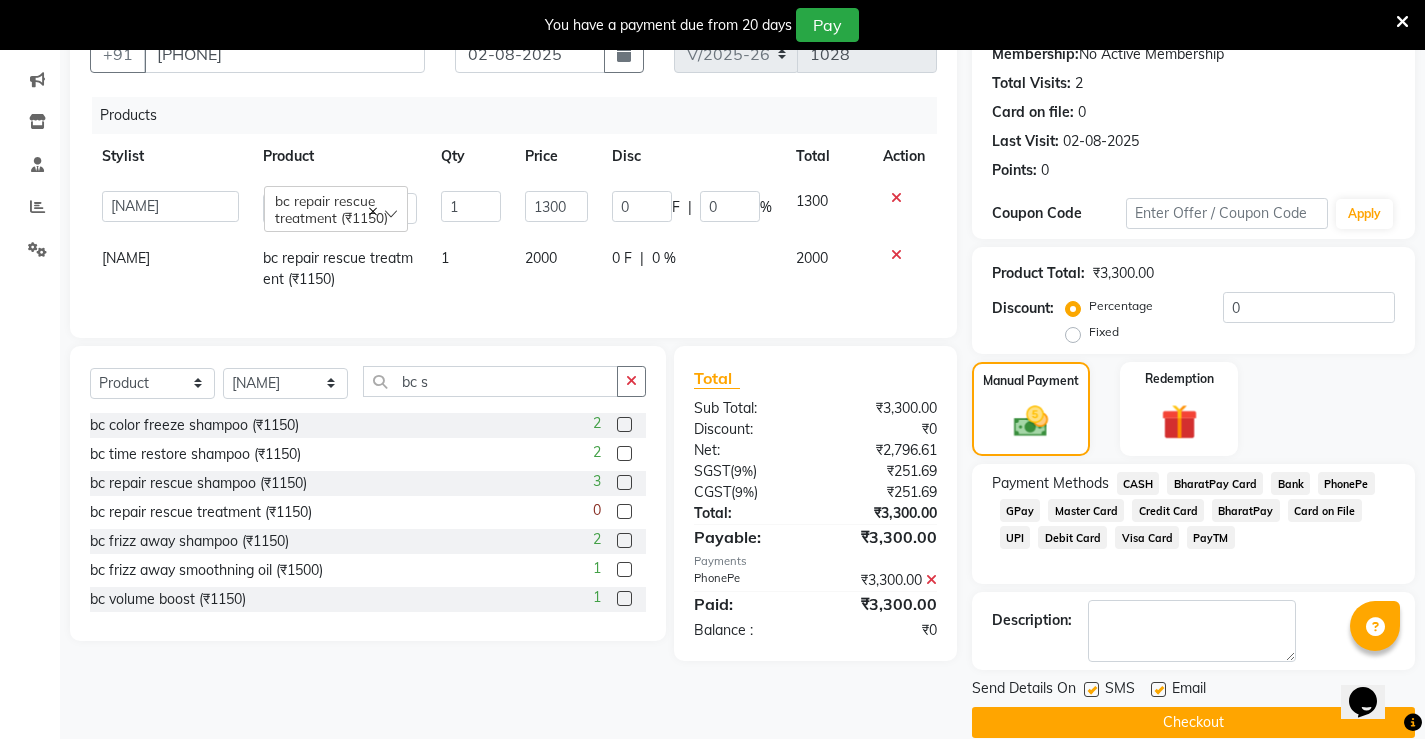 scroll, scrollTop: 230, scrollLeft: 0, axis: vertical 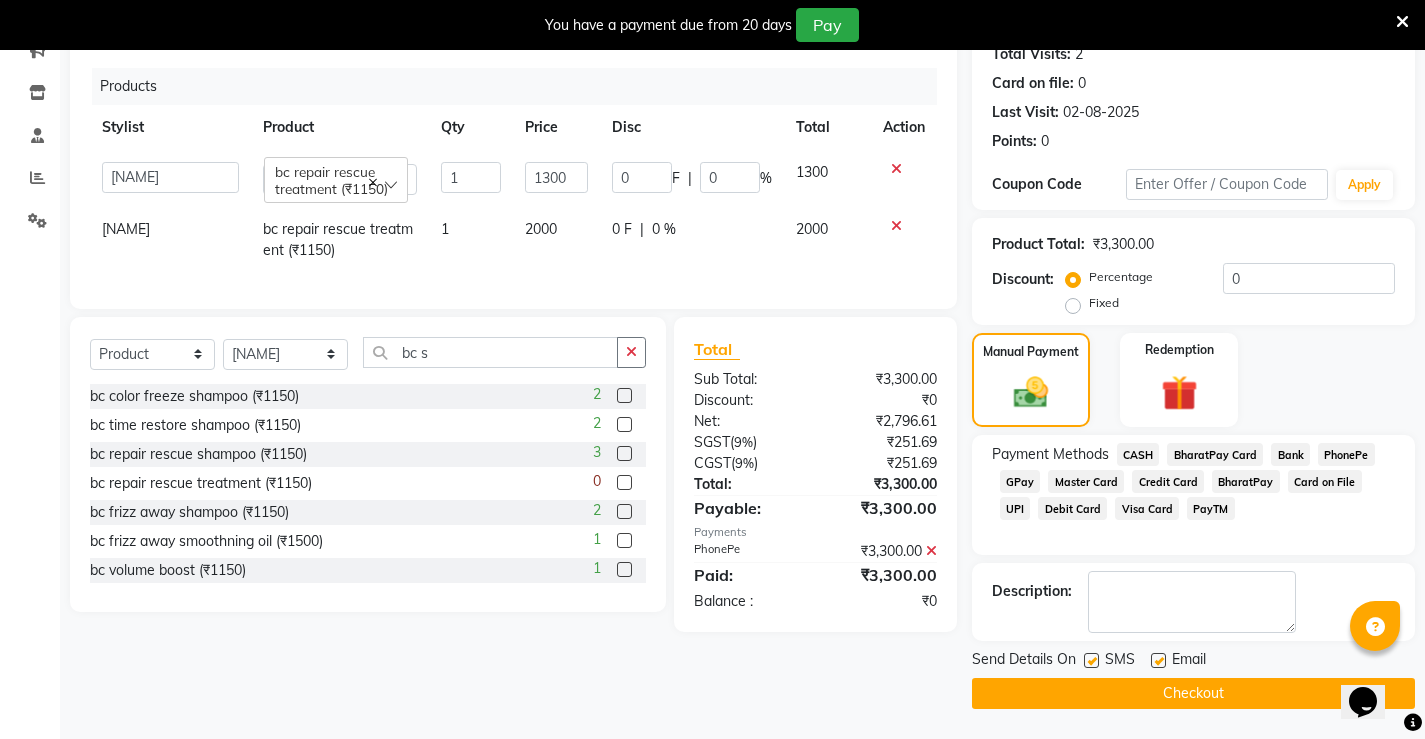 click on "Checkout" 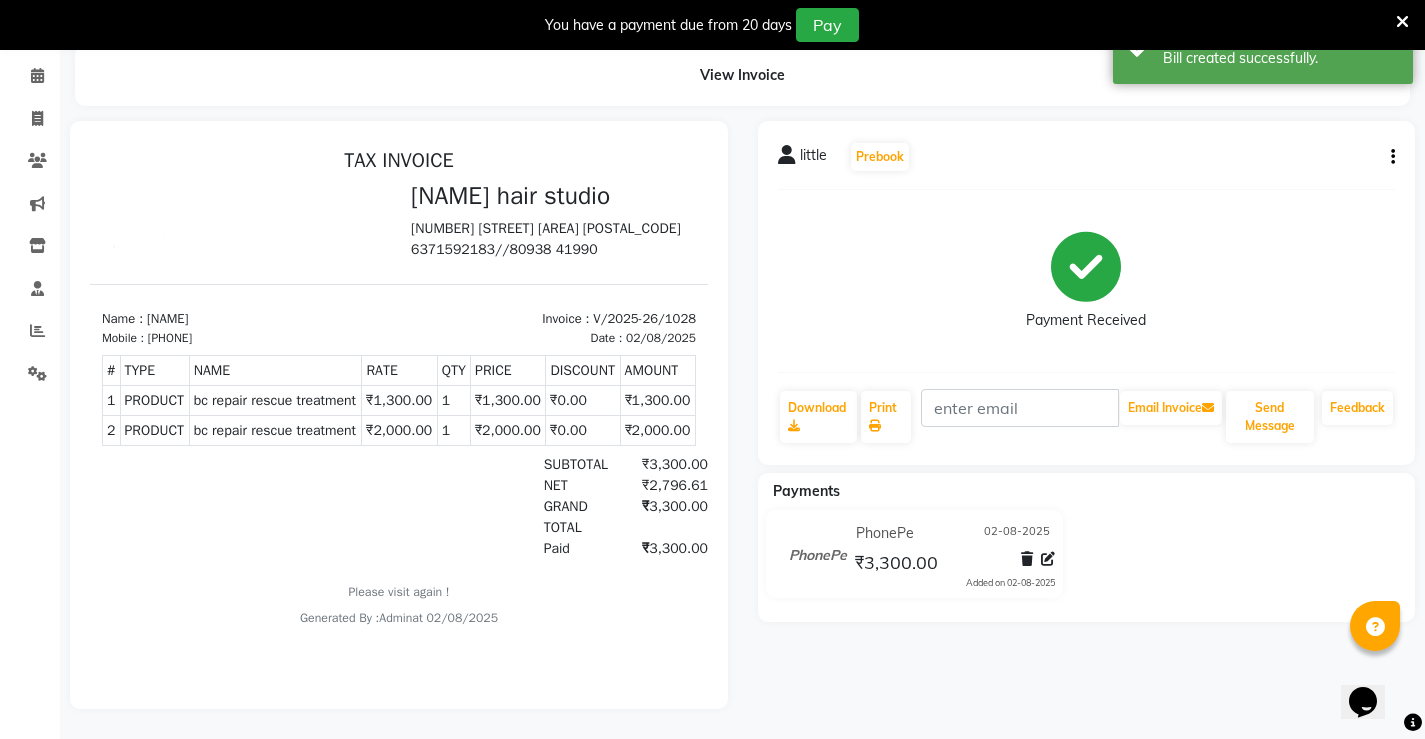scroll, scrollTop: 0, scrollLeft: 0, axis: both 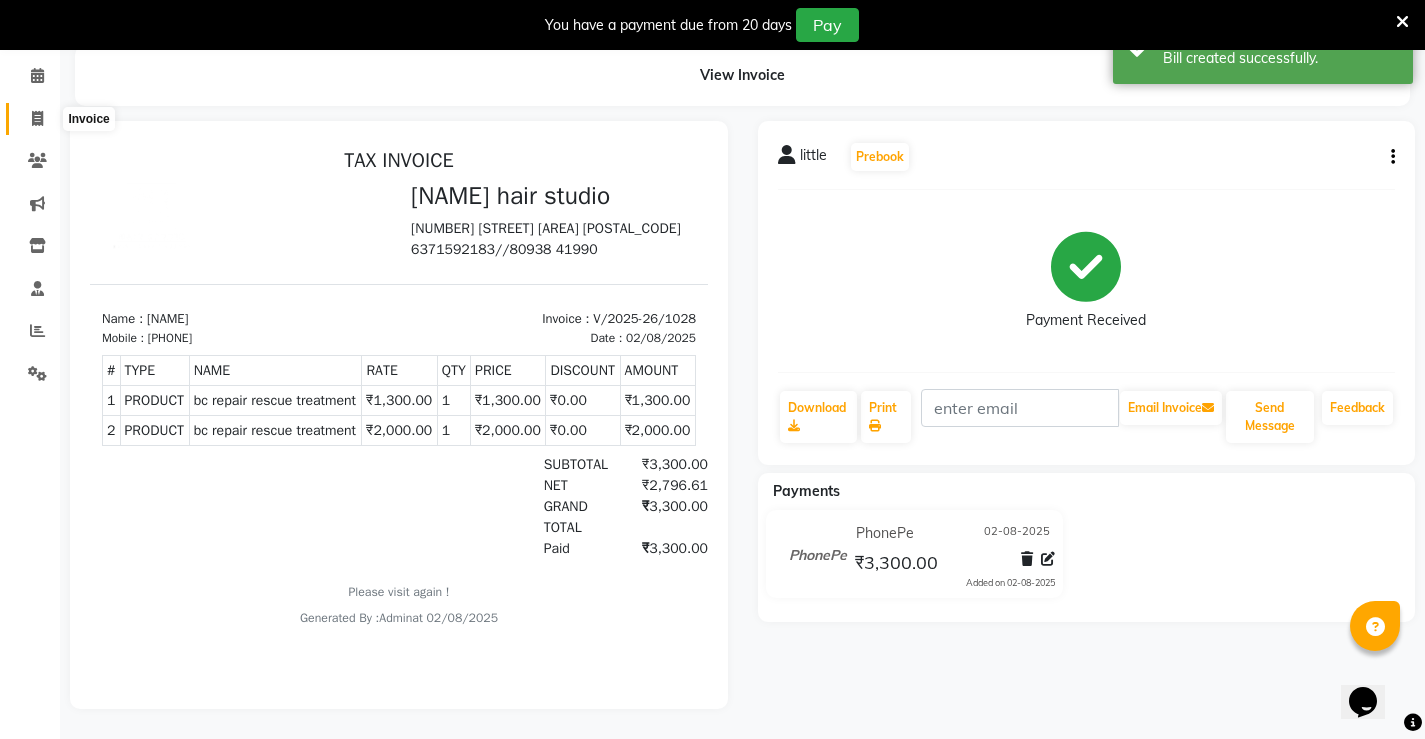 click 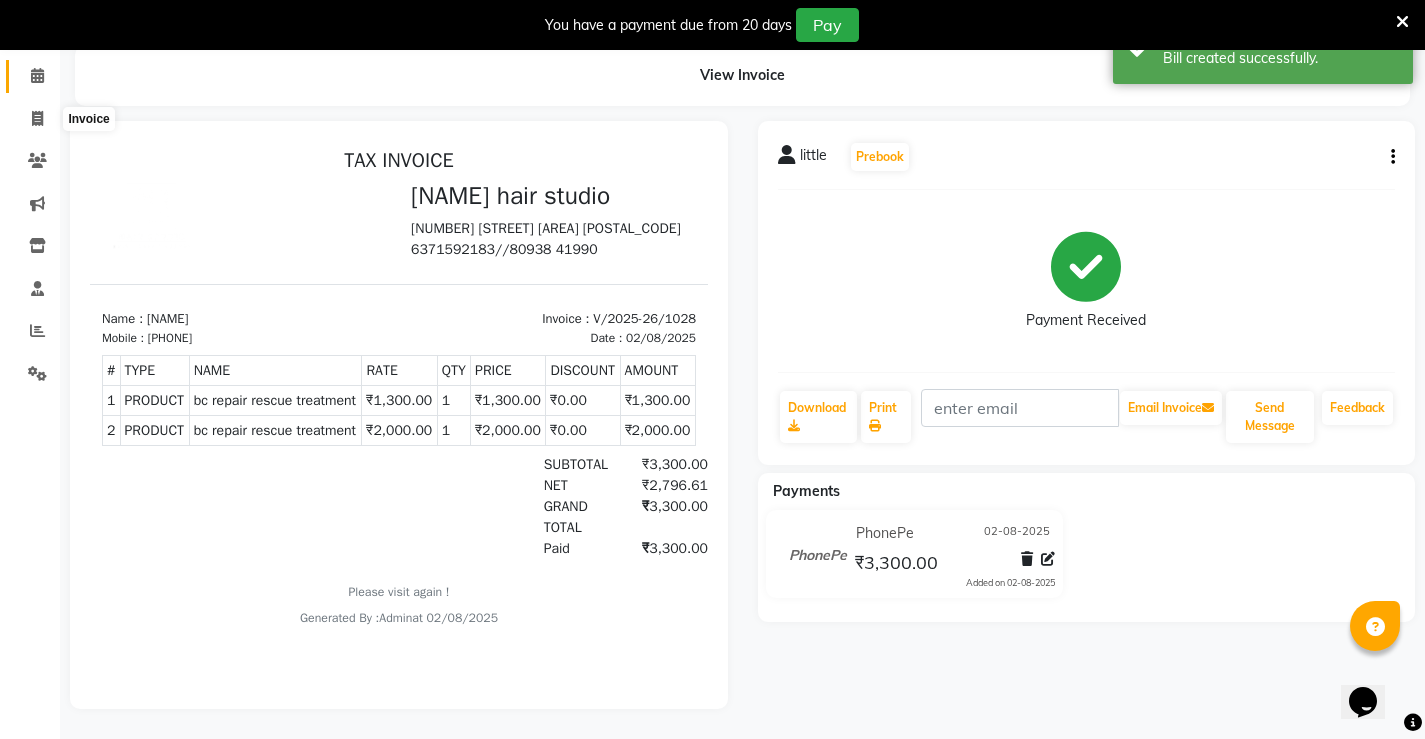 select on "service" 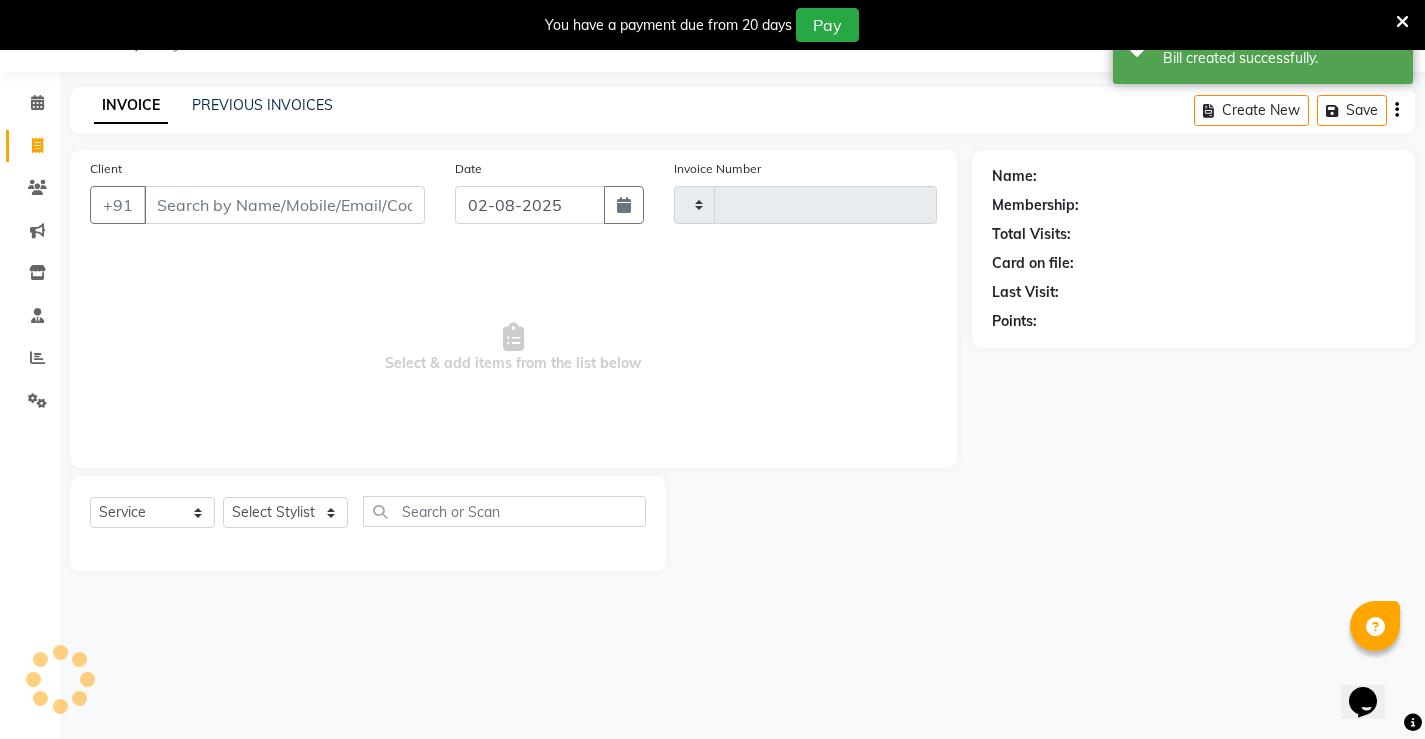 scroll, scrollTop: 50, scrollLeft: 0, axis: vertical 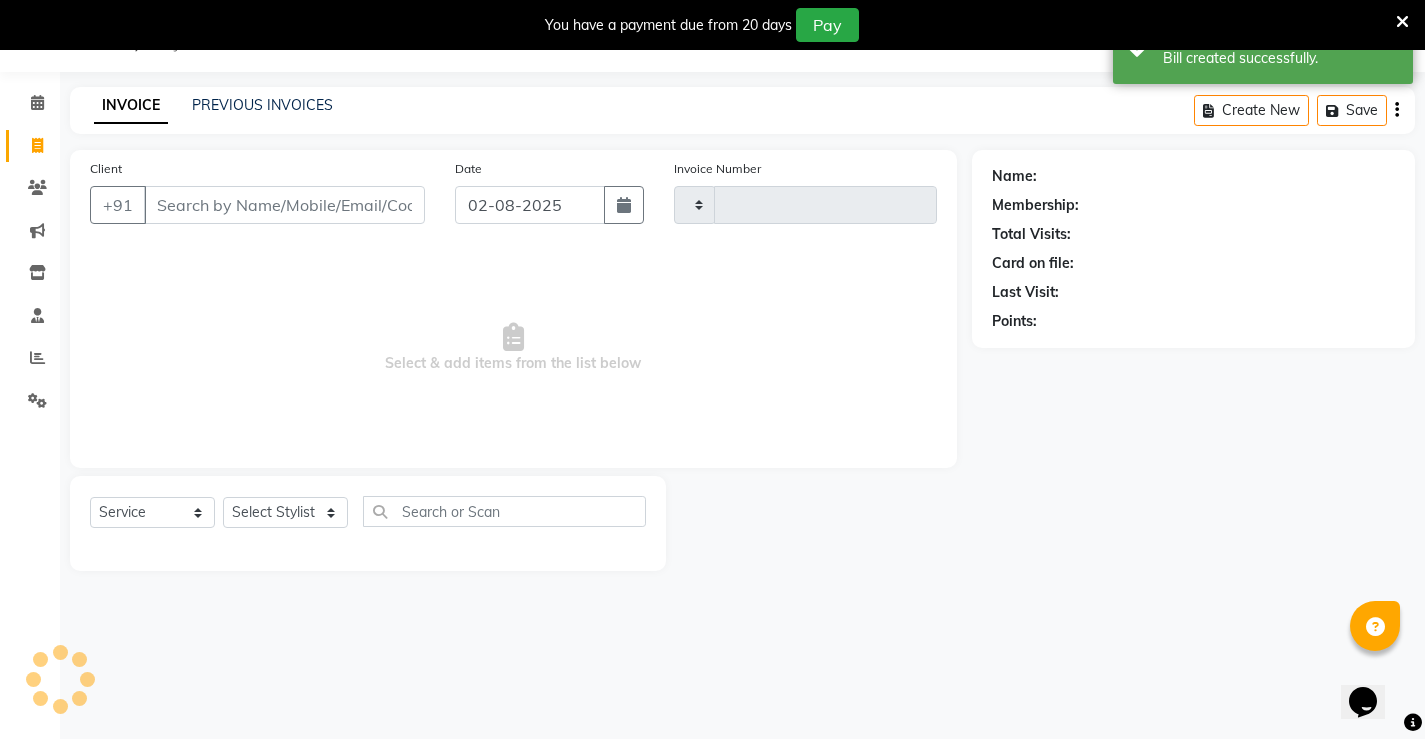 type on "1029" 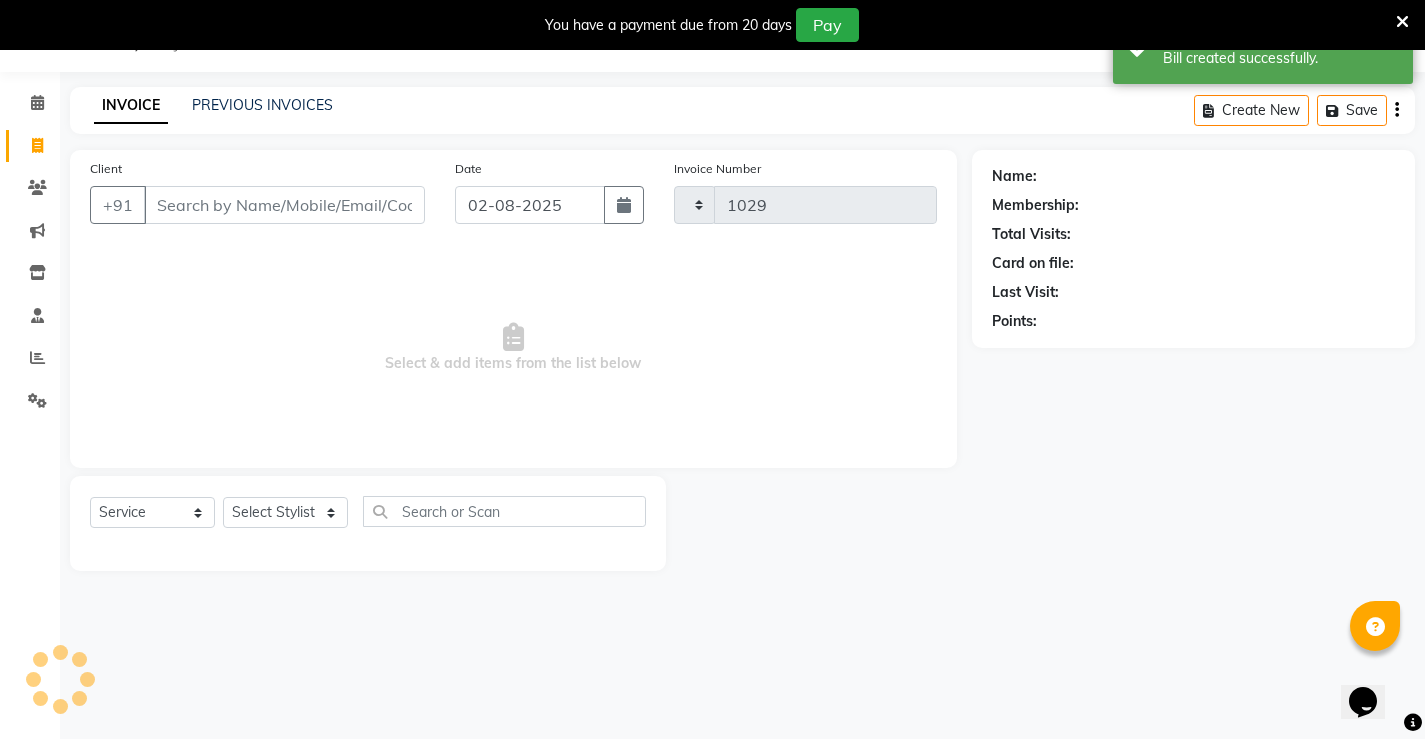 select on "7705" 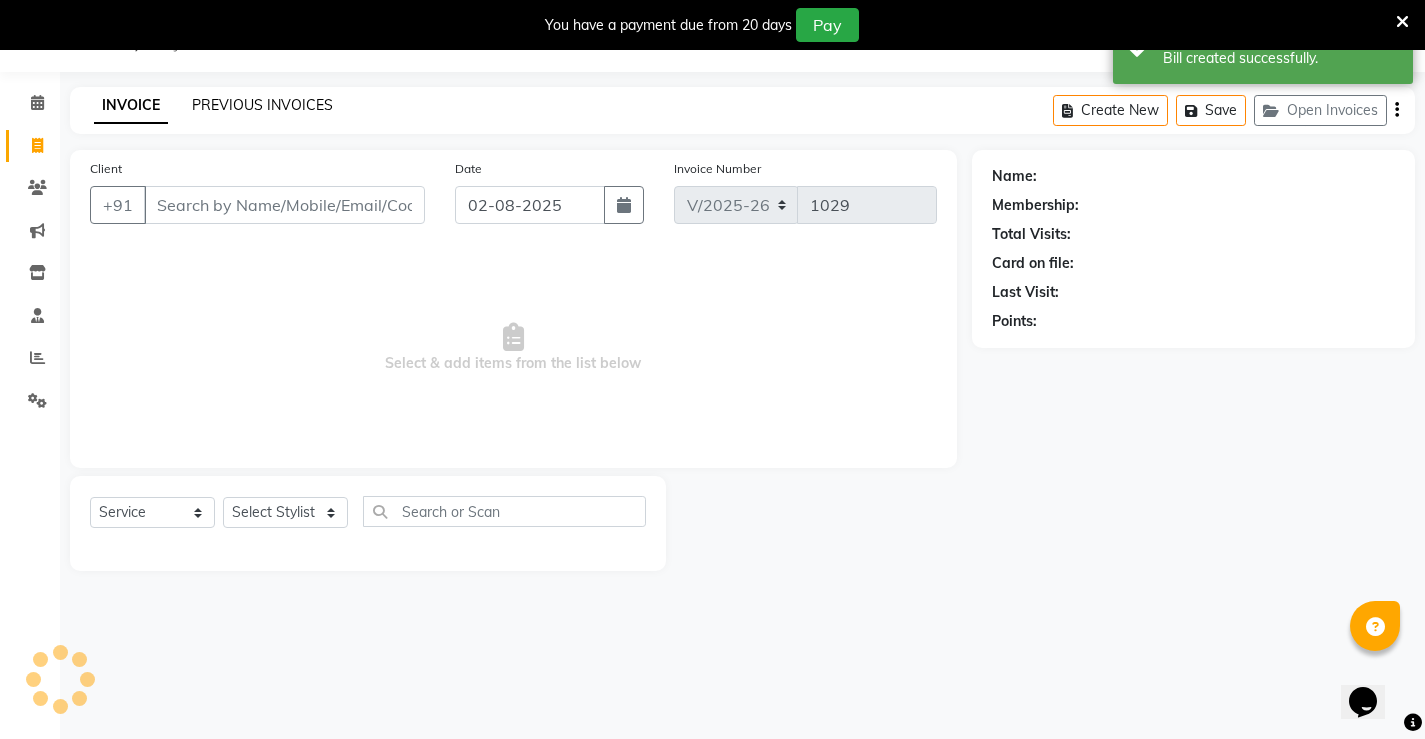 click on "PREVIOUS INVOICES" 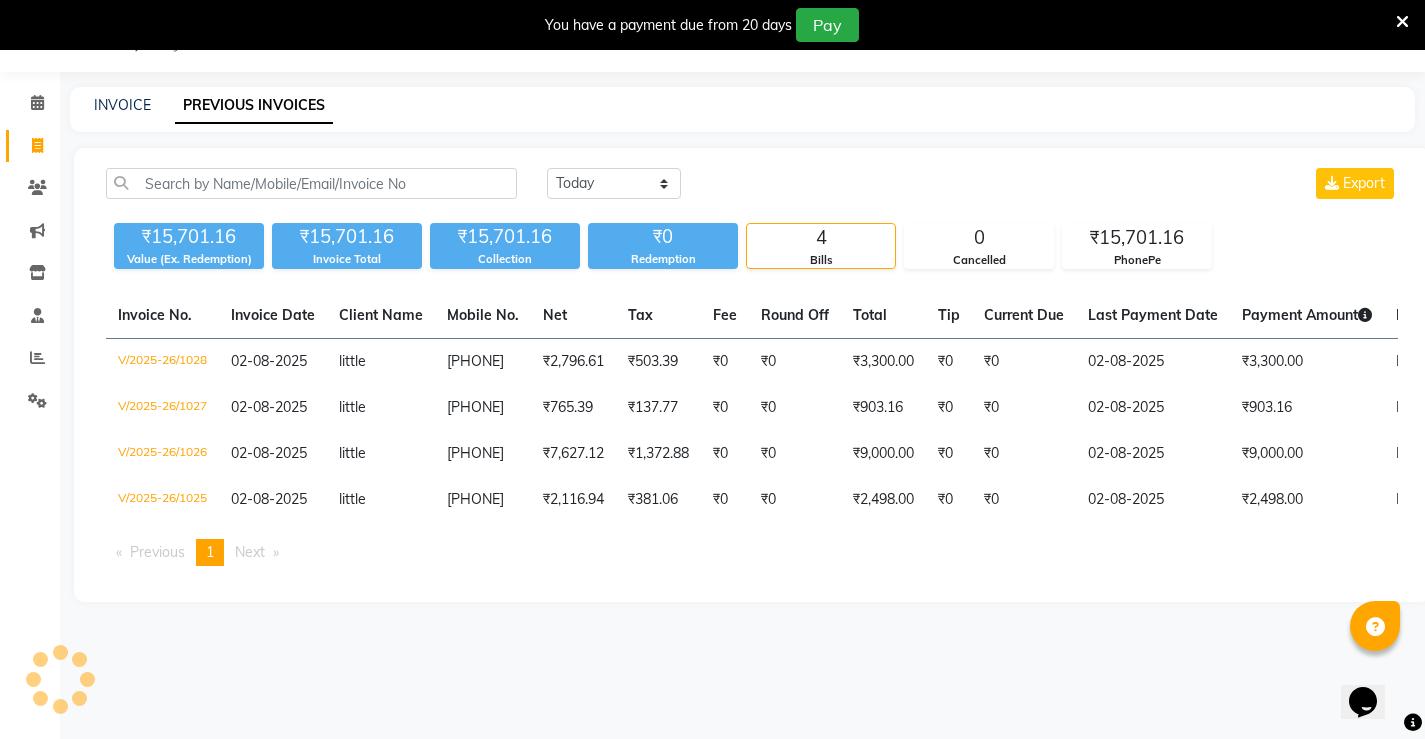 click on "INVOICE PREVIOUS INVOICES" 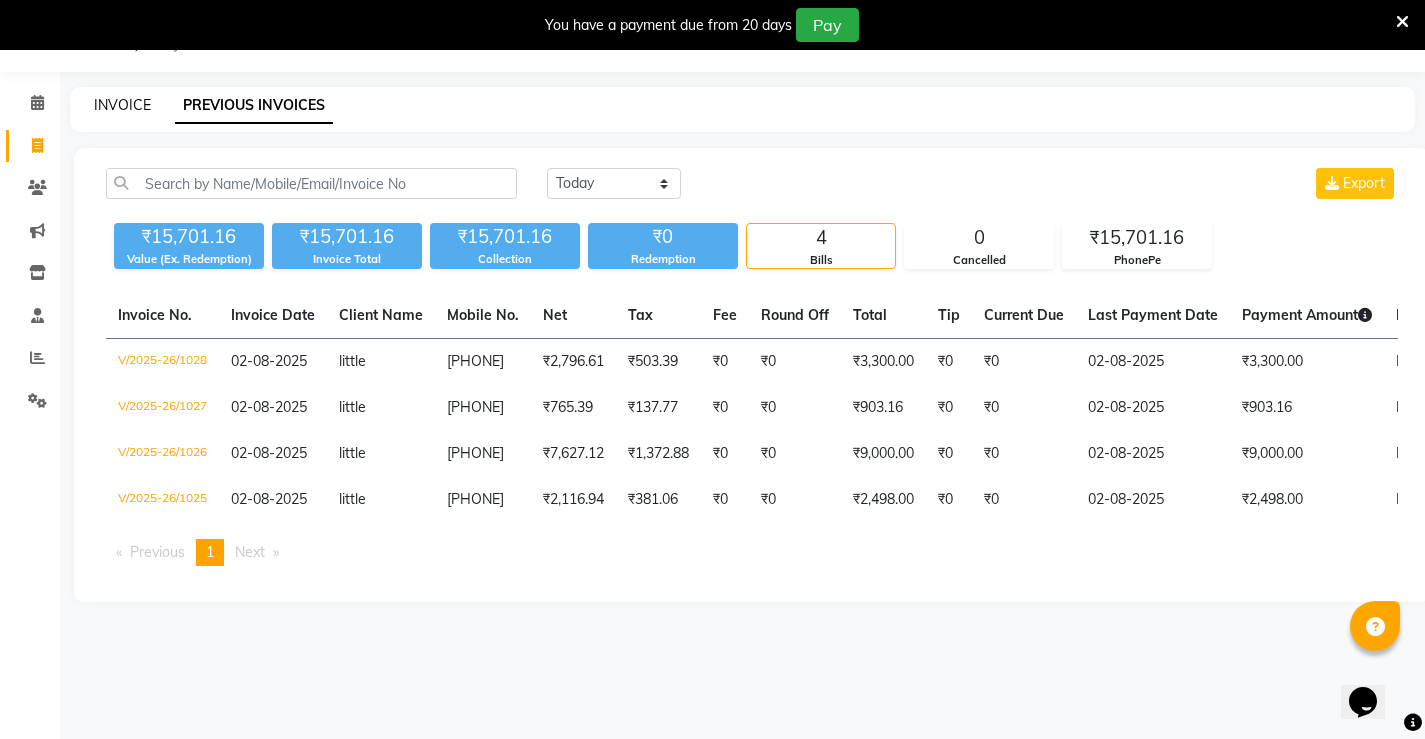 click on "INVOICE" 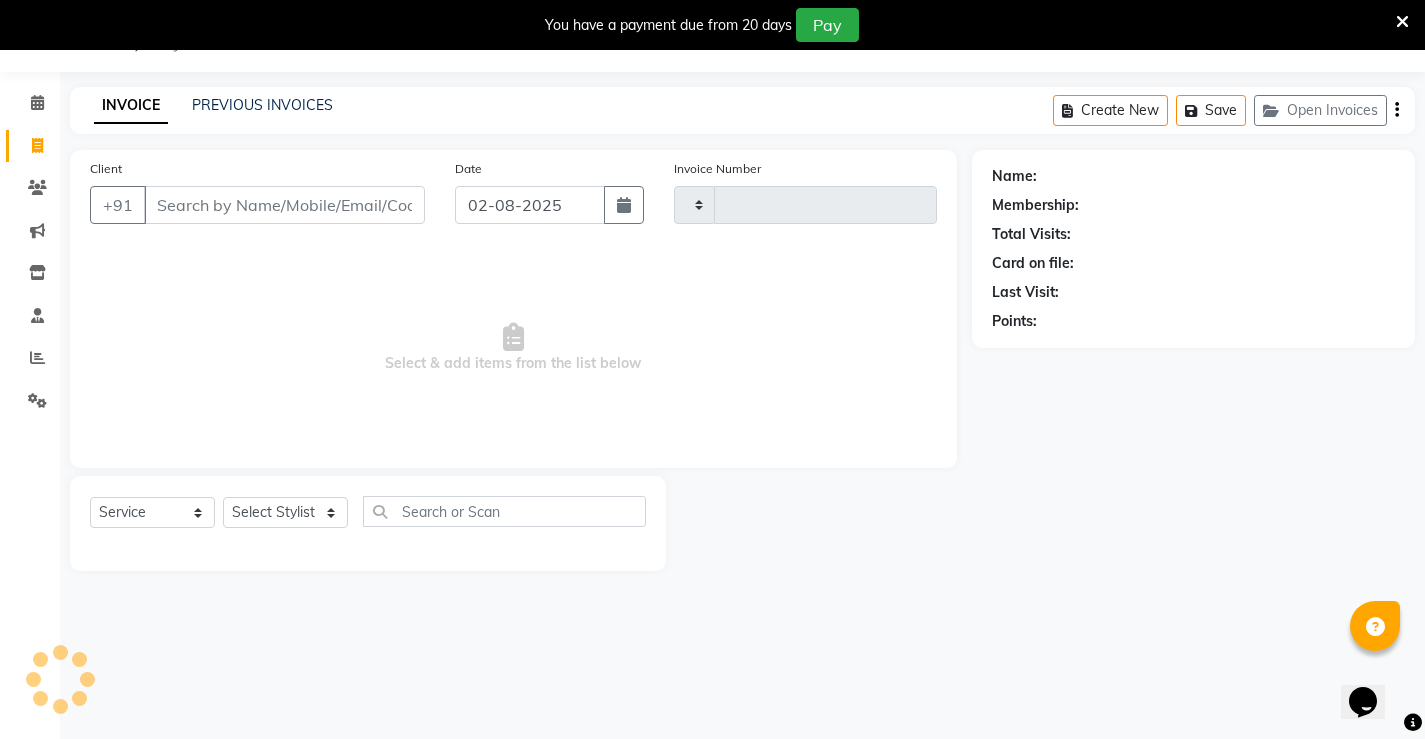 type on "1029" 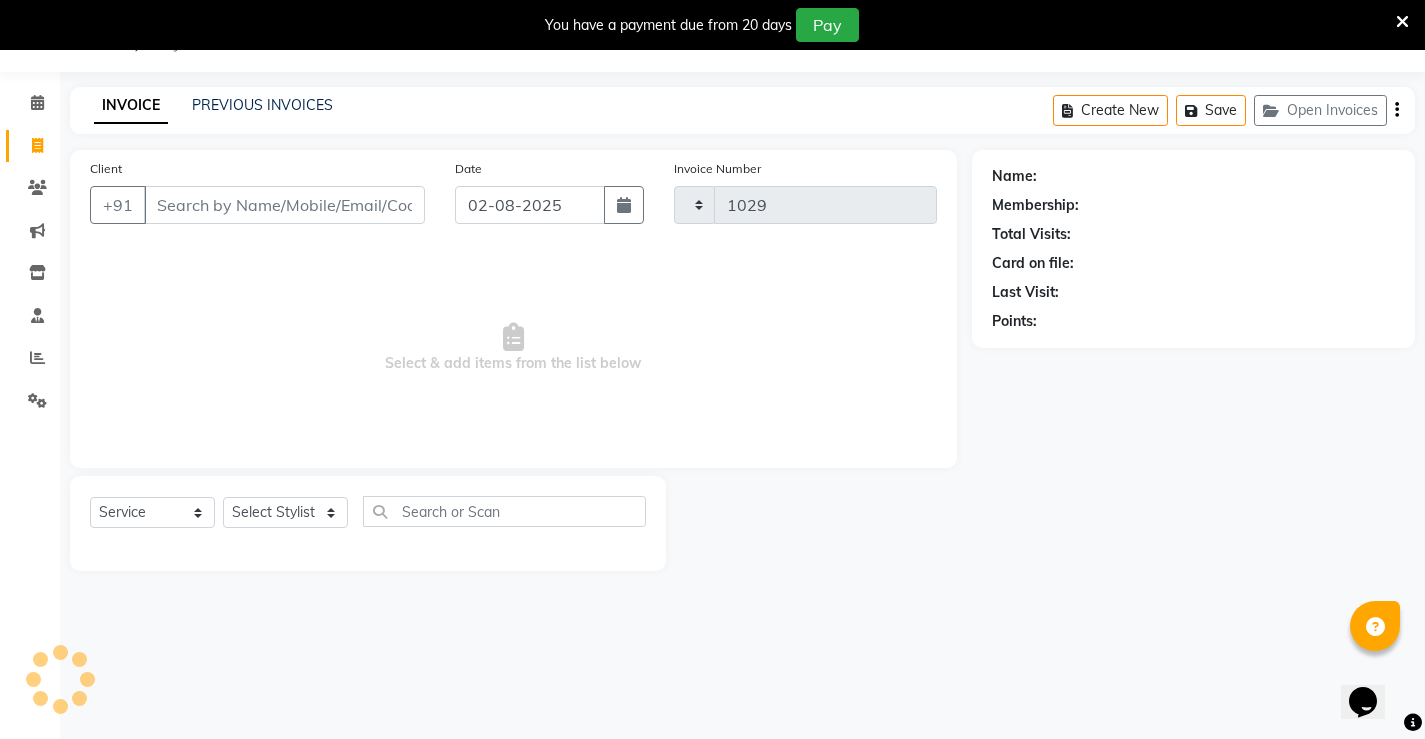 select on "7705" 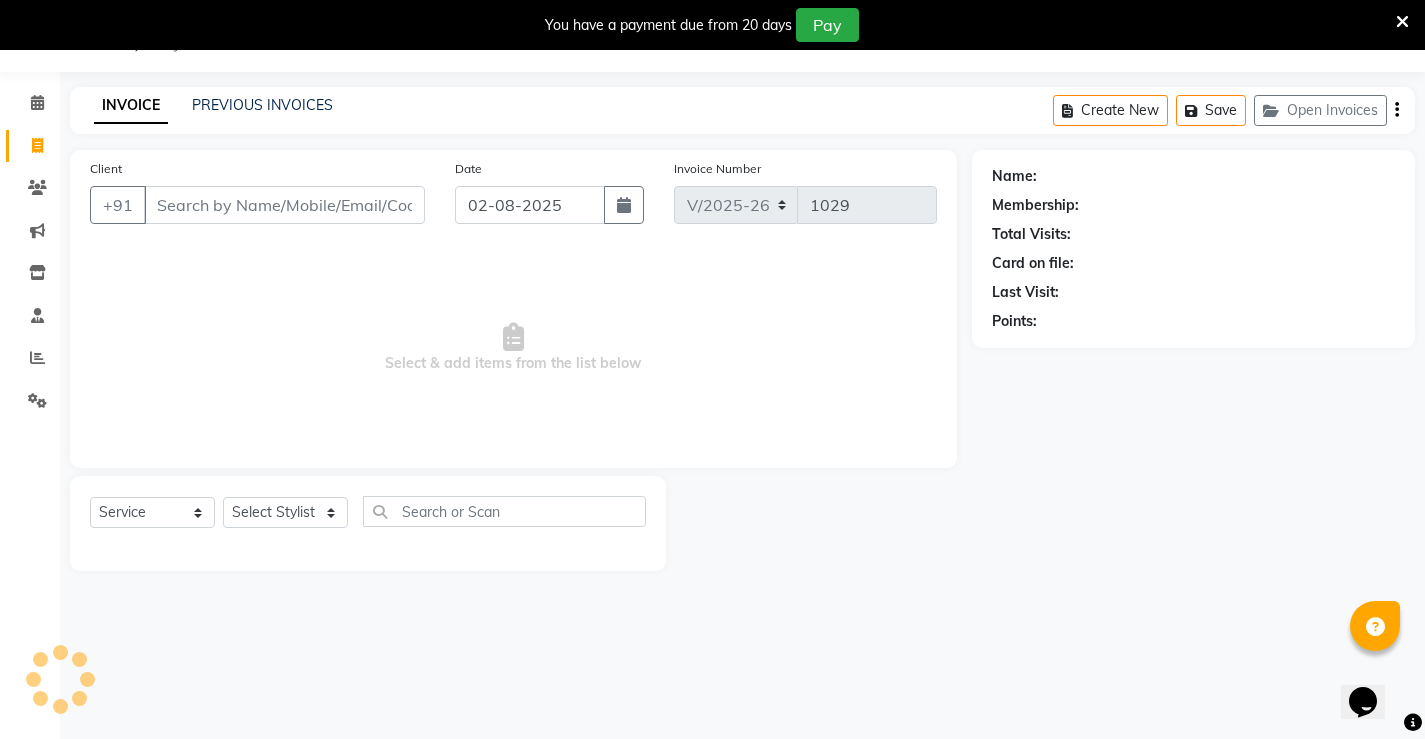 click on "Client" at bounding box center (284, 205) 